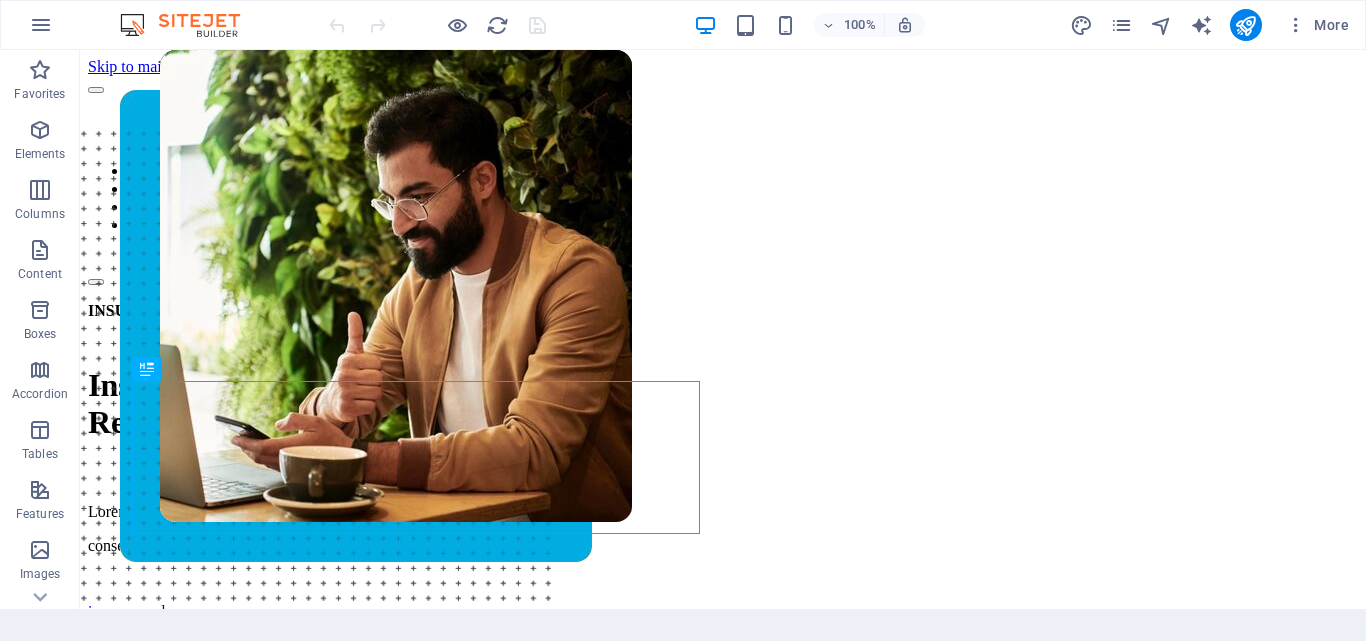 scroll, scrollTop: 0, scrollLeft: 0, axis: both 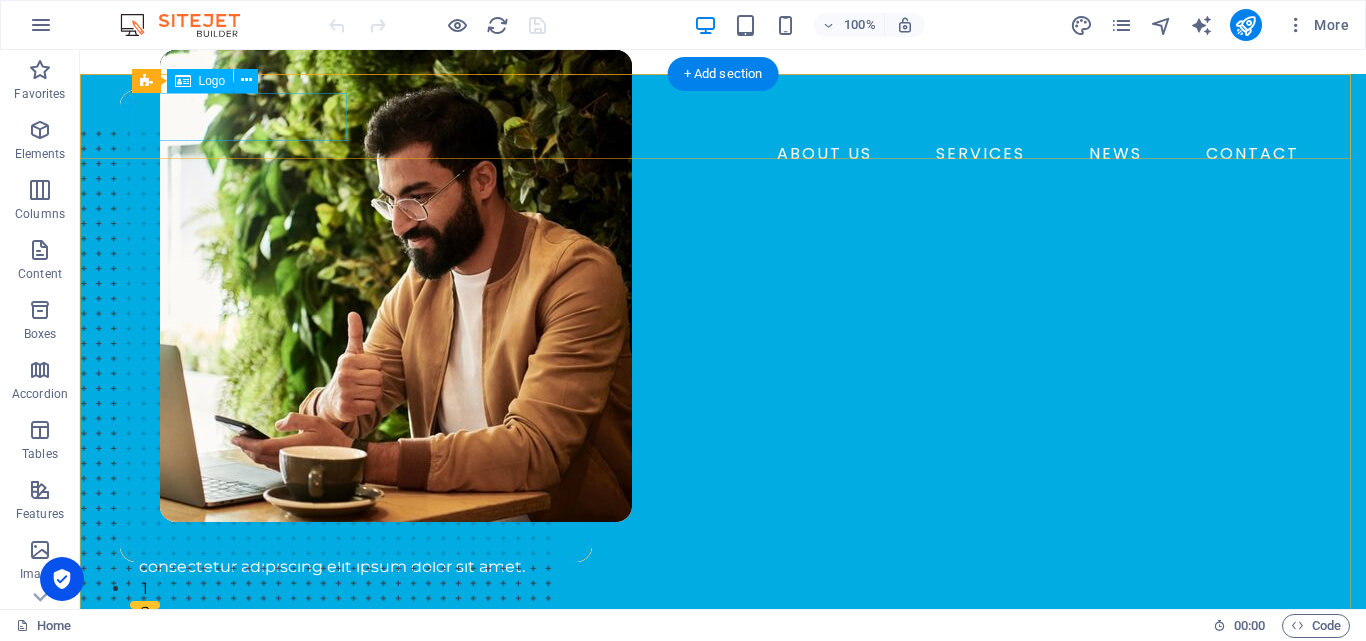 click at bounding box center [723, 114] 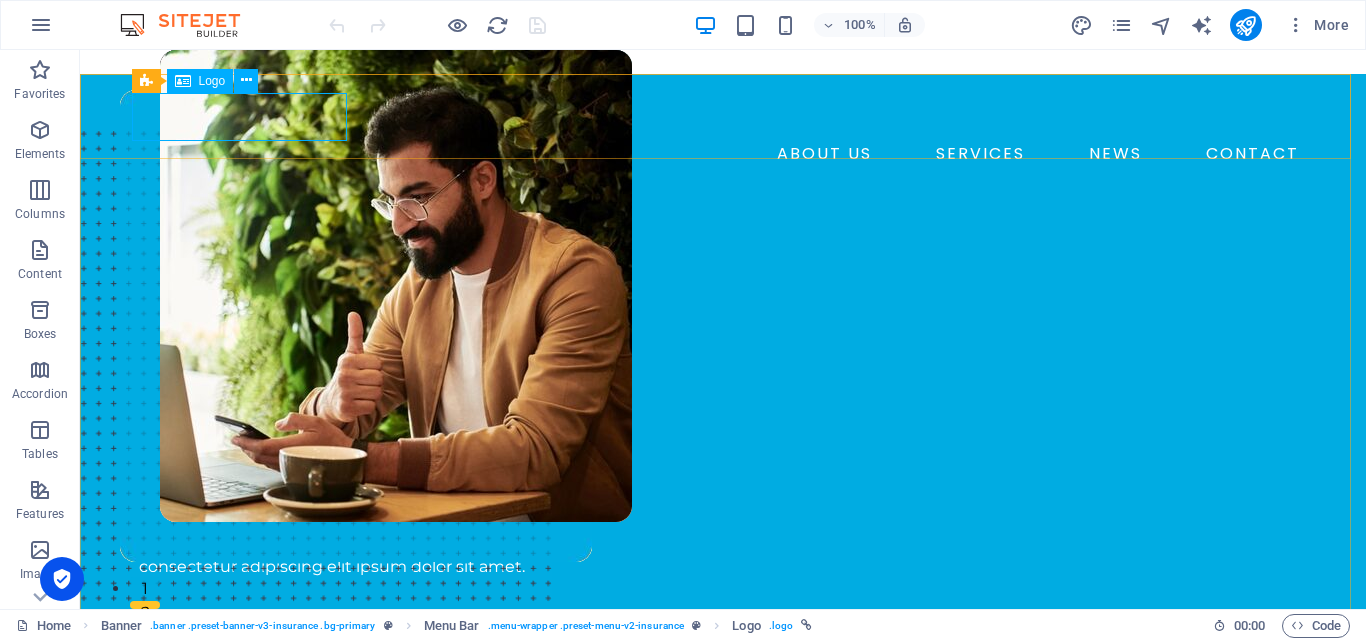 click on "Logo" at bounding box center [212, 81] 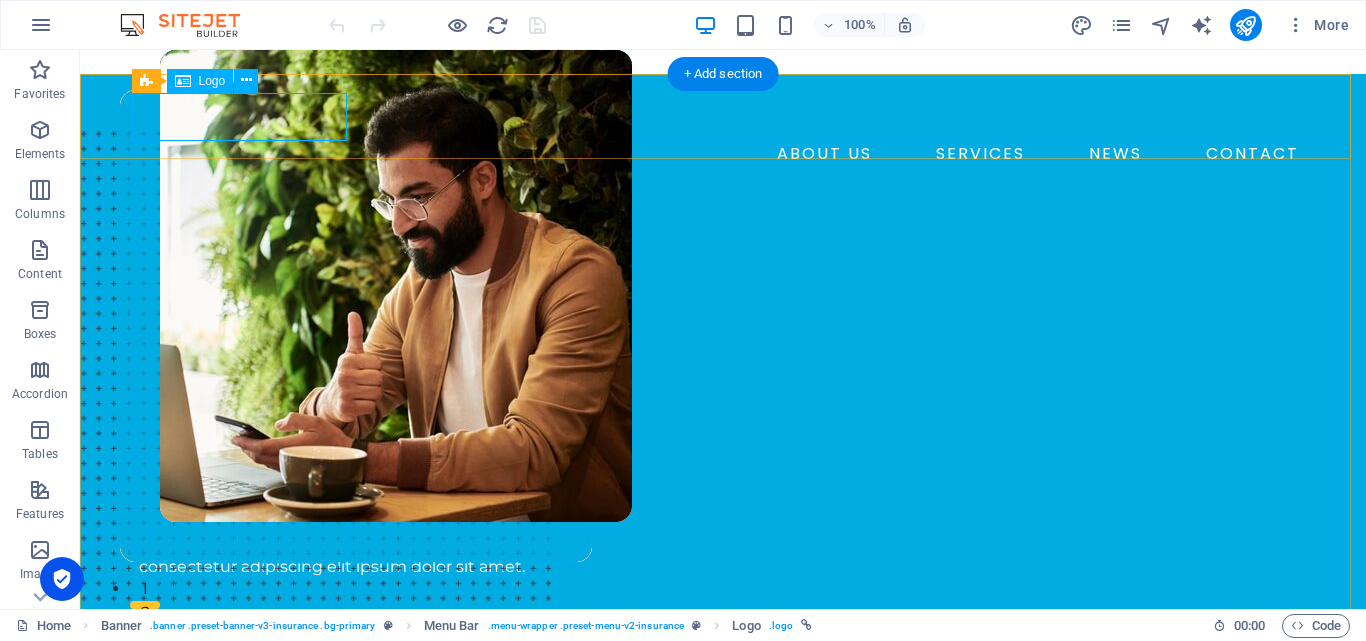 click at bounding box center (723, 114) 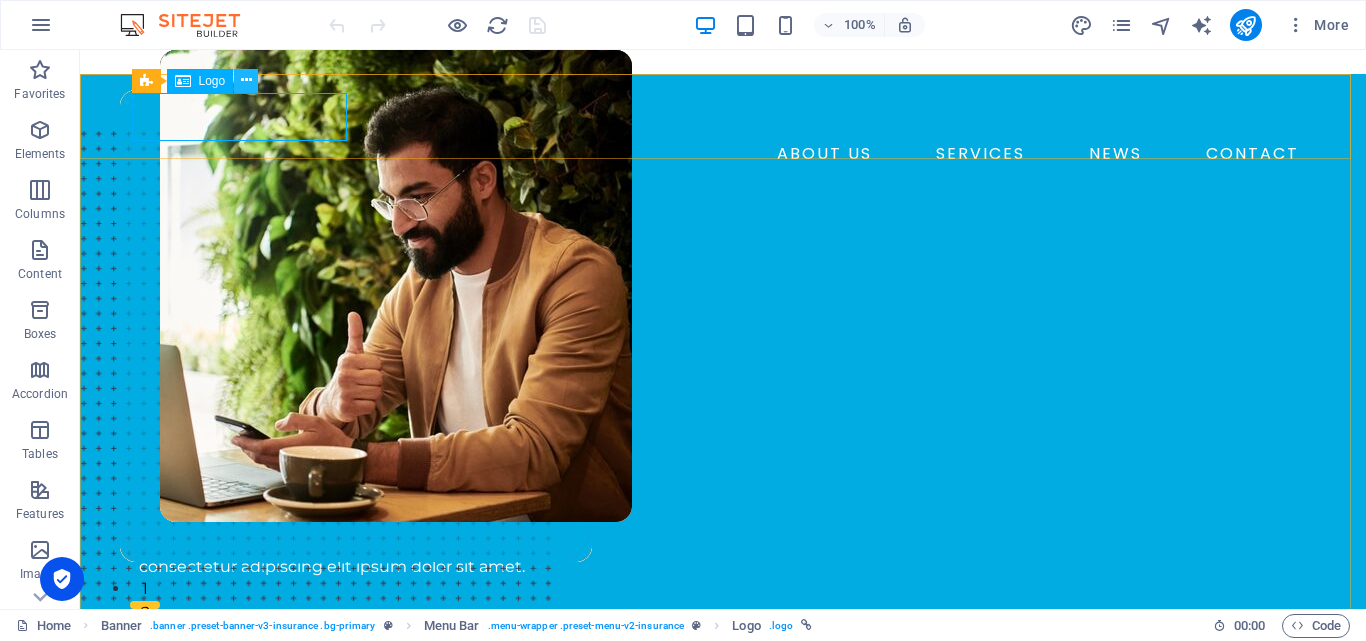 click at bounding box center (246, 80) 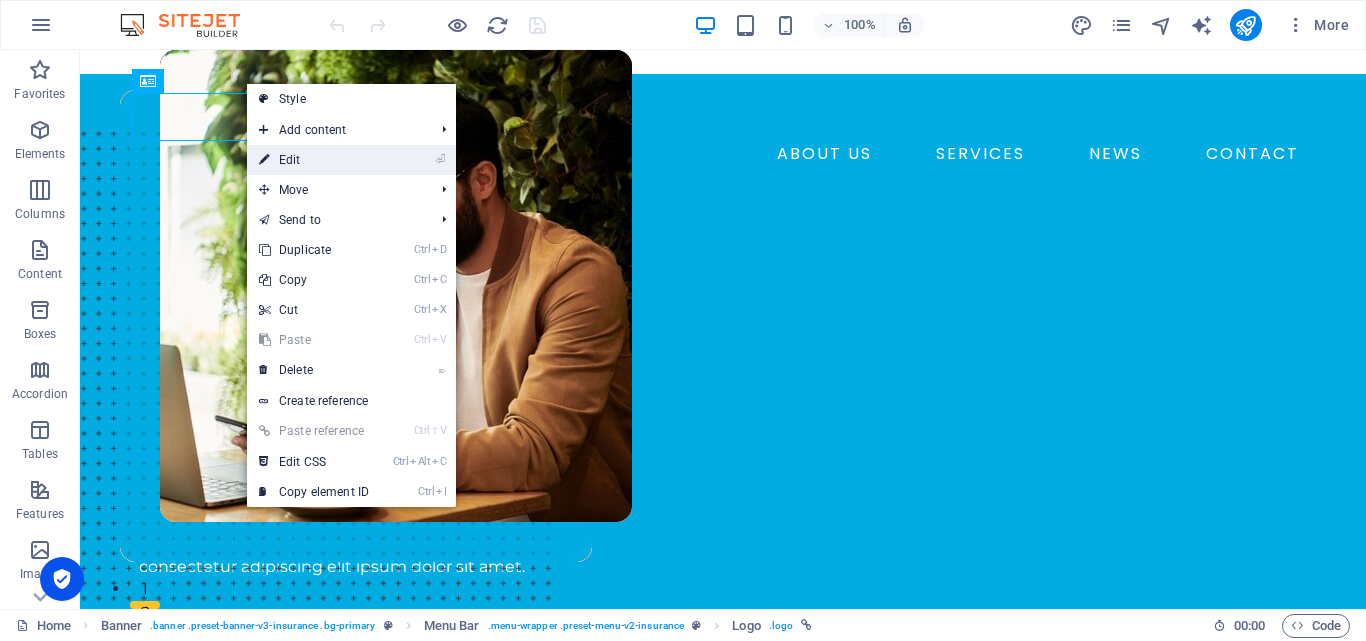 click on "⏎  Edit" at bounding box center [314, 160] 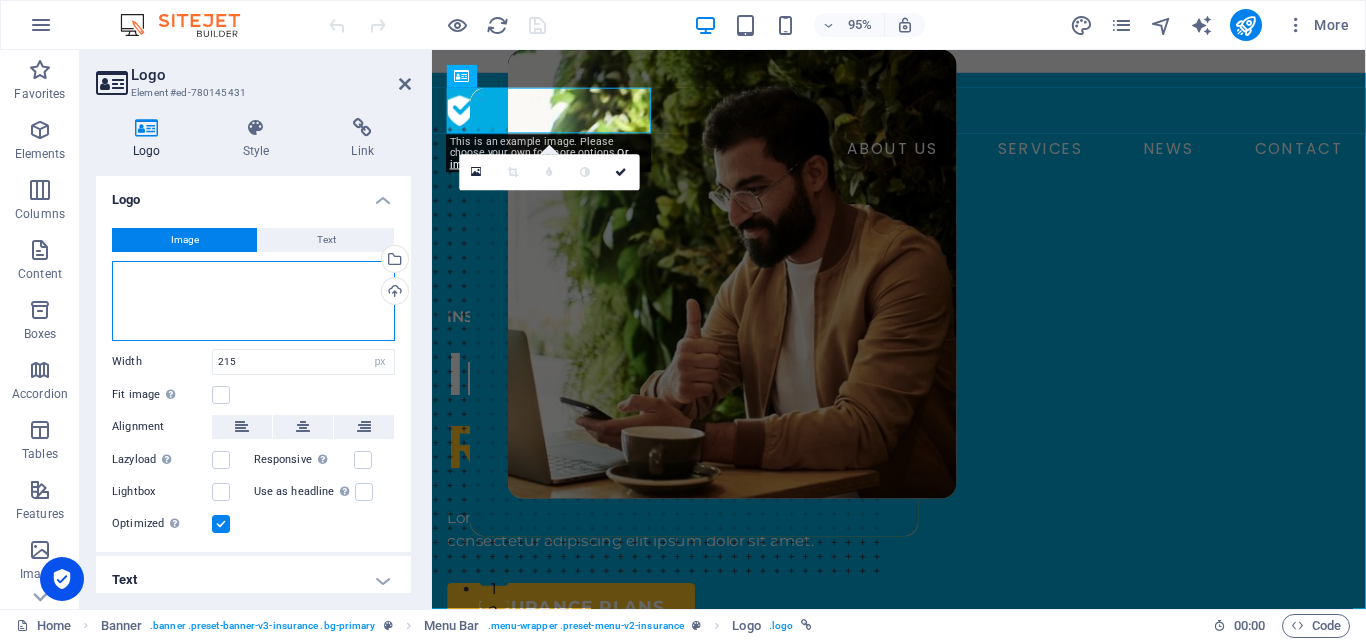 click on "Drag files here, click to choose files or select files from Files or our free stock photos & videos" at bounding box center (253, 301) 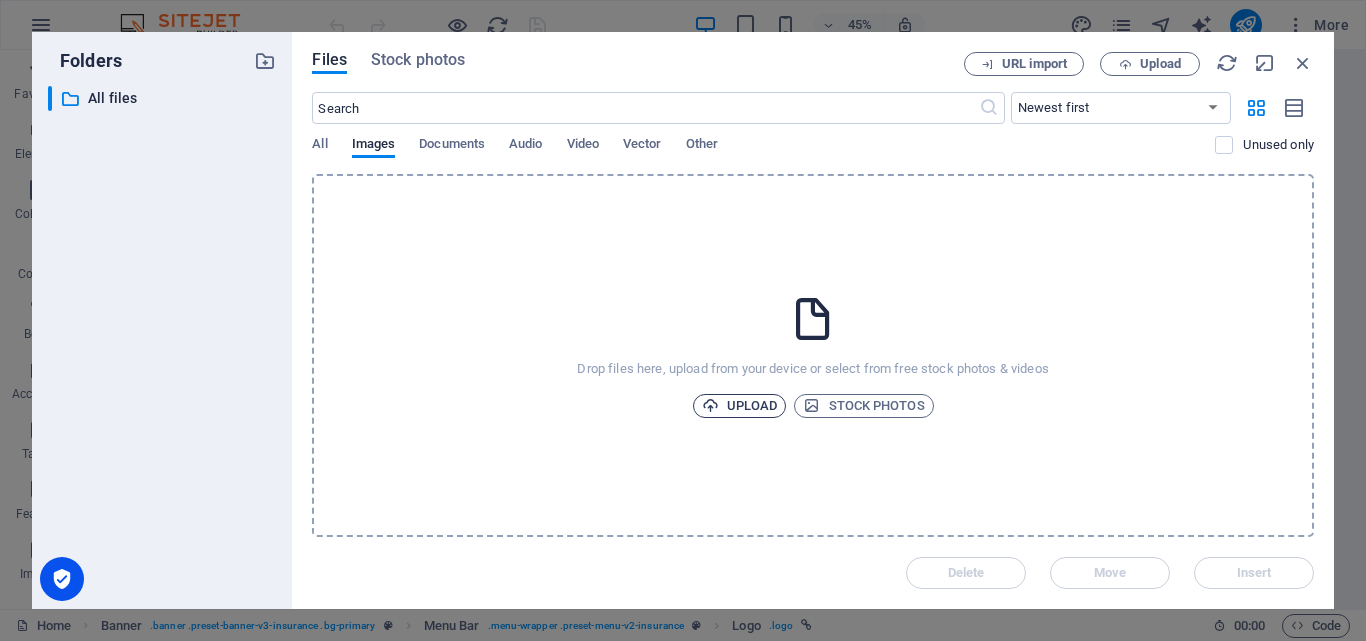 click on "Upload" at bounding box center [740, 406] 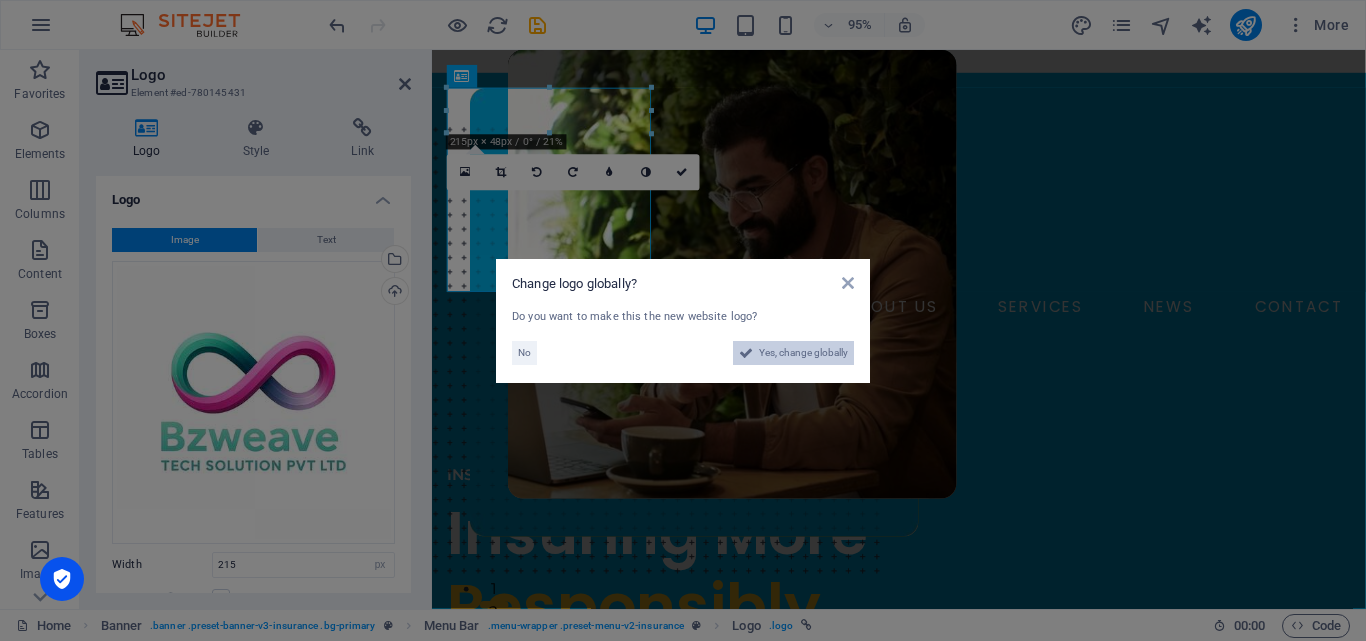 click on "Yes, change globally" at bounding box center (803, 353) 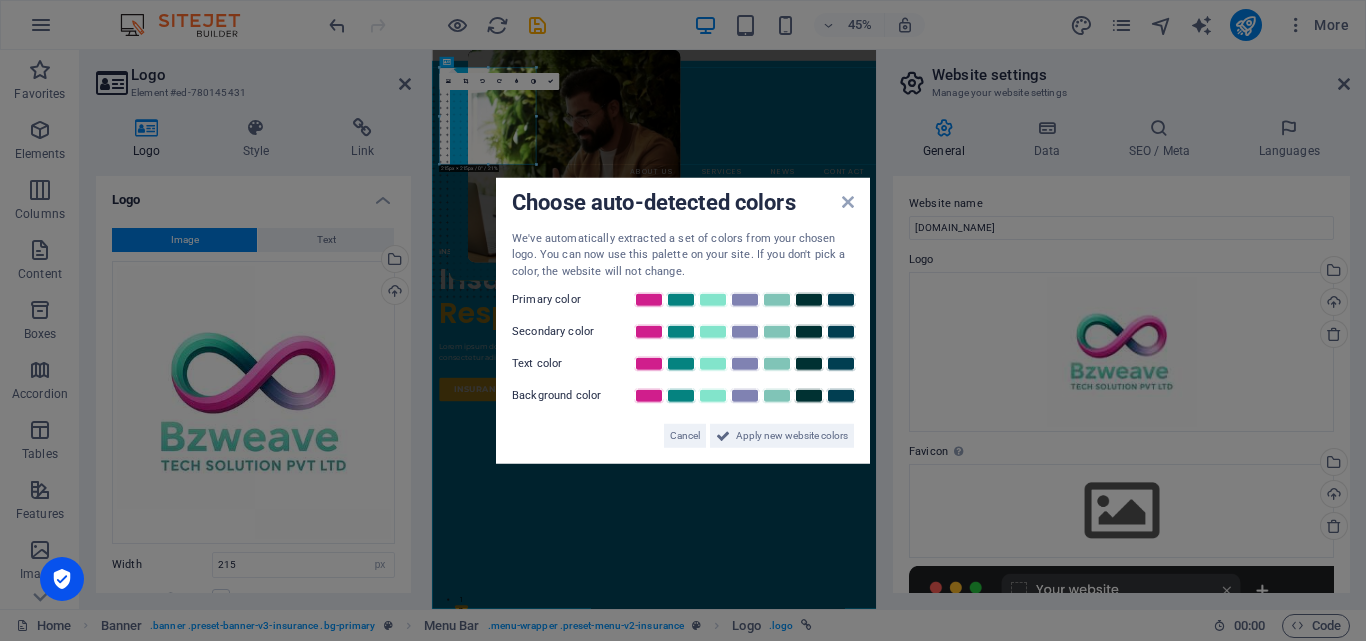 click on "Choose auto-detected colors We've automatically extracted a set of colors from your chosen logo. You can now use this palette on your site. If you don't pick a color, the website will not change.  Primary color Secondary color Text color Background color Cancel Apply new website colors" at bounding box center [683, 320] 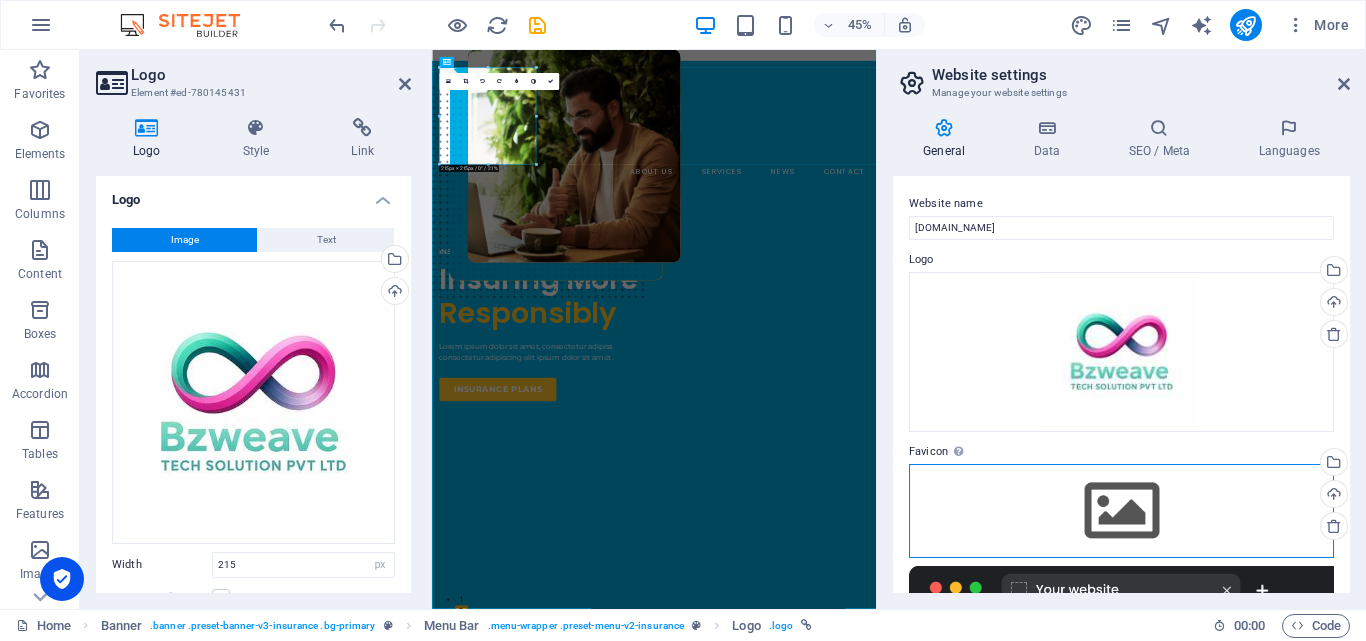 click on "Drag files here, click to choose files or select files from Files or our free stock photos & videos" at bounding box center [1121, 511] 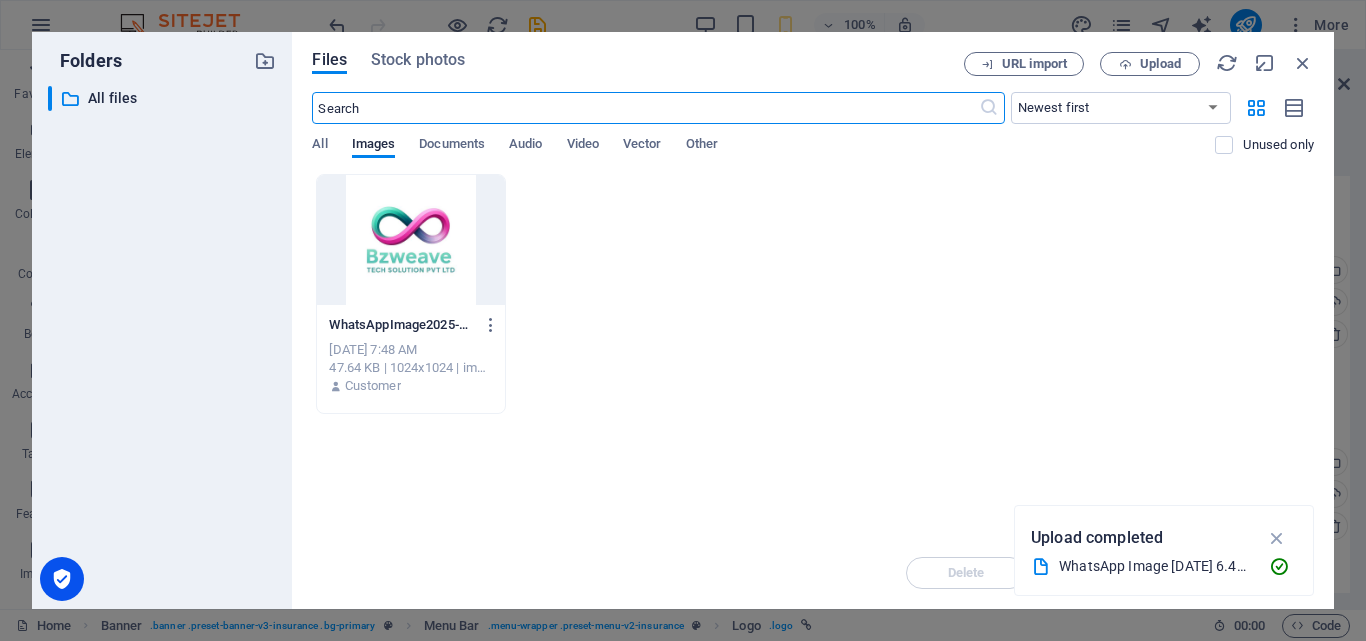 click at bounding box center [410, 240] 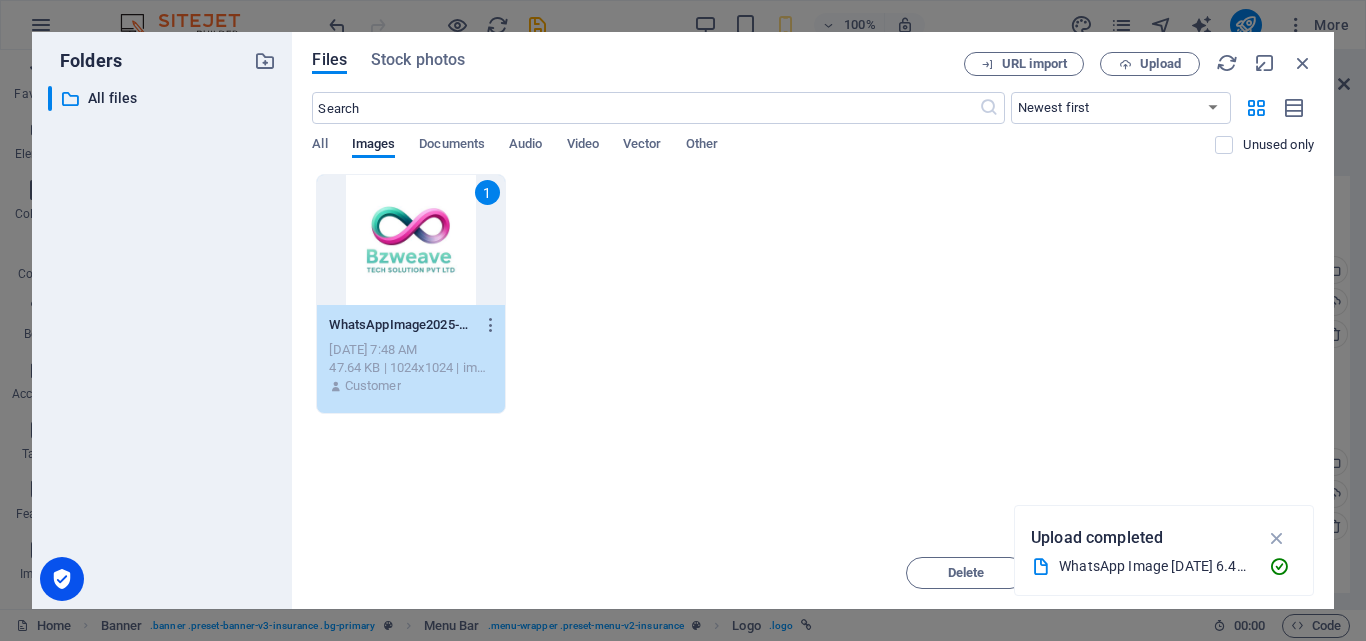 click at bounding box center [1277, 538] 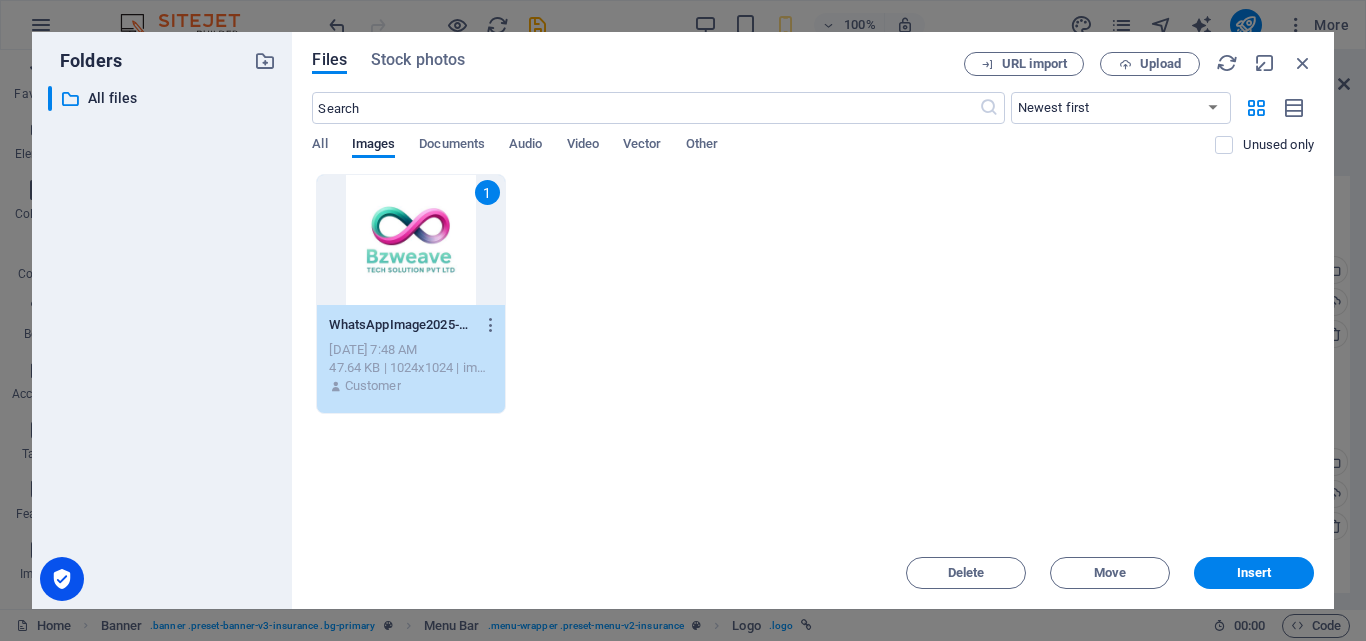 click on "Insert" at bounding box center [1254, 573] 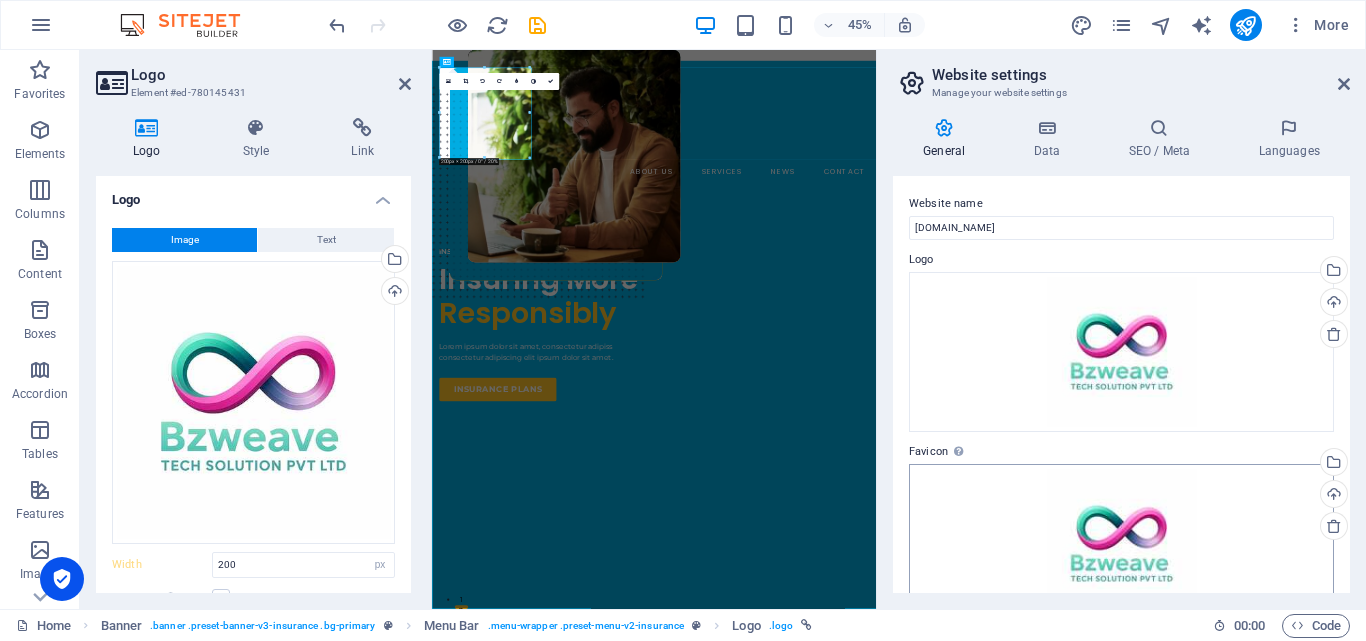 type on "215" 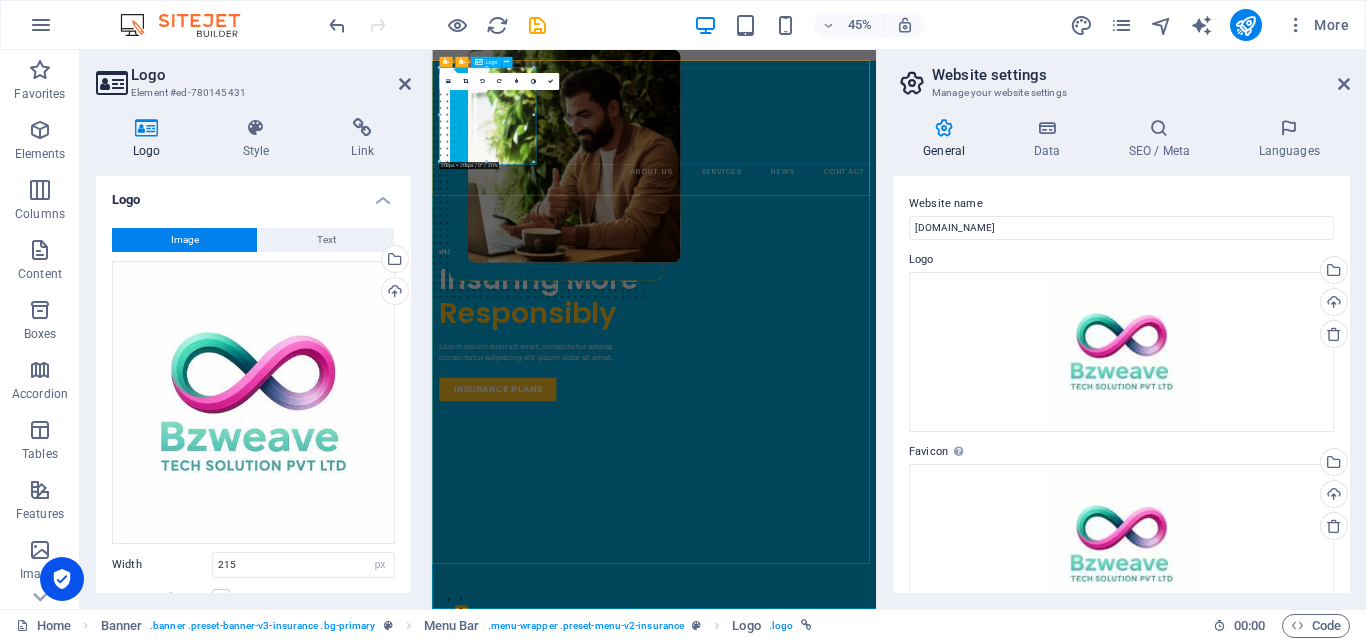 drag, startPoint x: 960, startPoint y: 210, endPoint x: 629, endPoint y: 203, distance: 331.074 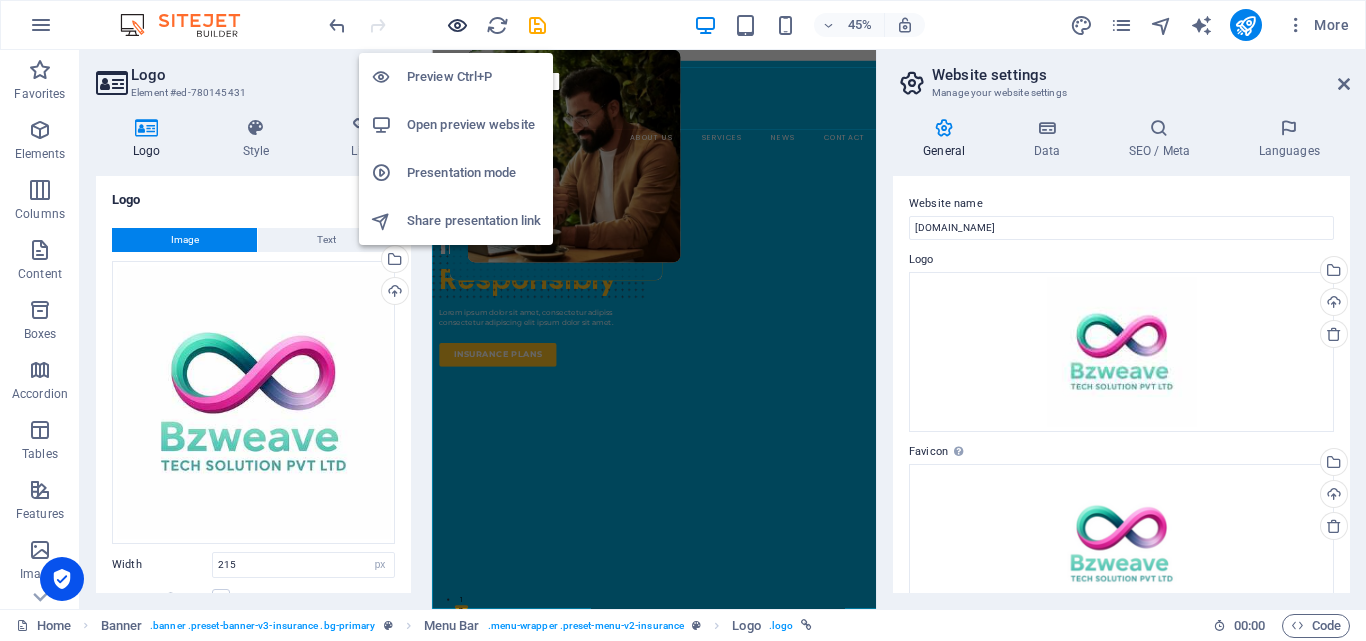 click at bounding box center (457, 25) 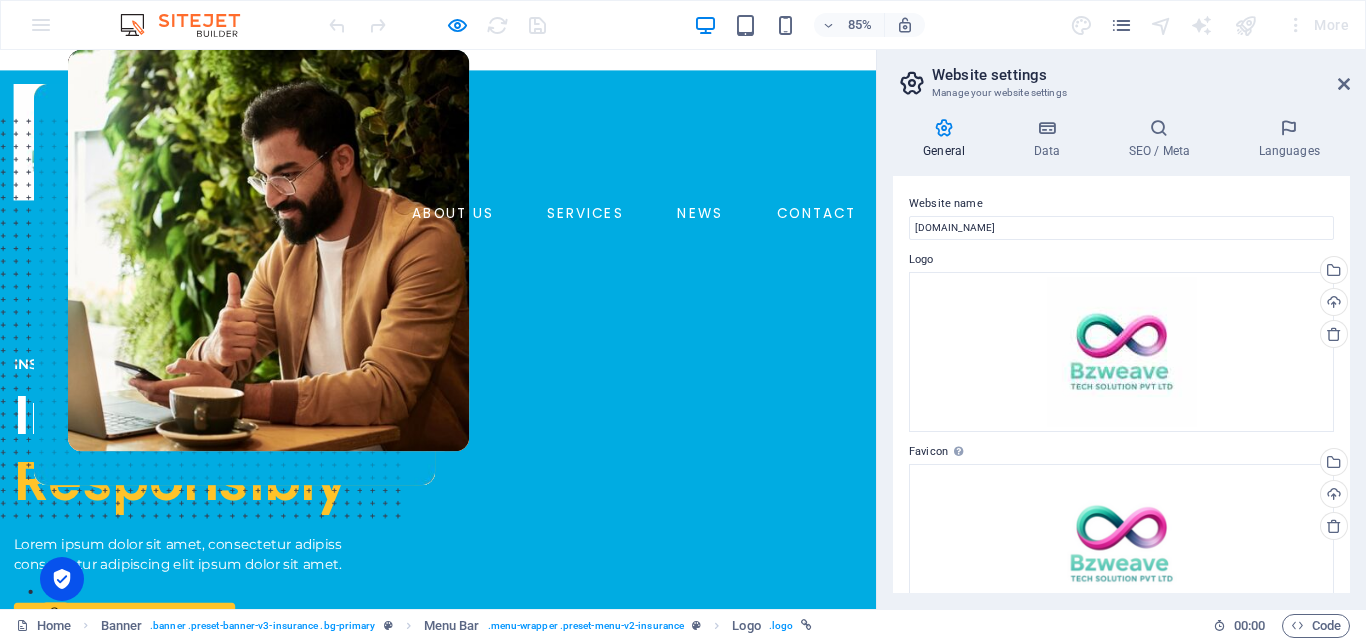 click at bounding box center [84, 158] 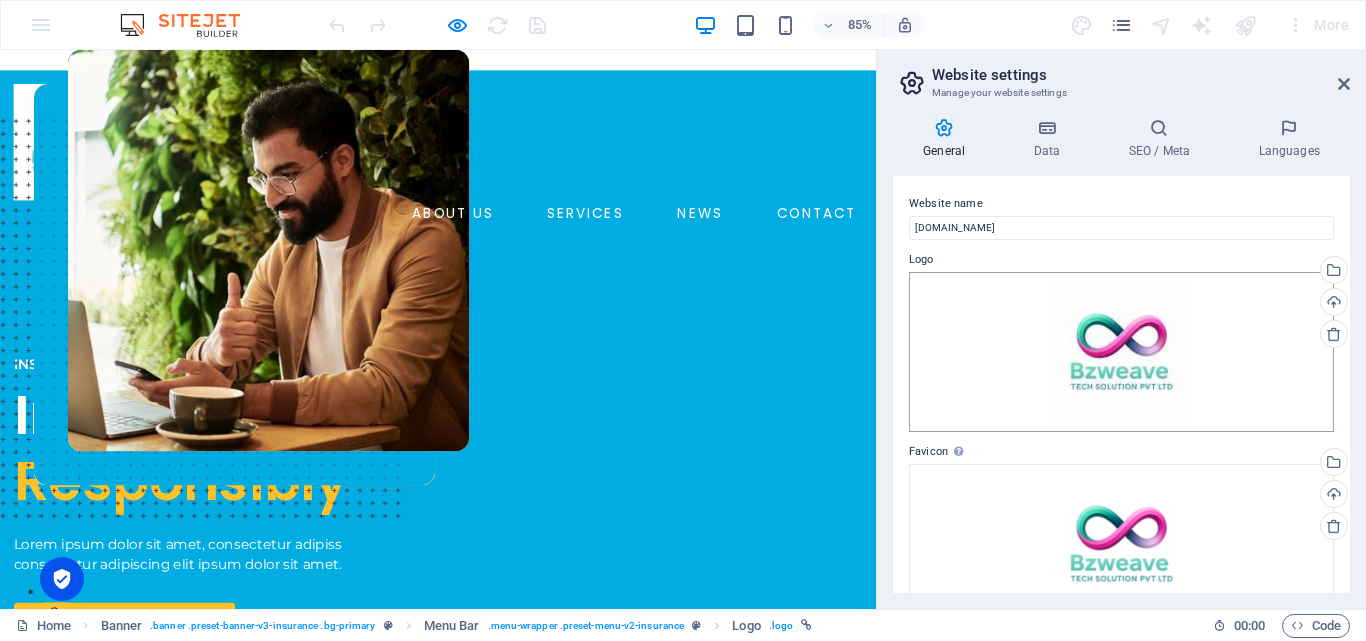 click on "Drag files here, click to choose files or select files from Files or our free stock photos & videos" at bounding box center (1121, 352) 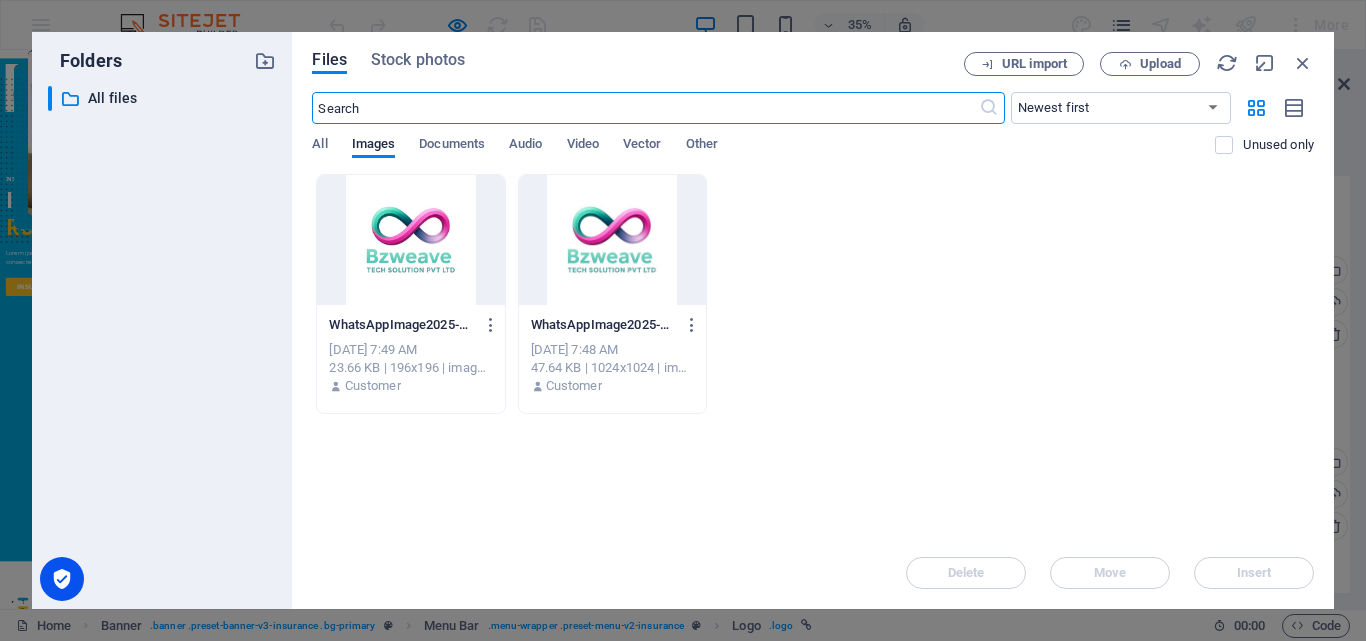 click at bounding box center [612, 240] 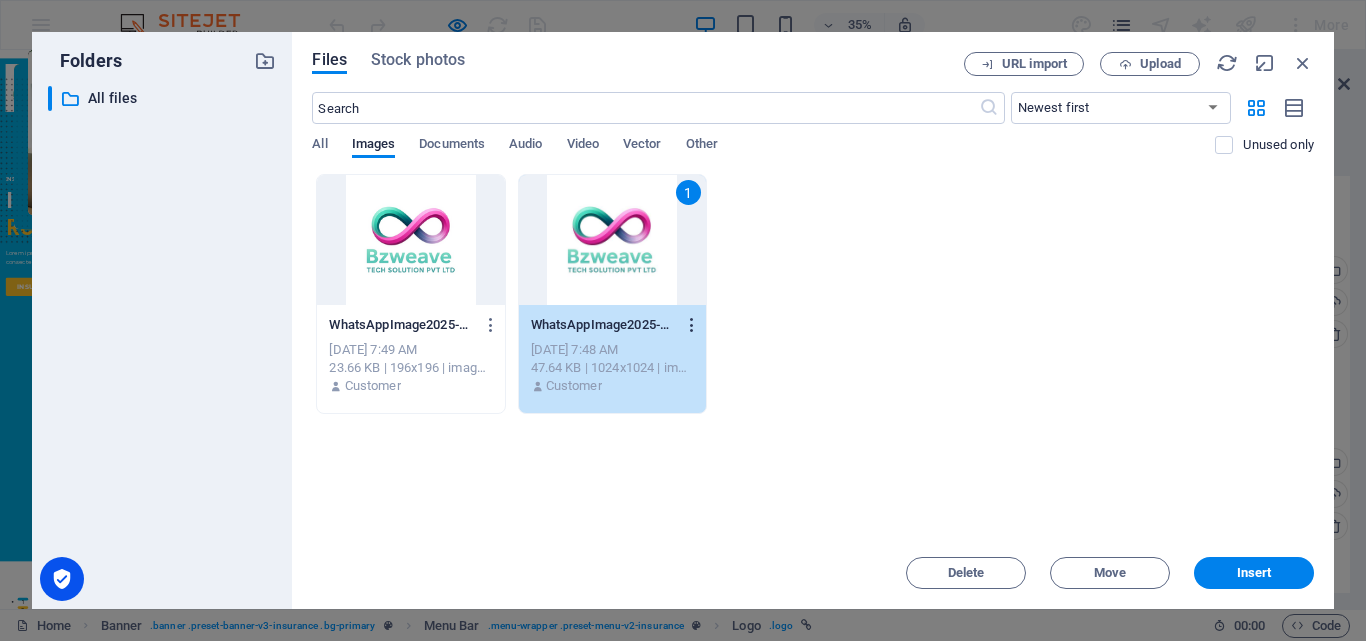 click at bounding box center (692, 325) 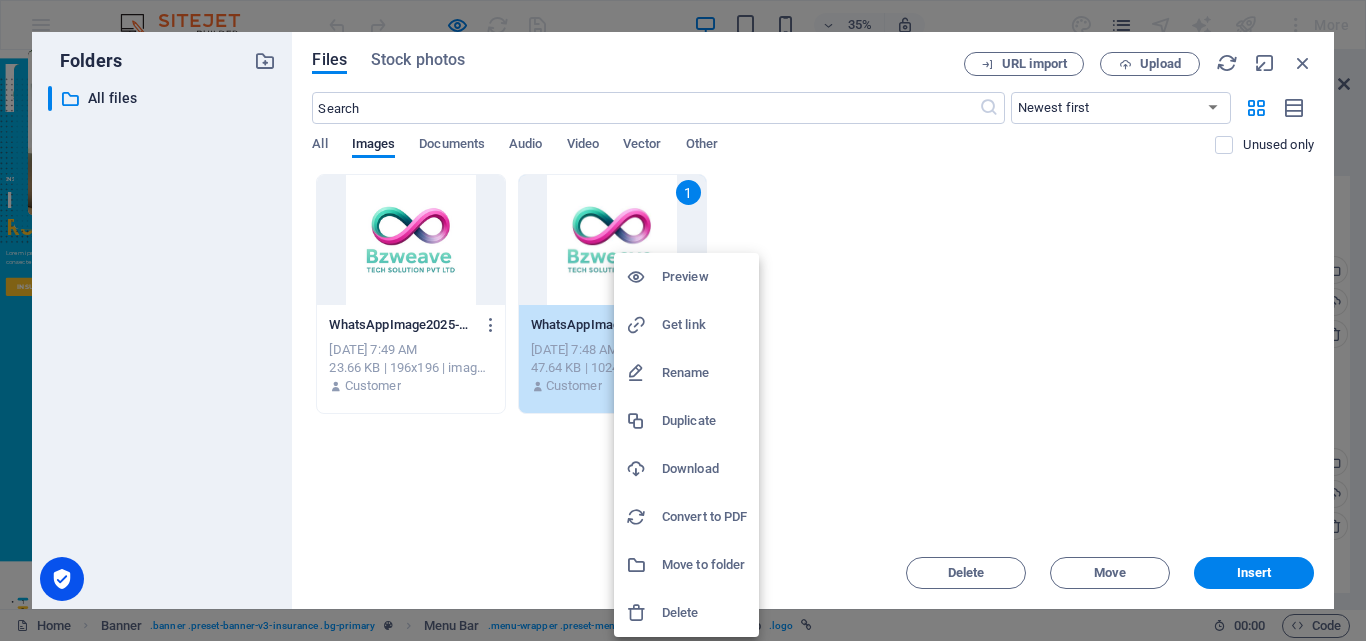 click at bounding box center (683, 320) 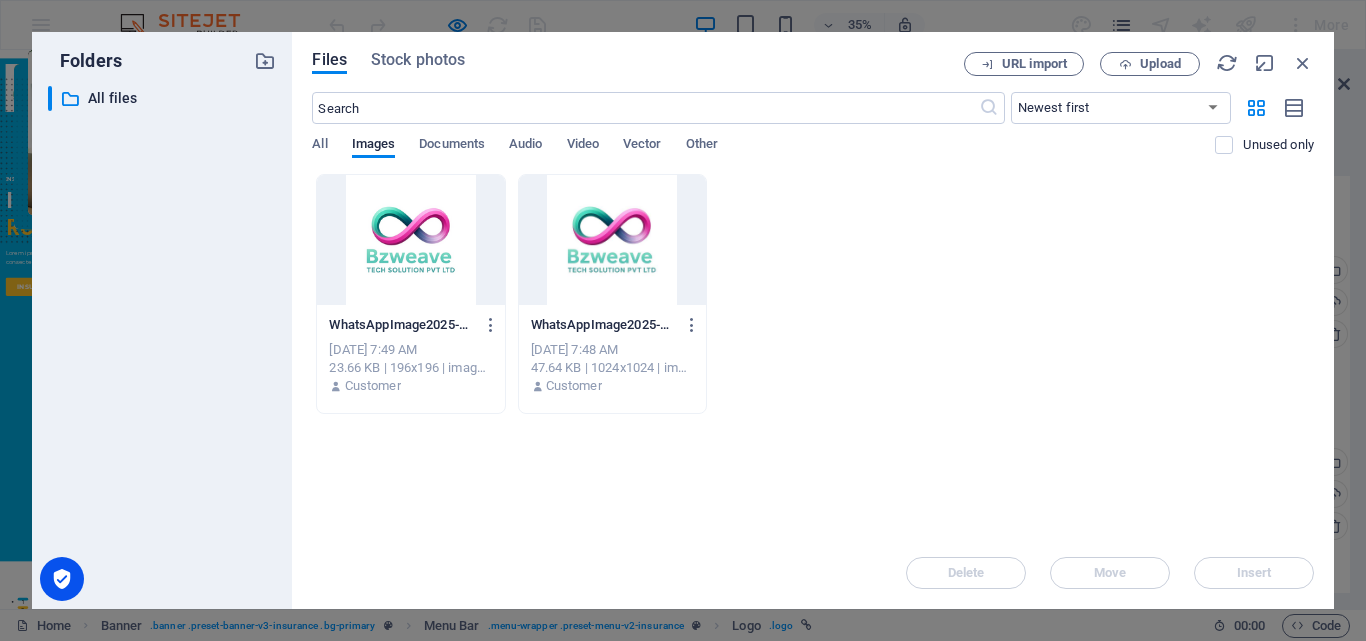 click at bounding box center [612, 240] 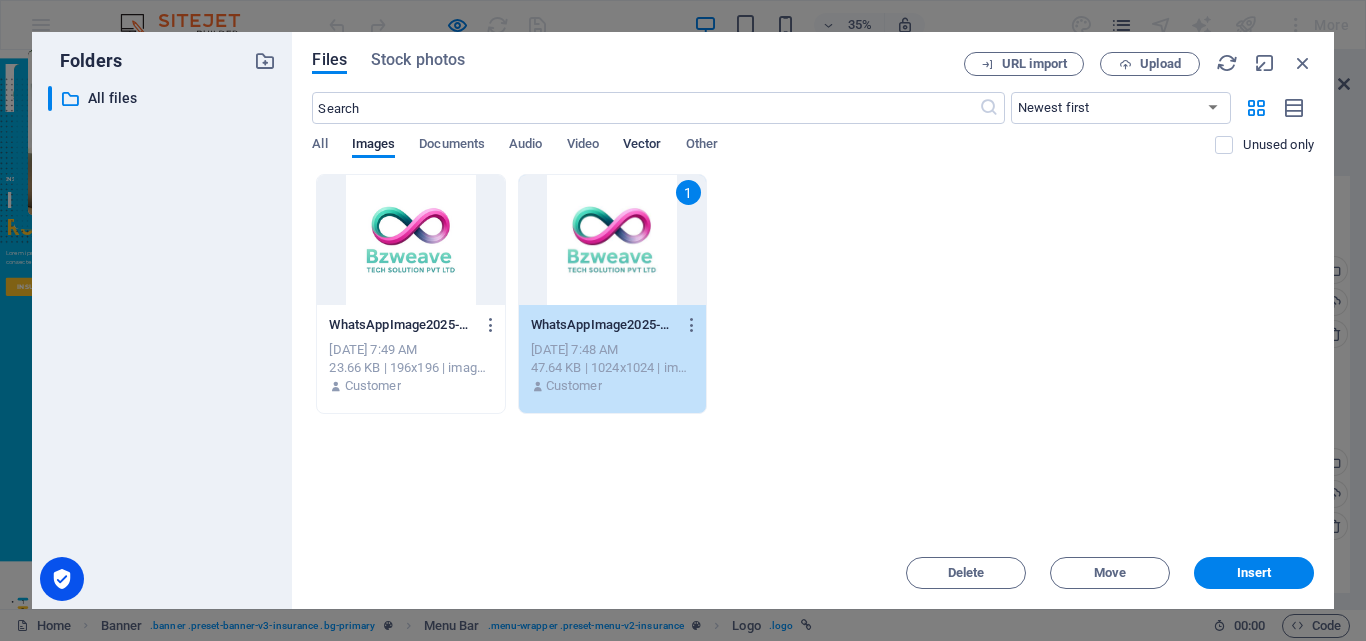 click on "Vector" at bounding box center [642, 146] 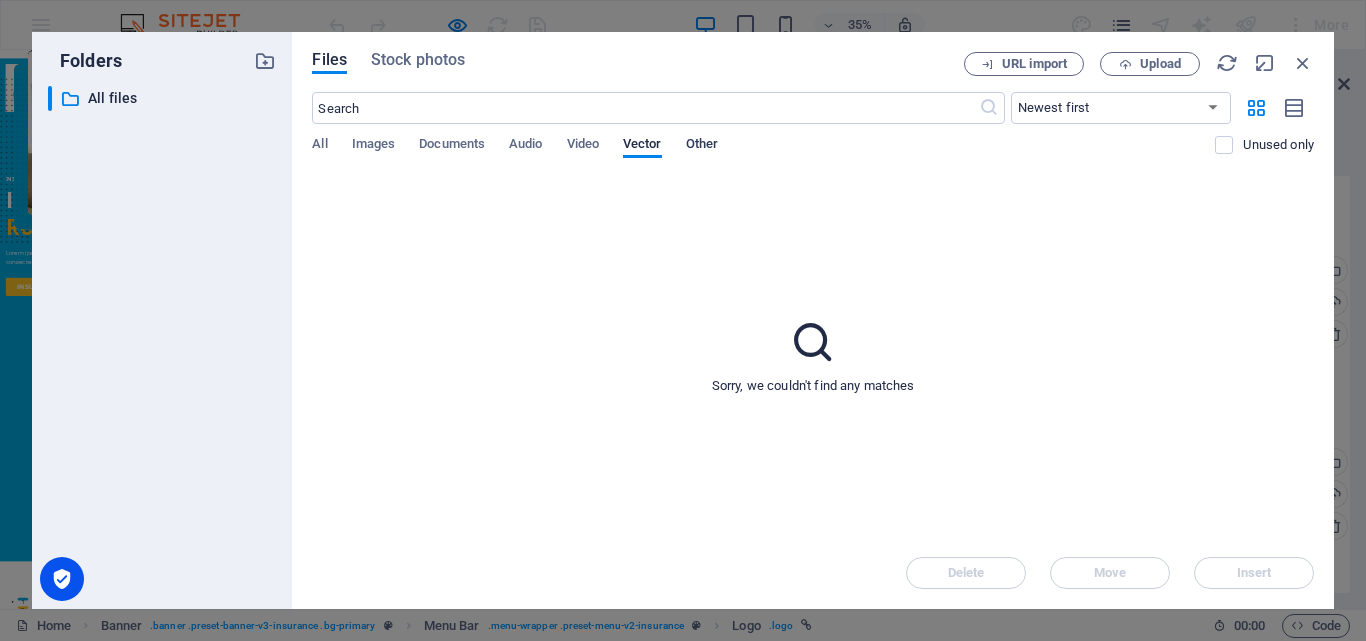 click on "Other" at bounding box center [702, 146] 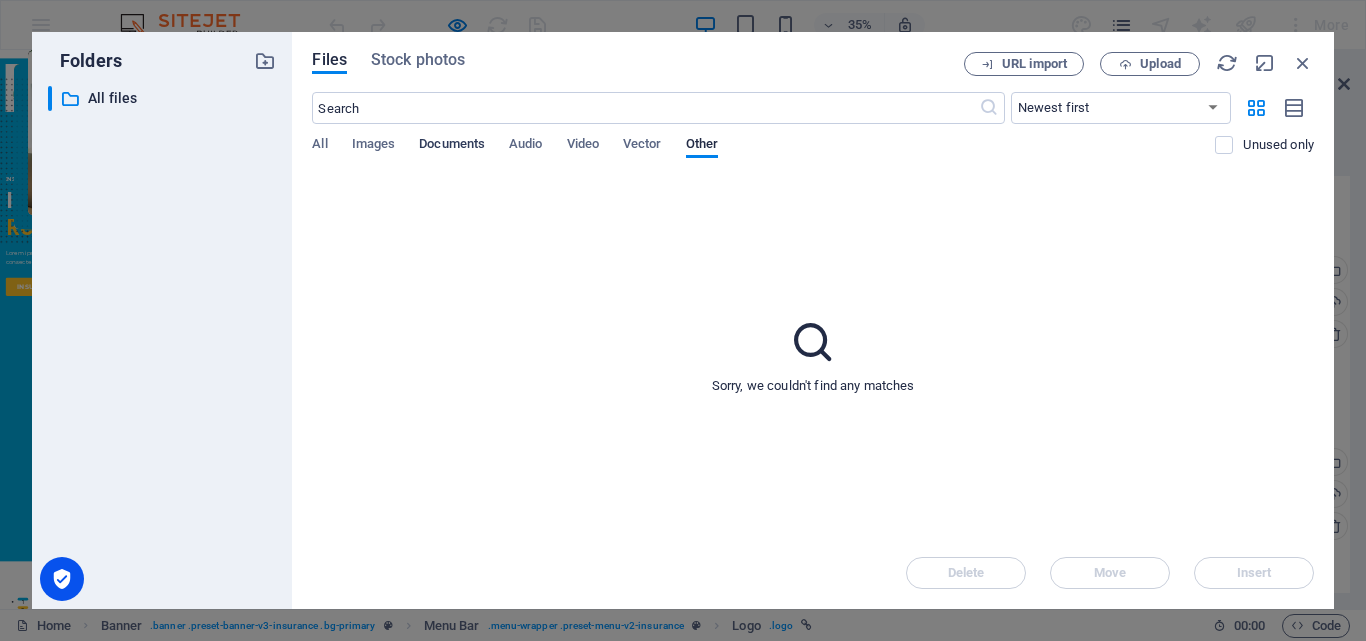 click on "Documents" at bounding box center (452, 146) 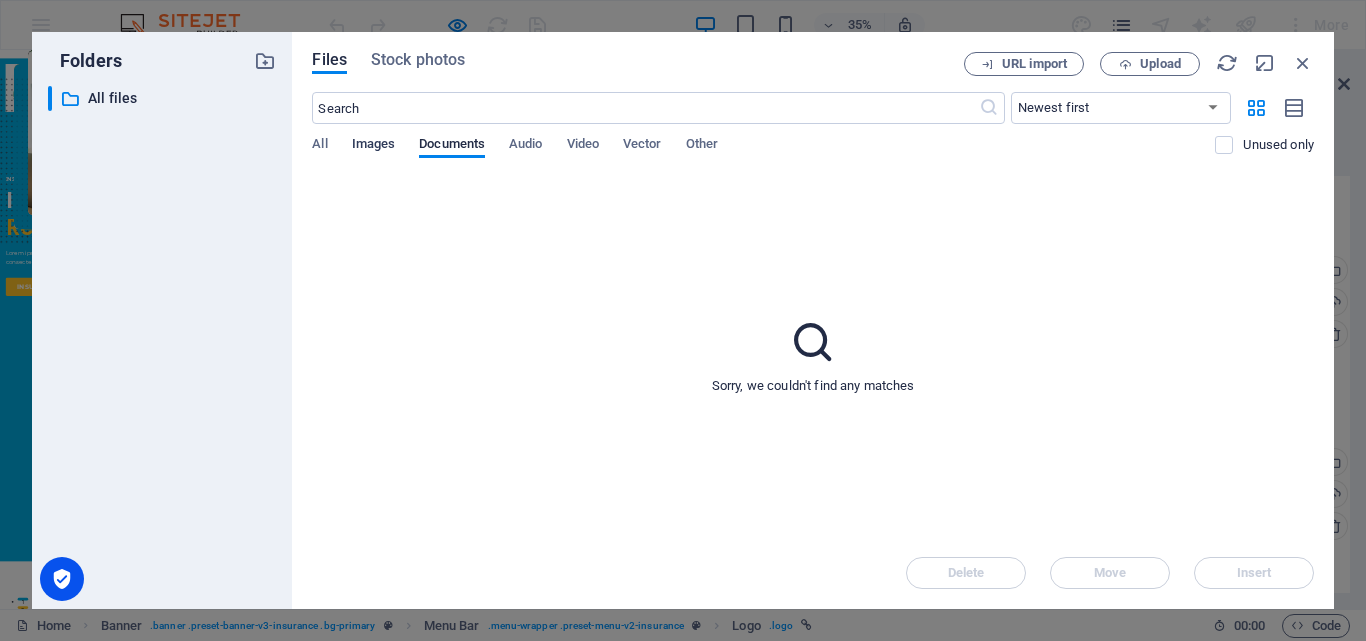 click on "Images" at bounding box center (374, 146) 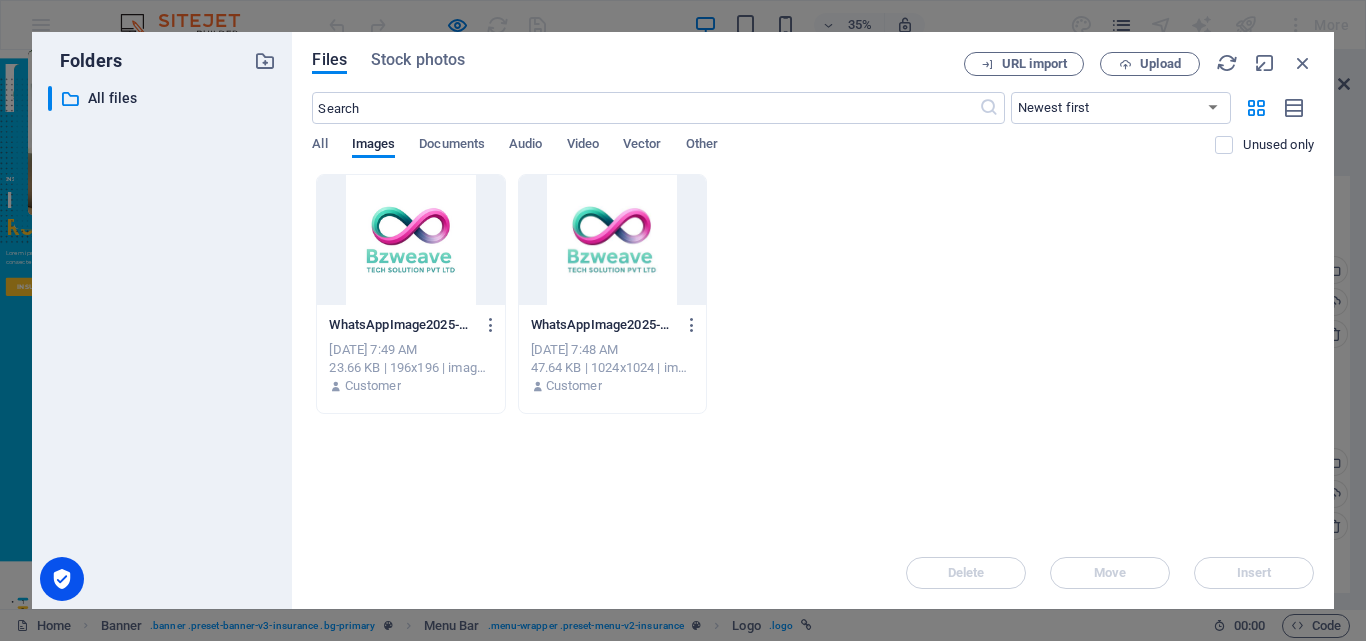 click at bounding box center [612, 240] 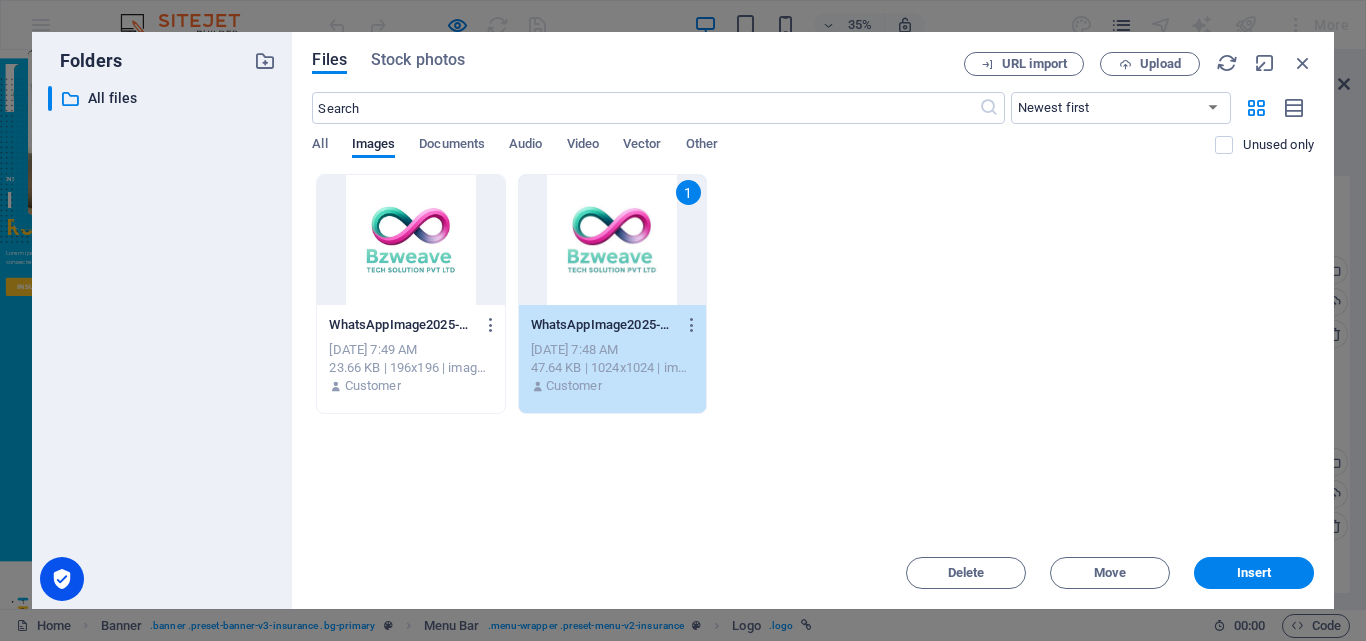 click on "Insert" at bounding box center [1254, 573] 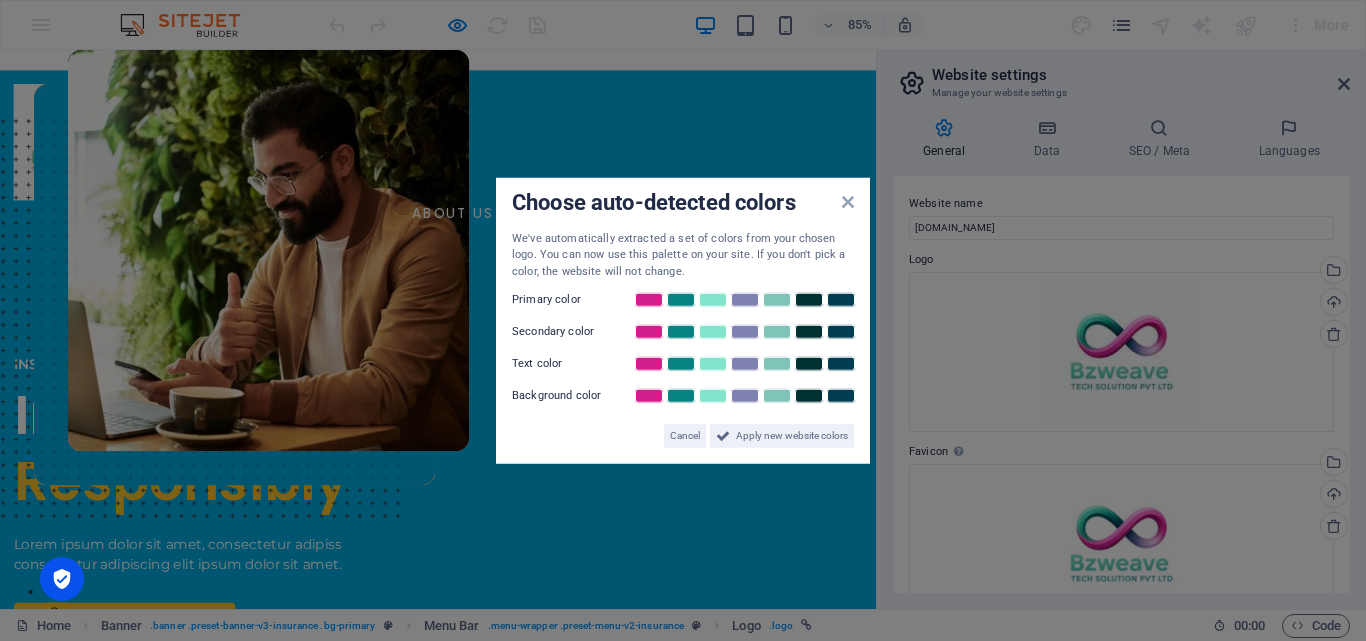 drag, startPoint x: 845, startPoint y: 496, endPoint x: 994, endPoint y: 523, distance: 151.42654 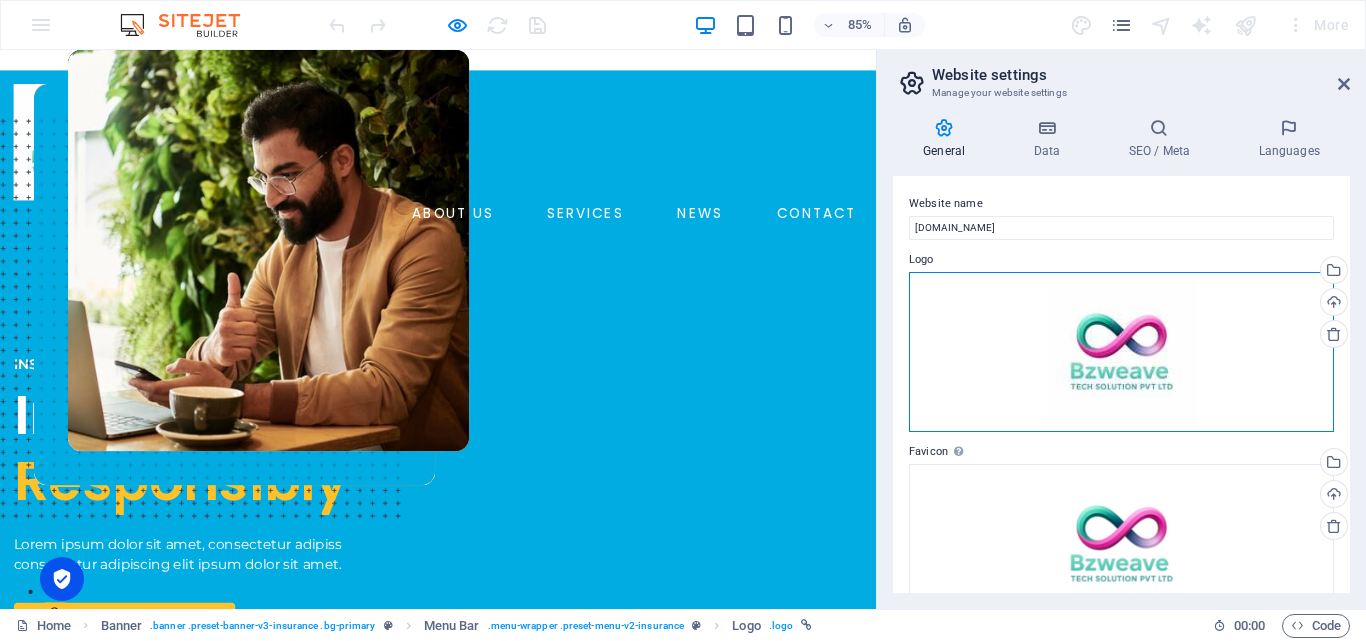 click on "Drag files here, click to choose files or select files from Files or our free stock photos & videos" at bounding box center (1121, 352) 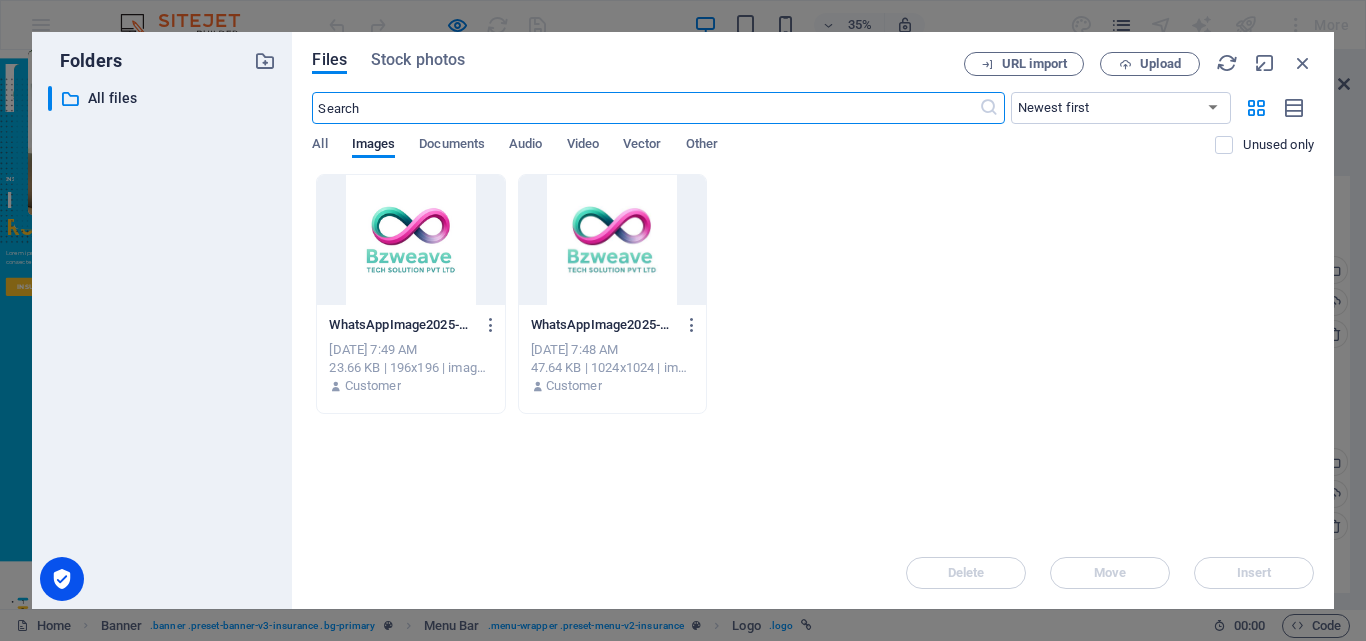 click at bounding box center [612, 240] 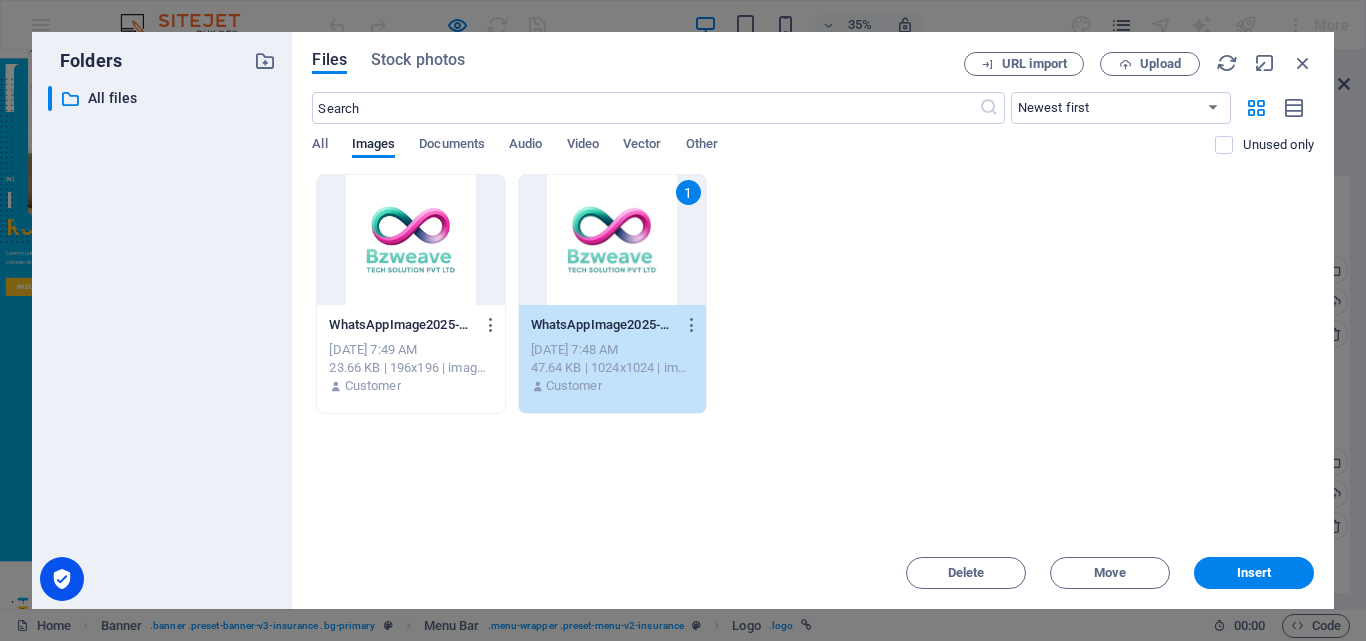 click on "Insert" at bounding box center (1254, 573) 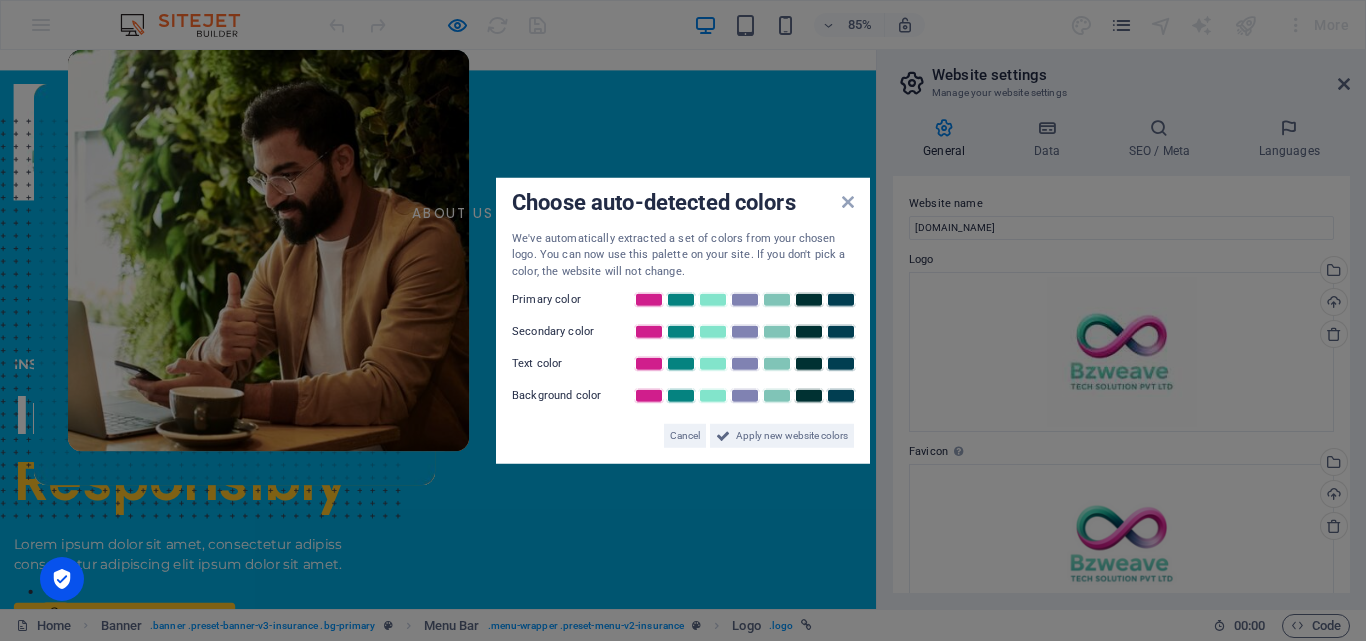 click on "Choose auto-detected colors We've automatically extracted a set of colors from your chosen logo. You can now use this palette on your site. If you don't pick a color, the website will not change.  Primary color Secondary color Text color Background color Cancel Apply new website colors" at bounding box center (683, 320) 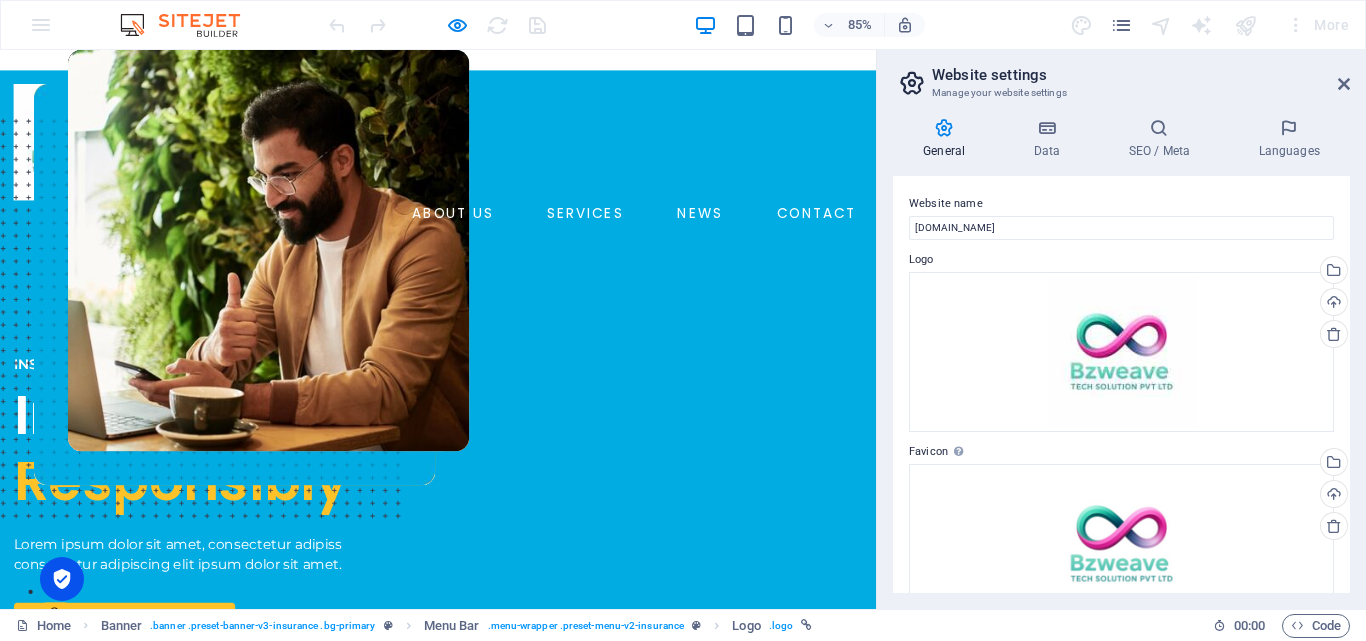 click at bounding box center (84, 158) 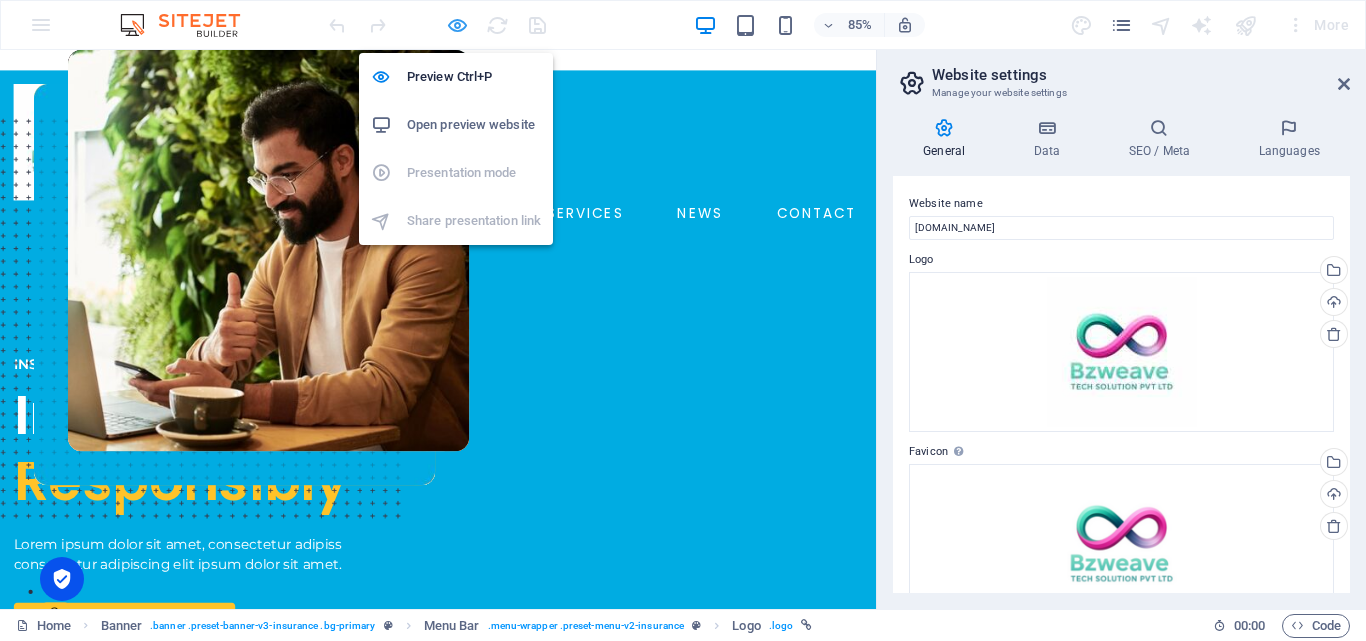 click at bounding box center [457, 25] 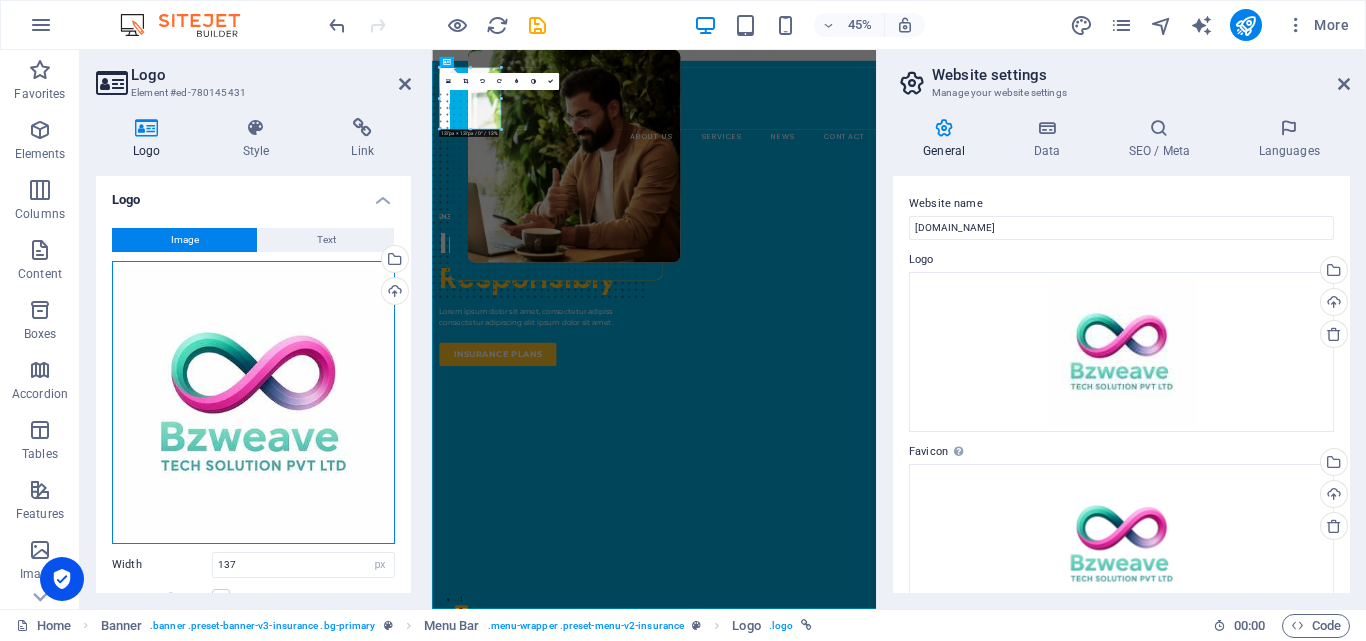 click on "Drag files here, click to choose files or select files from Files or our free stock photos & videos" at bounding box center (253, 402) 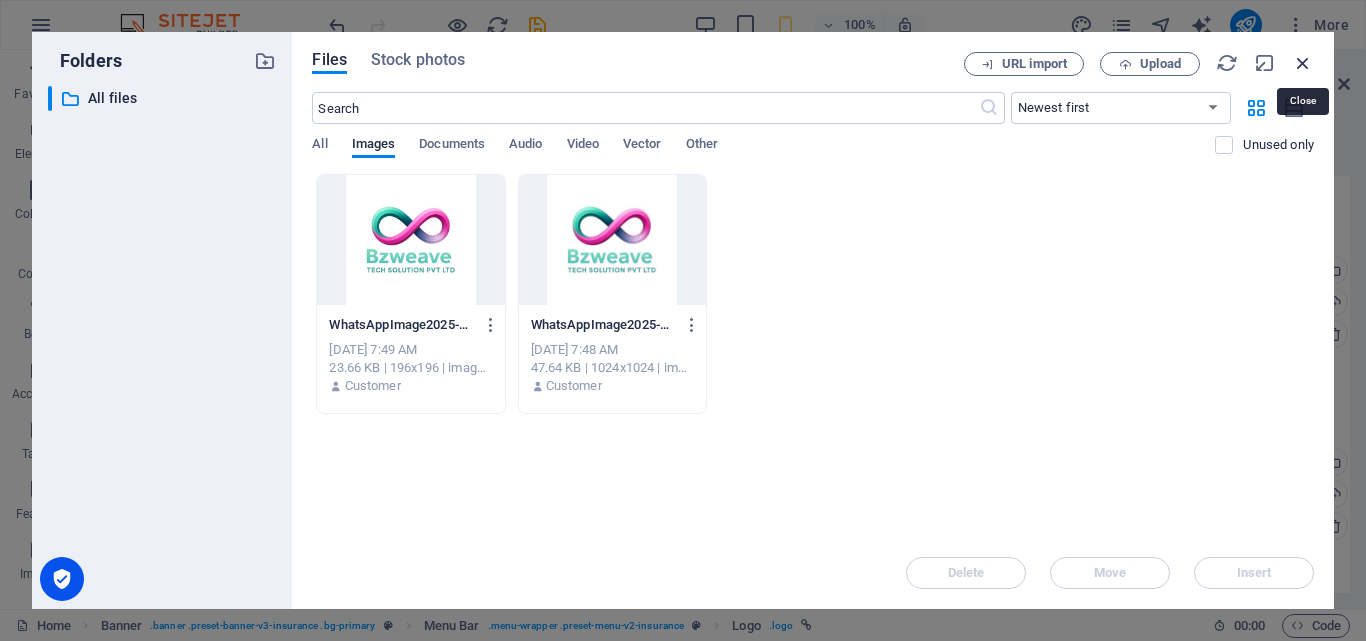 click at bounding box center (1303, 63) 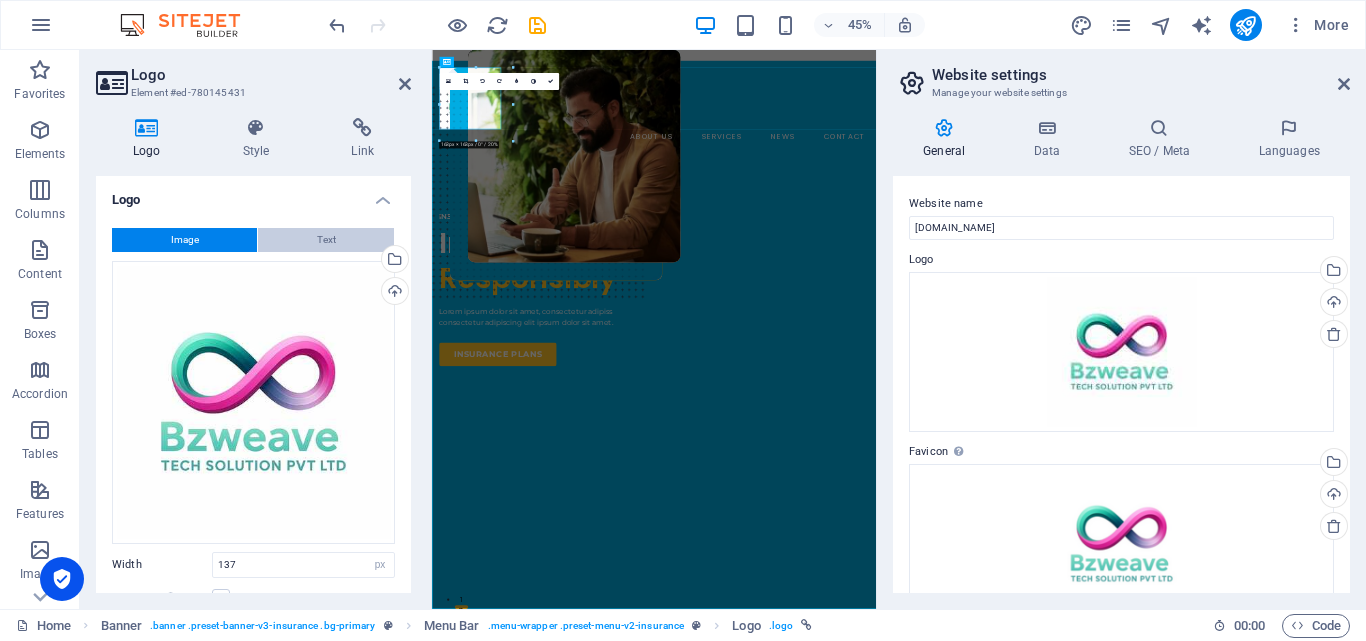 click on "Text" at bounding box center [326, 240] 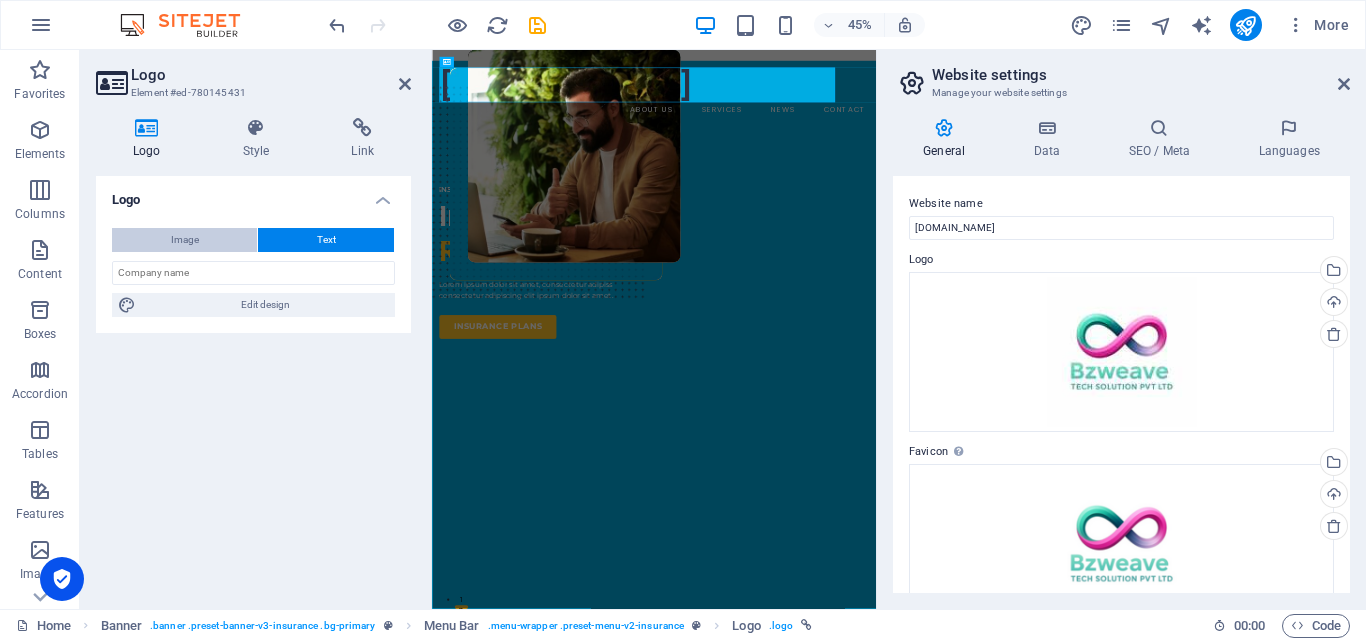 click on "Image" at bounding box center [184, 240] 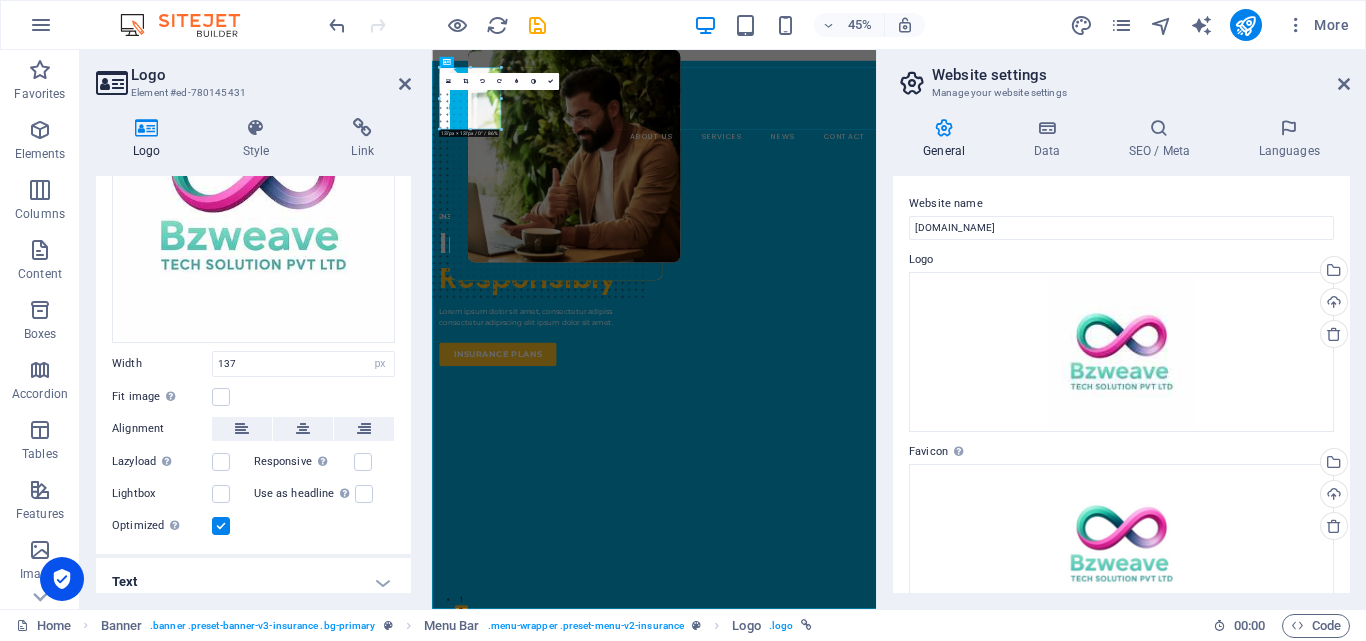 scroll, scrollTop: 210, scrollLeft: 0, axis: vertical 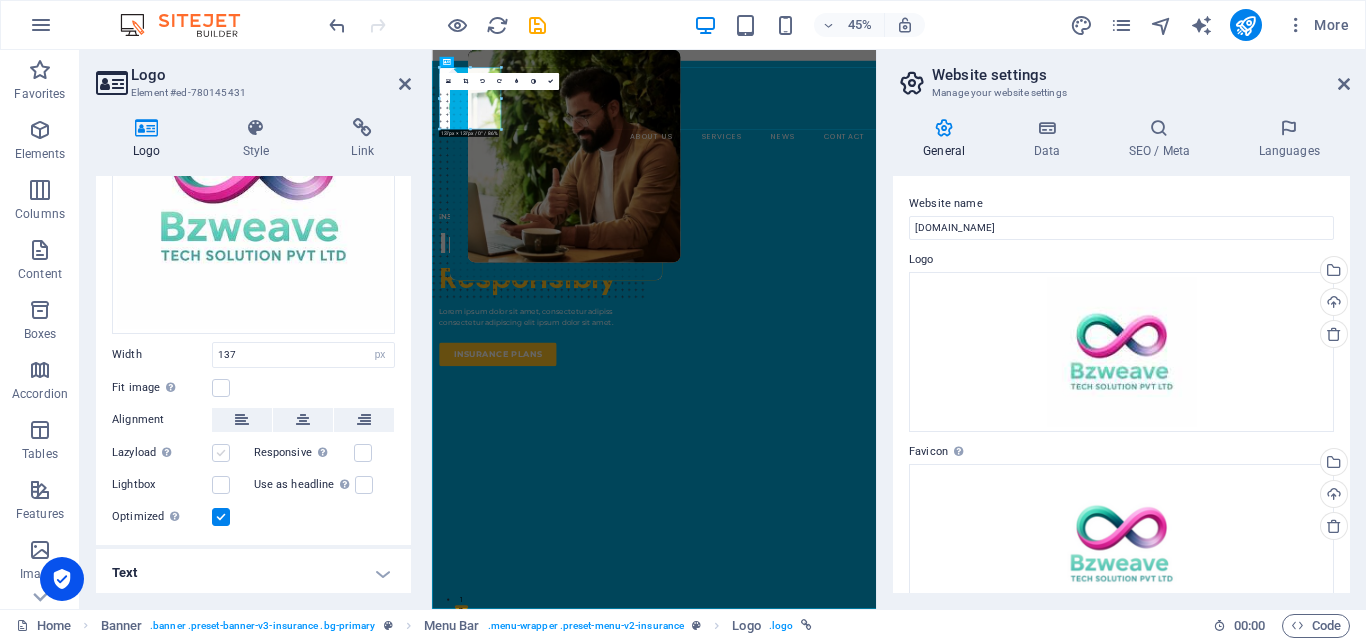 click at bounding box center (221, 453) 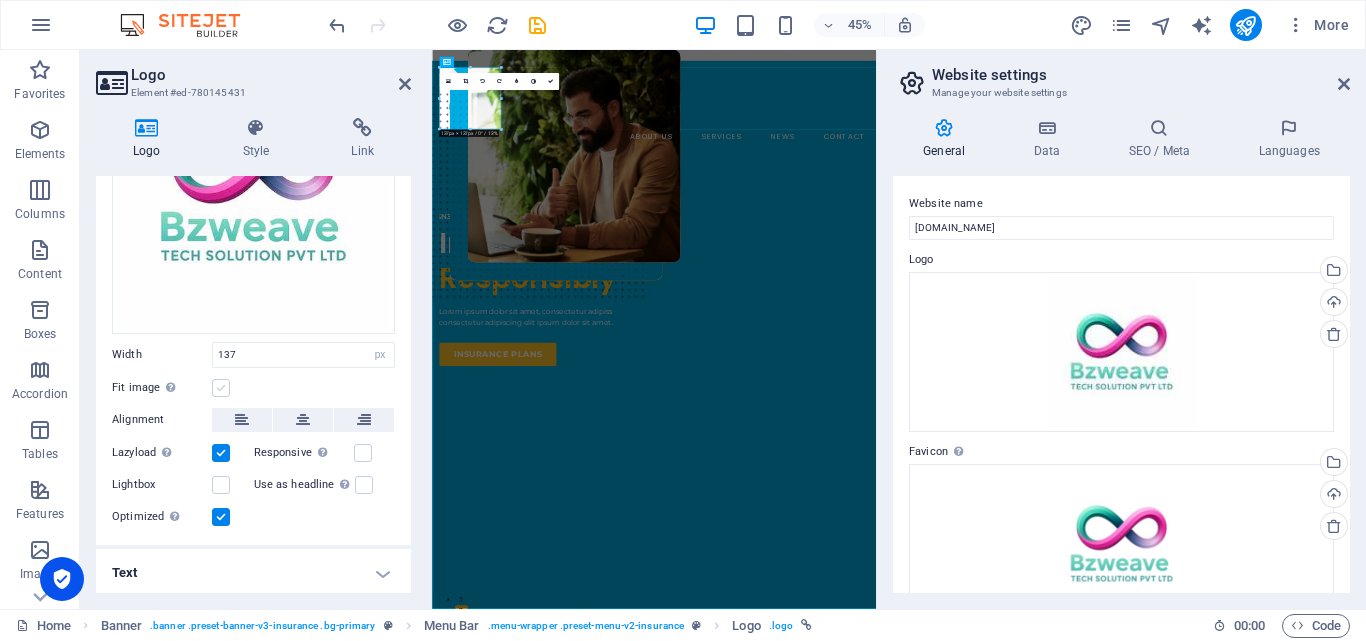 click at bounding box center (221, 388) 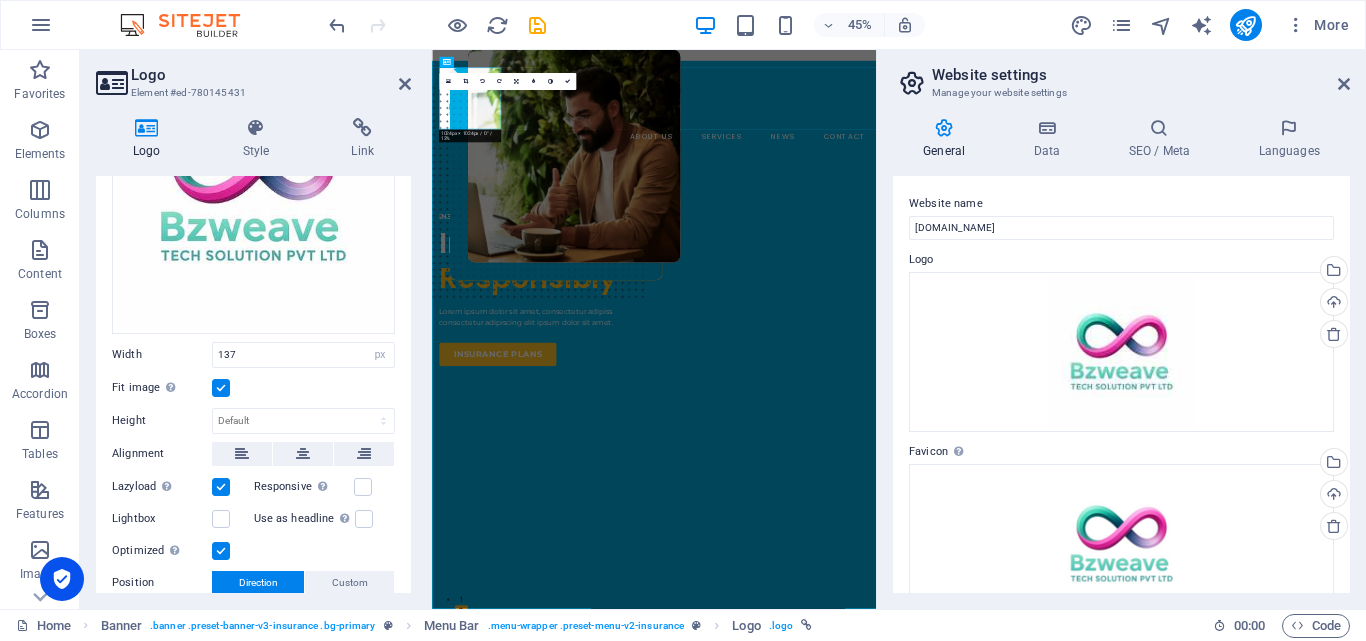 drag, startPoint x: 406, startPoint y: 386, endPoint x: 389, endPoint y: 501, distance: 116.24973 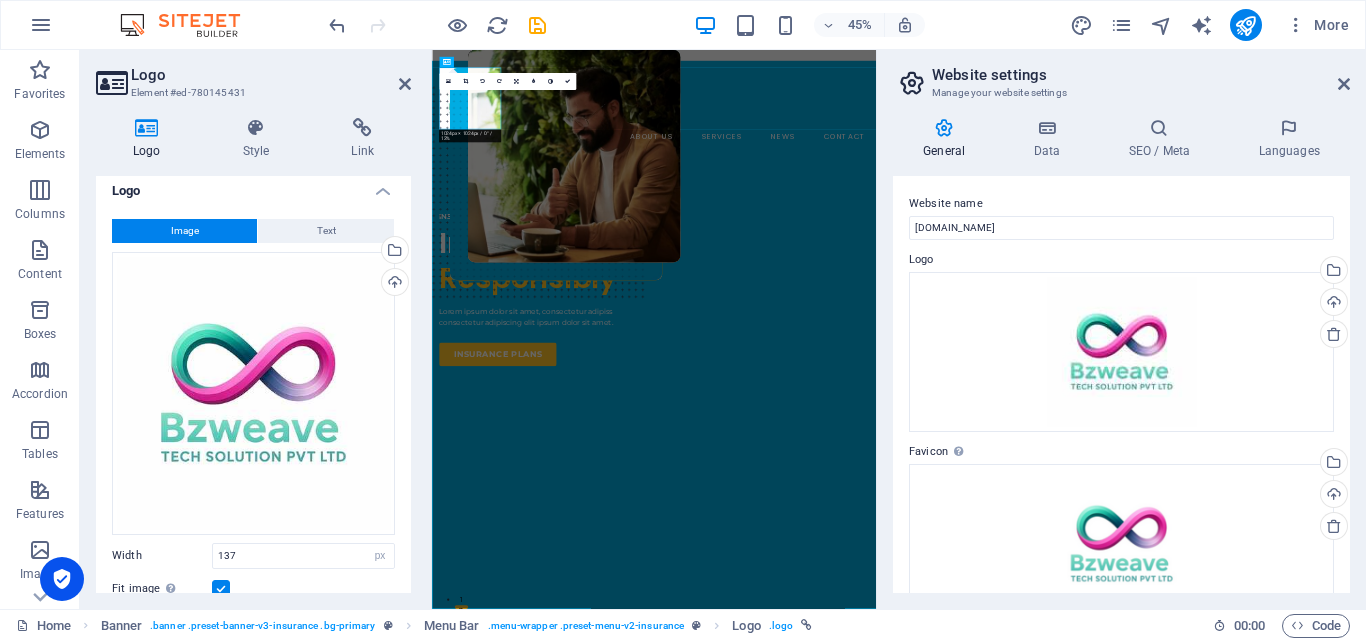 scroll, scrollTop: 0, scrollLeft: 0, axis: both 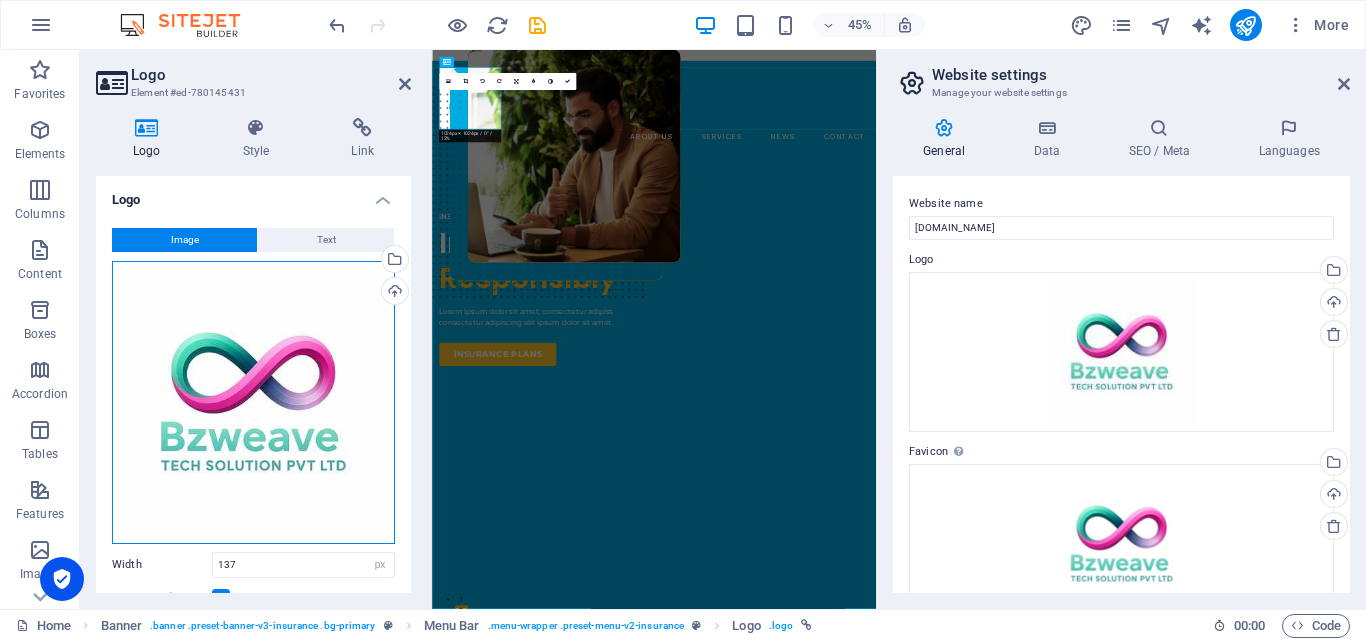 click on "Drag files here, click to choose files or select files from Files or our free stock photos & videos" at bounding box center [253, 402] 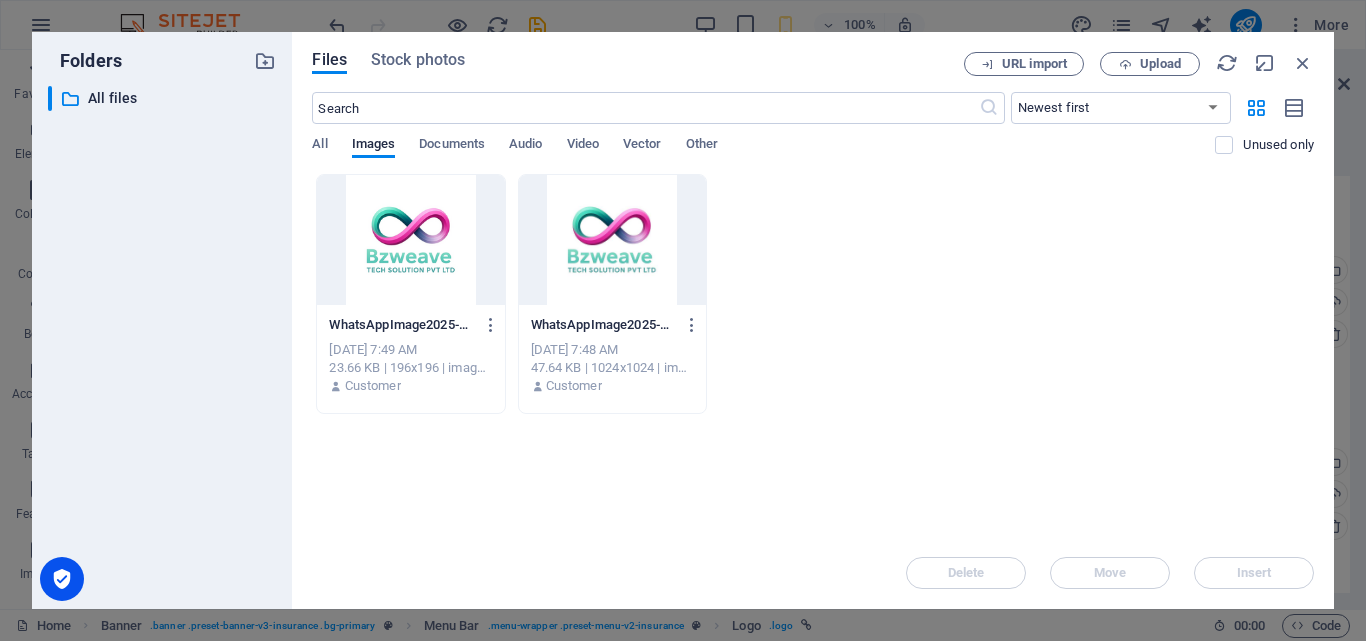 click at bounding box center [612, 240] 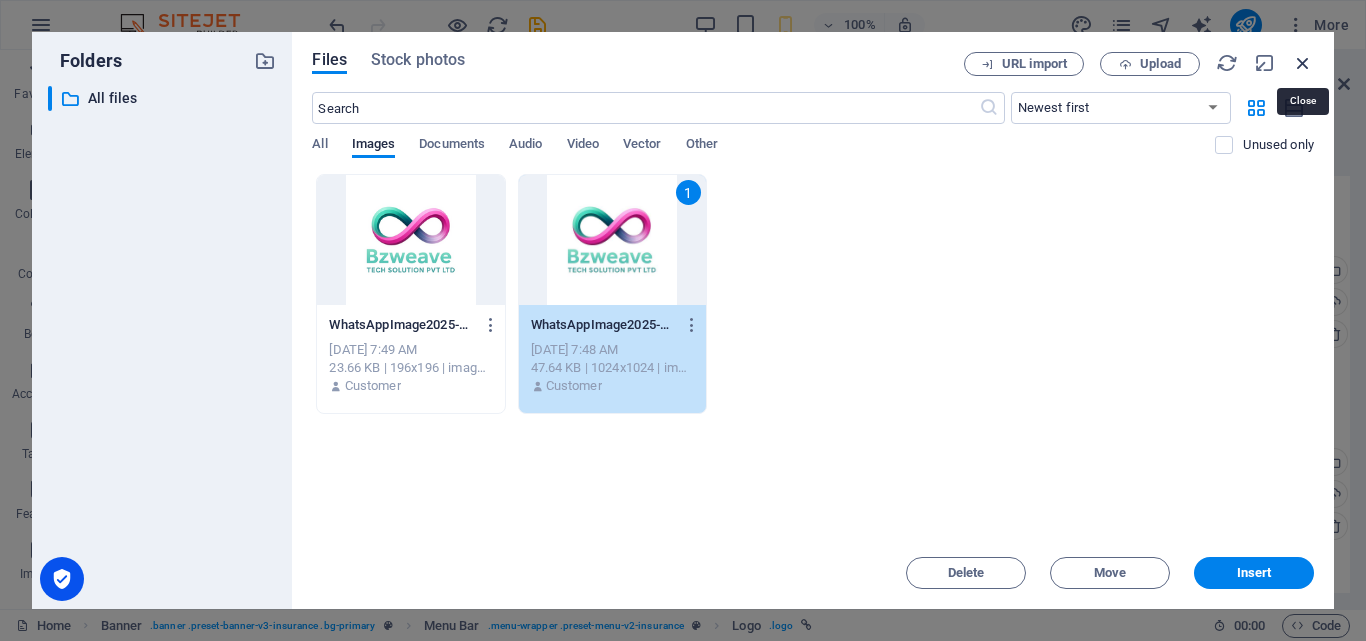 click at bounding box center (1303, 63) 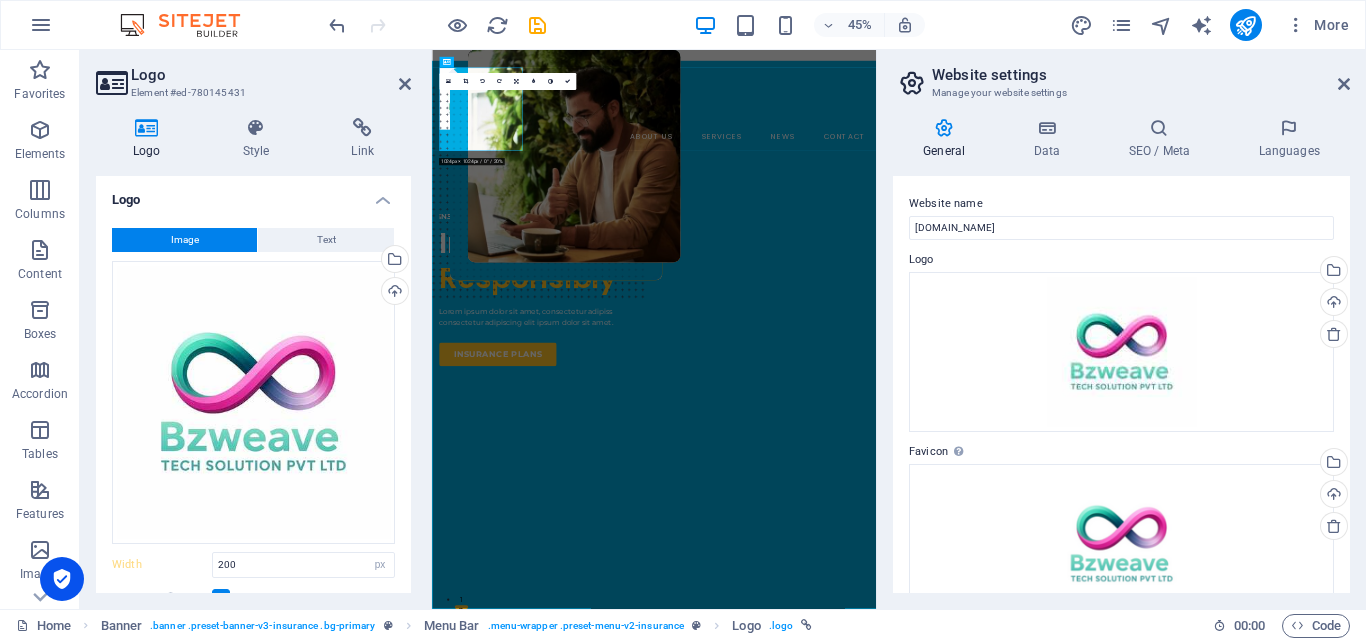 type on "137" 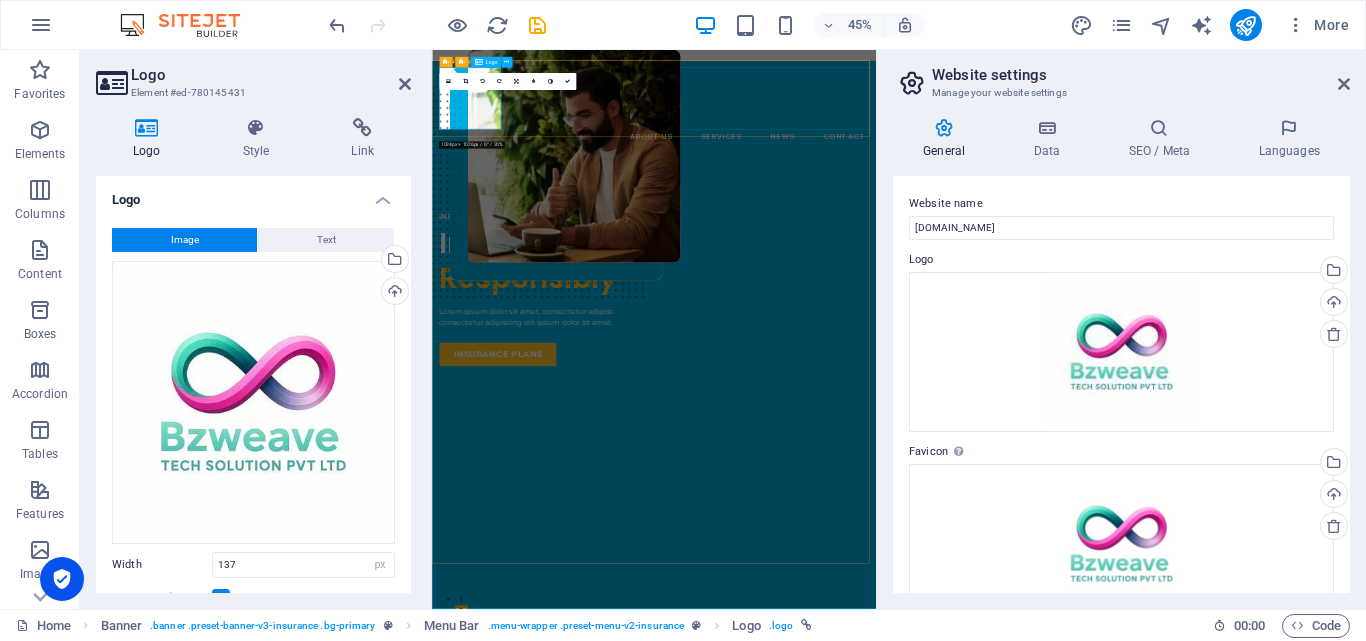 click at bounding box center (925, 158) 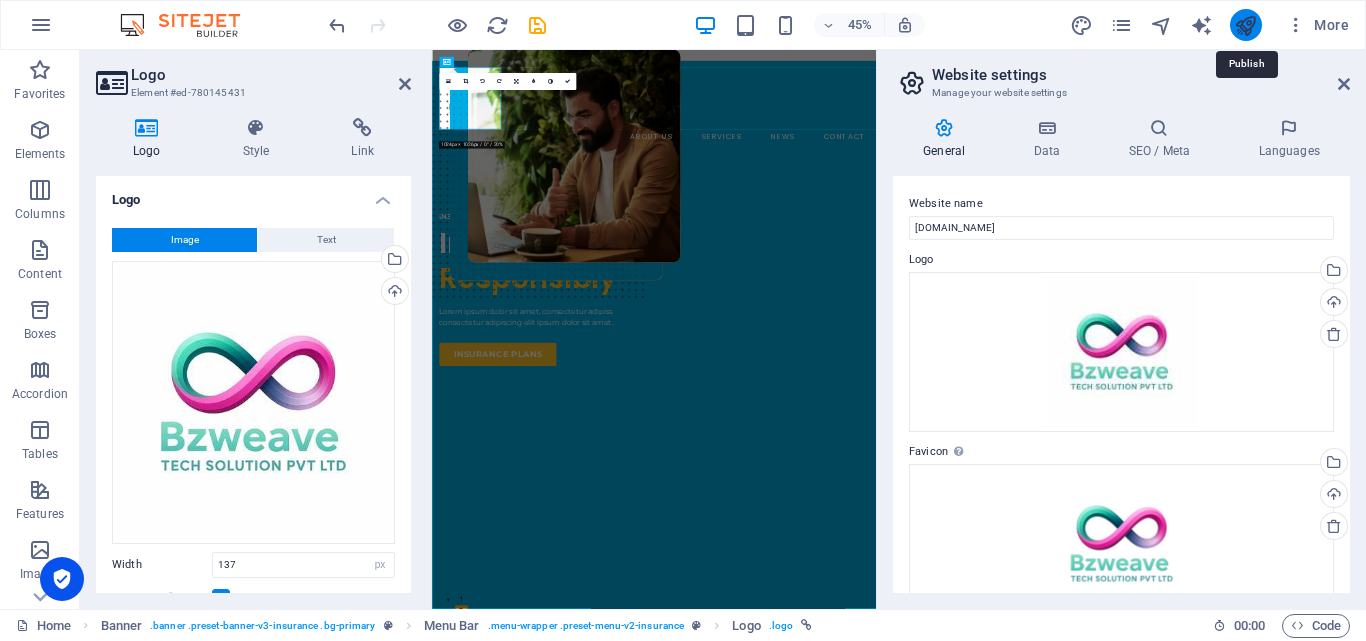 click at bounding box center (1245, 25) 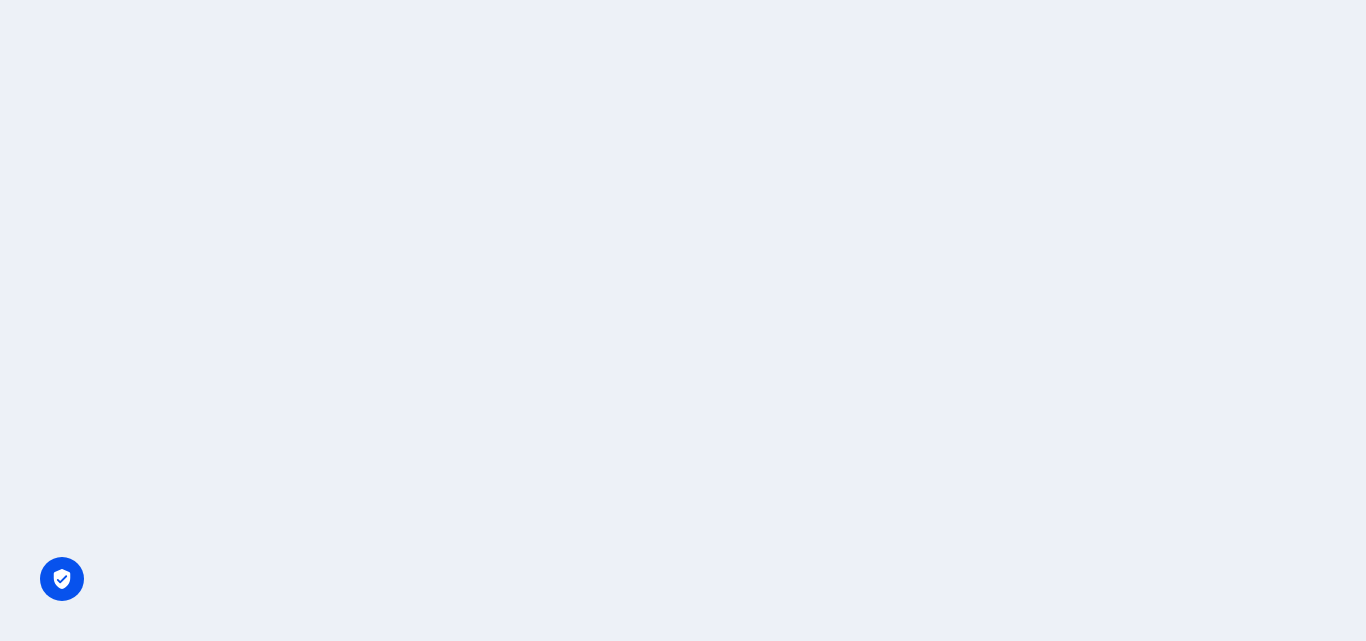 scroll, scrollTop: 0, scrollLeft: 0, axis: both 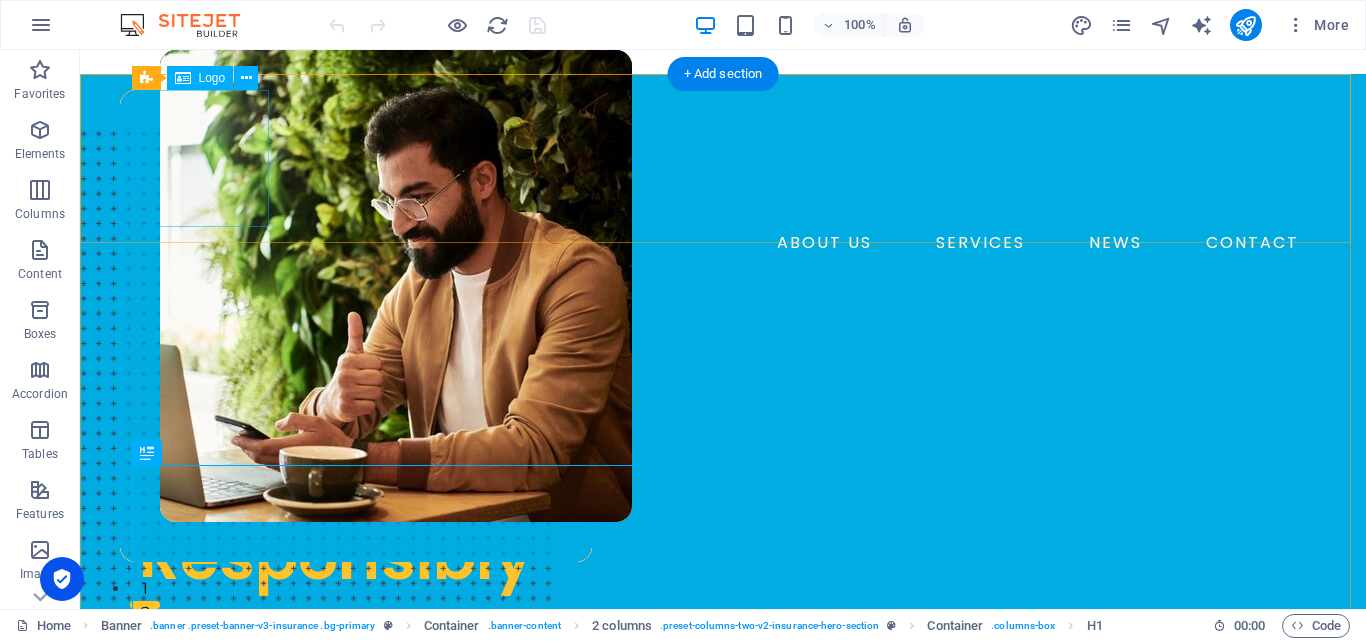 click at bounding box center [723, 158] 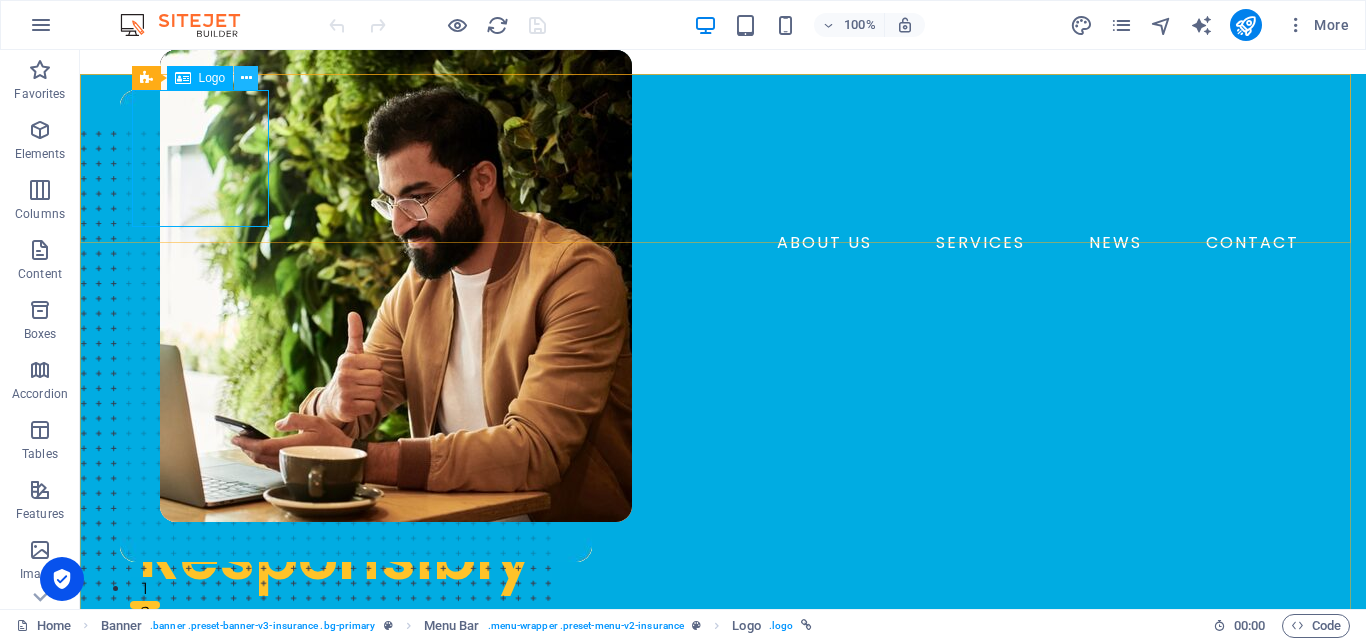 click at bounding box center (246, 78) 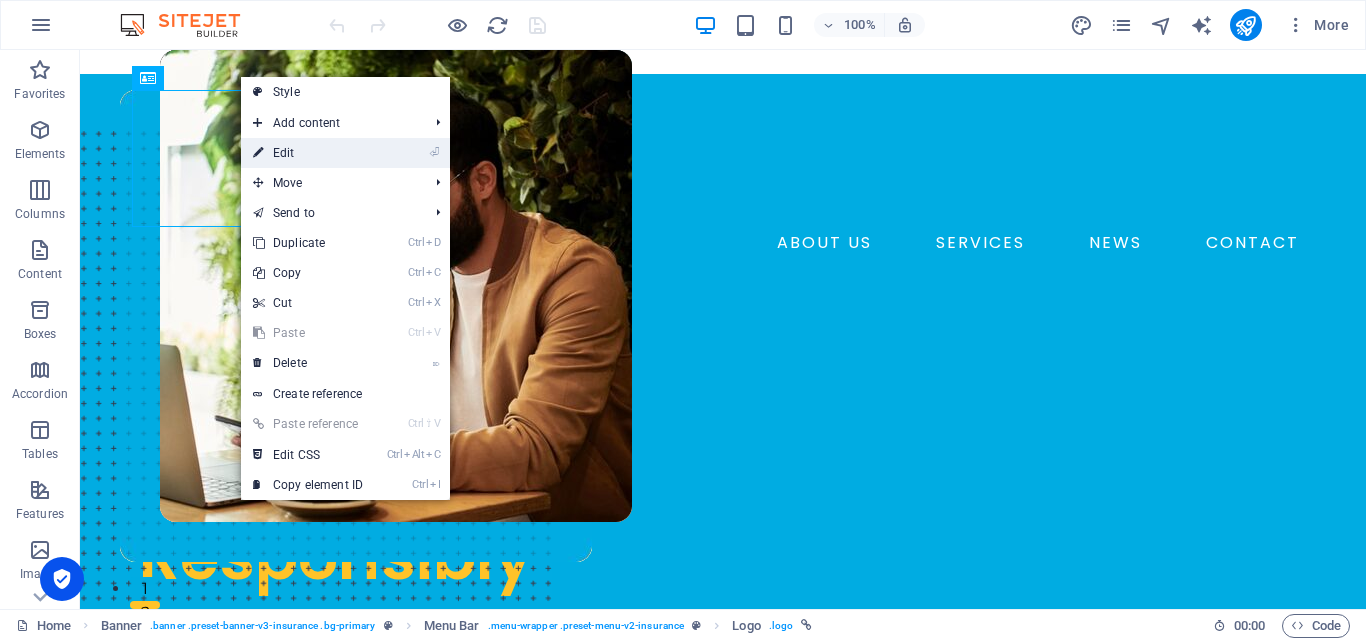 click on "⏎  Edit" at bounding box center (308, 153) 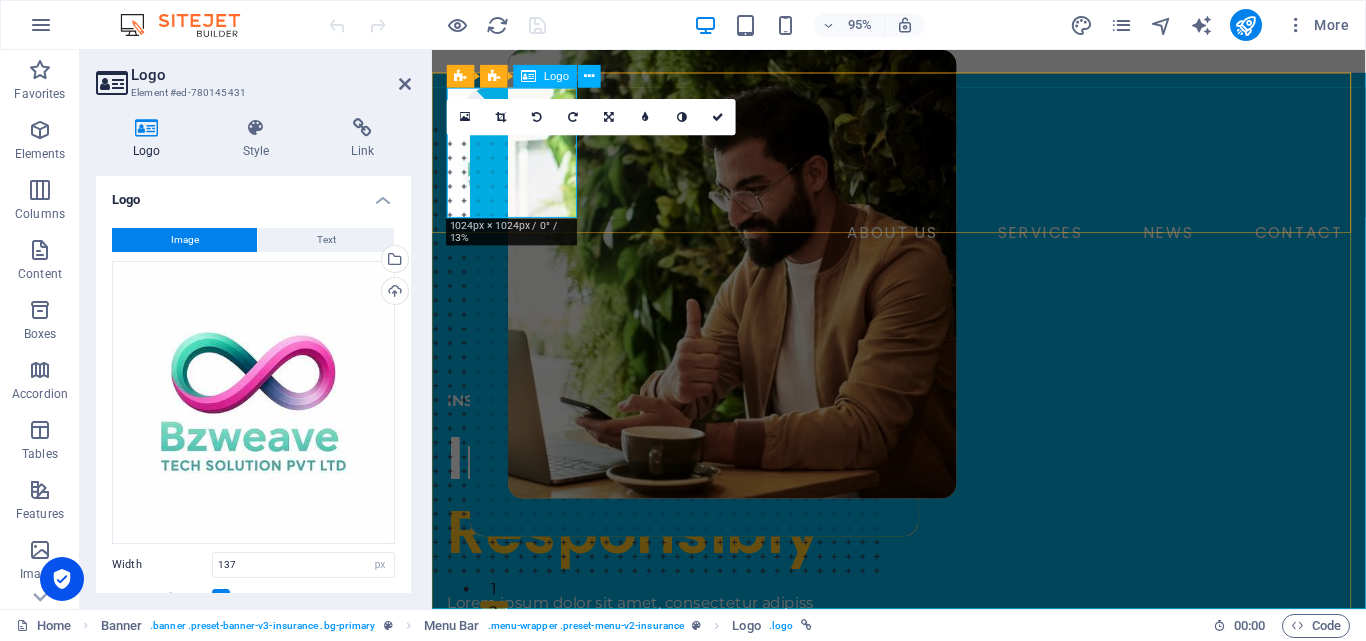 click at bounding box center [923, 158] 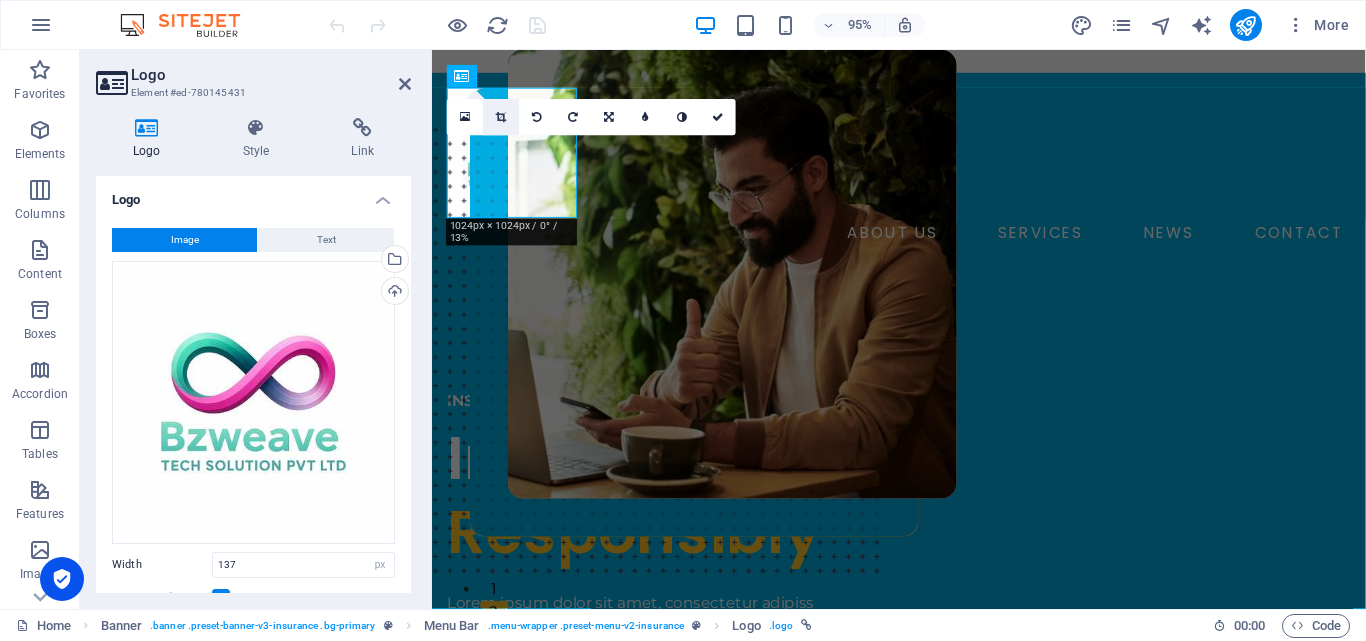 click at bounding box center [501, 117] 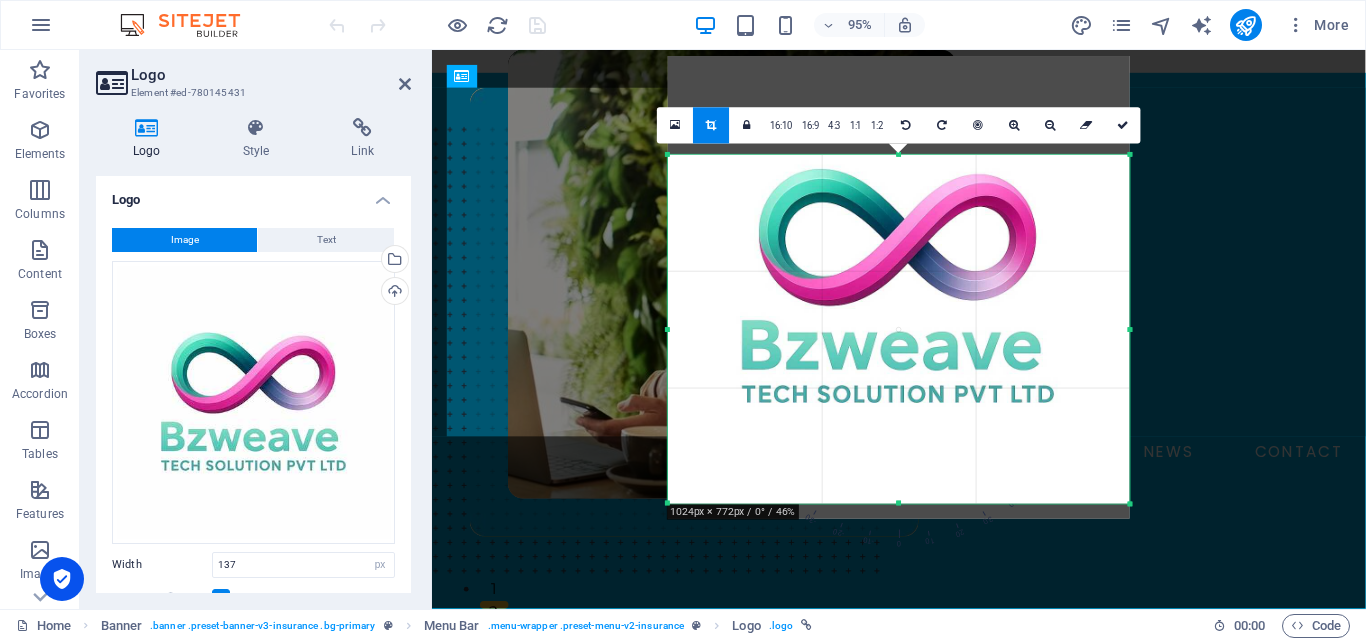 drag, startPoint x: 1120, startPoint y: 106, endPoint x: 1136, endPoint y: 210, distance: 105.22357 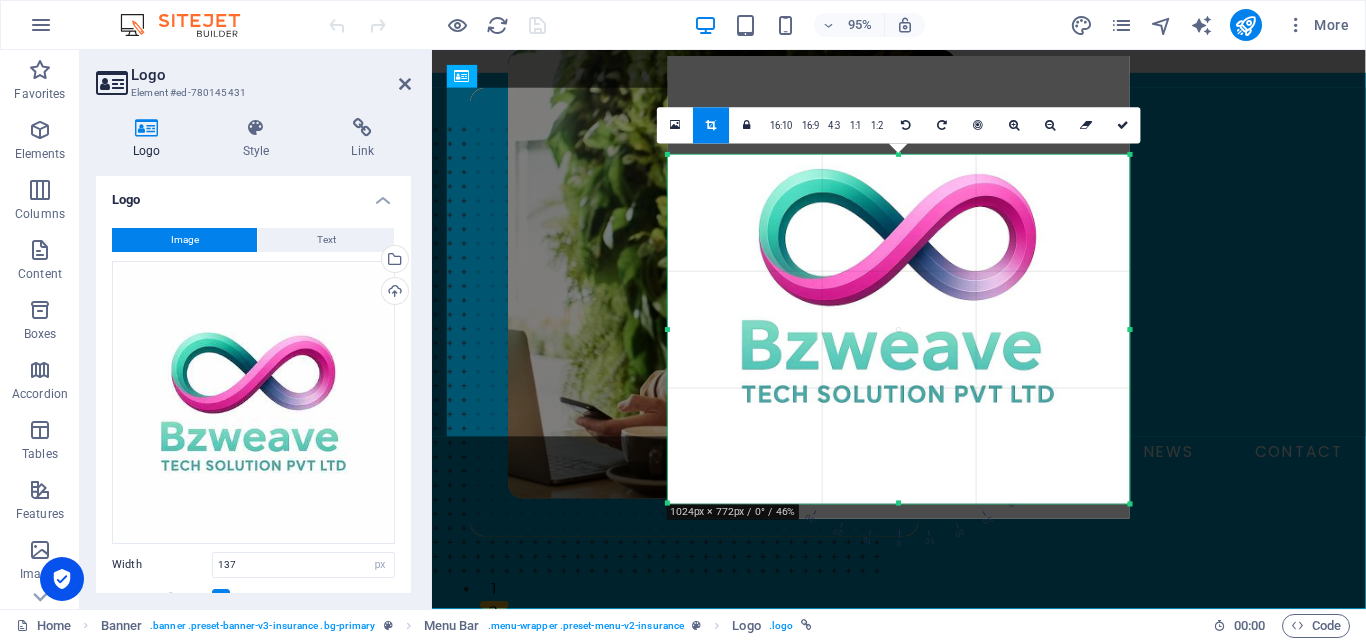 click on "180 170 160 150 140 130 120 110 100 90 80 70 60 50 40 30 20 10 0 -10 -20 -30 -40 -50 -60 -70 -80 -90 -100 -110 -120 -130 -140 -150 -160 -170 1024px × 772px / 0° / 46% 16:10 16:9 4:3 1:1 1:2 0" at bounding box center [899, 329] 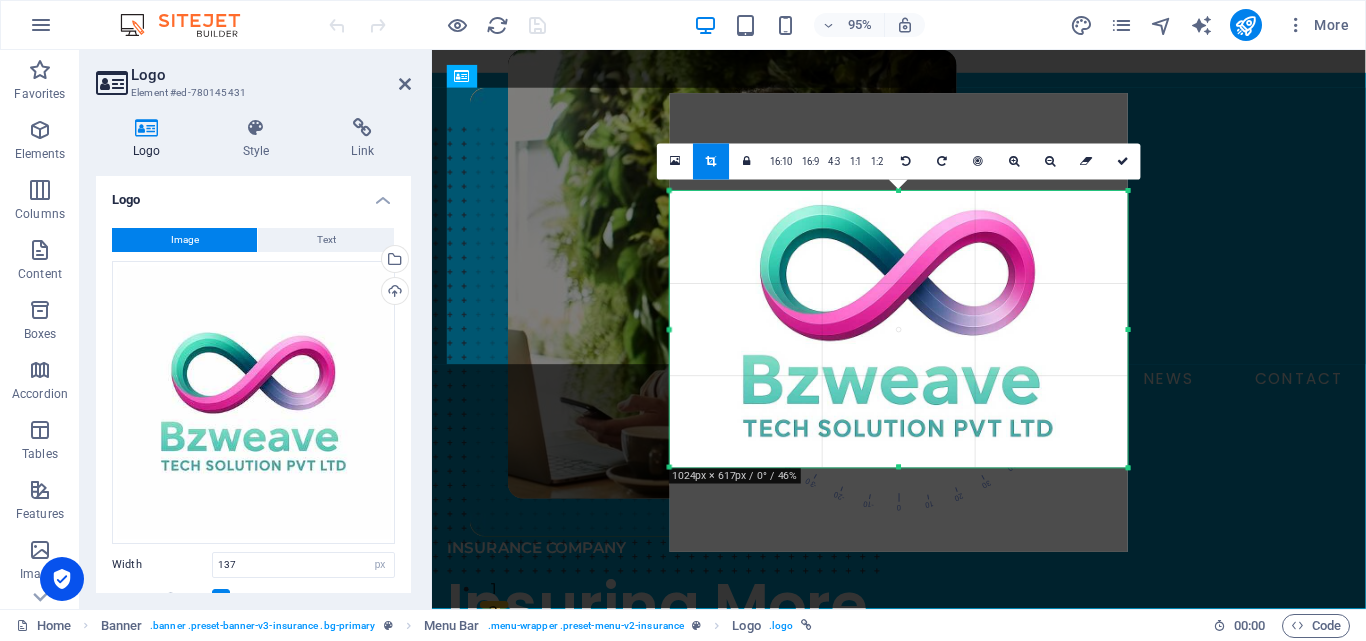 drag, startPoint x: 1129, startPoint y: 507, endPoint x: 1125, endPoint y: 431, distance: 76.105194 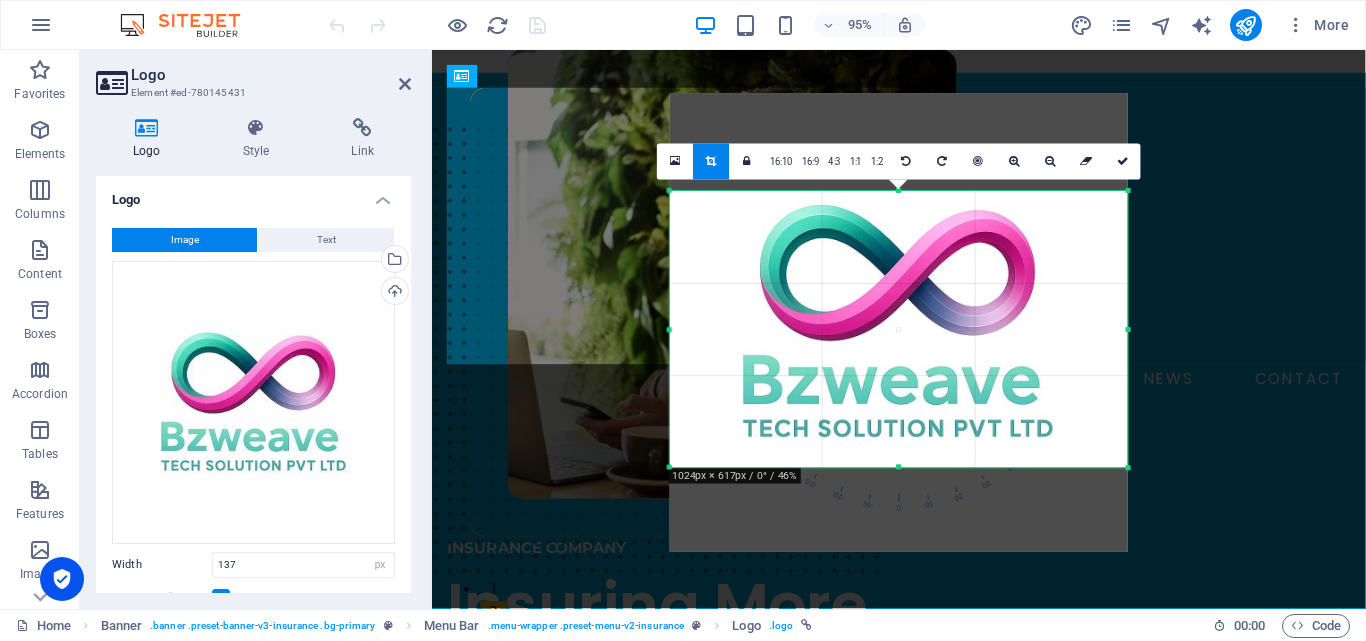 click on "180 170 160 150 140 130 120 110 100 90 80 70 60 50 40 30 20 10 0 -10 -20 -30 -40 -50 -60 -70 -80 -90 -100 -110 -120 -130 -140 -150 -160 -170 1024px × 617px / 0° / 46% 16:10 16:9 4:3 1:1 1:2 0" at bounding box center [899, 329] 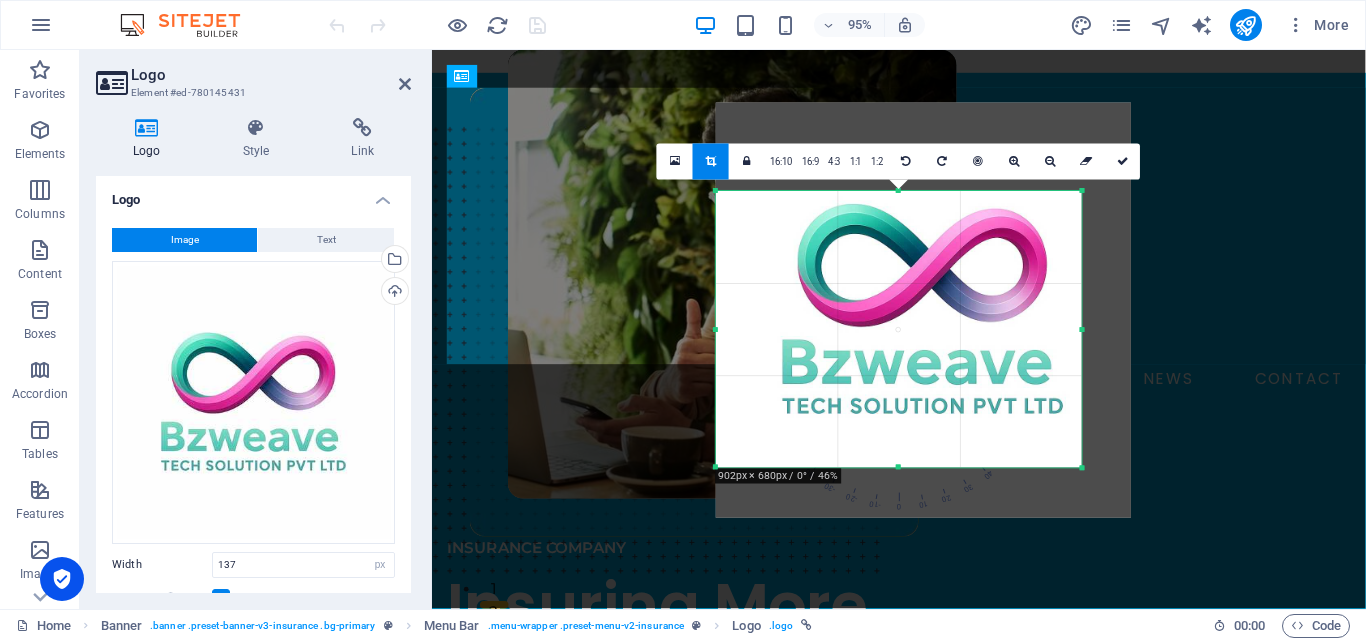 drag, startPoint x: 1129, startPoint y: 332, endPoint x: 1032, endPoint y: 332, distance: 97 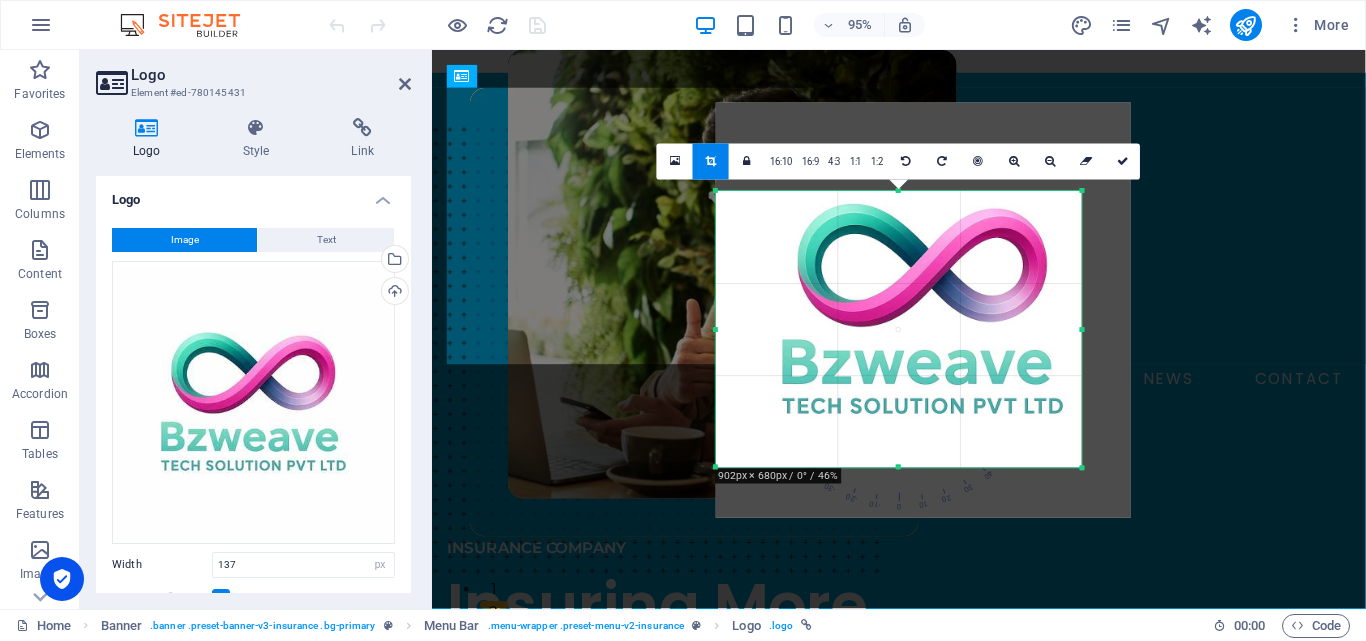 click on "180 170 160 150 140 130 120 110 100 90 80 70 60 50 40 30 20 10 0 -10 -20 -30 -40 -50 -60 -70 -80 -90 -100 -110 -120 -130 -140 -150 -160 -170 902px × 680px / 0° / 46% 16:10 16:9 4:3 1:1 1:2 0" at bounding box center (899, 329) 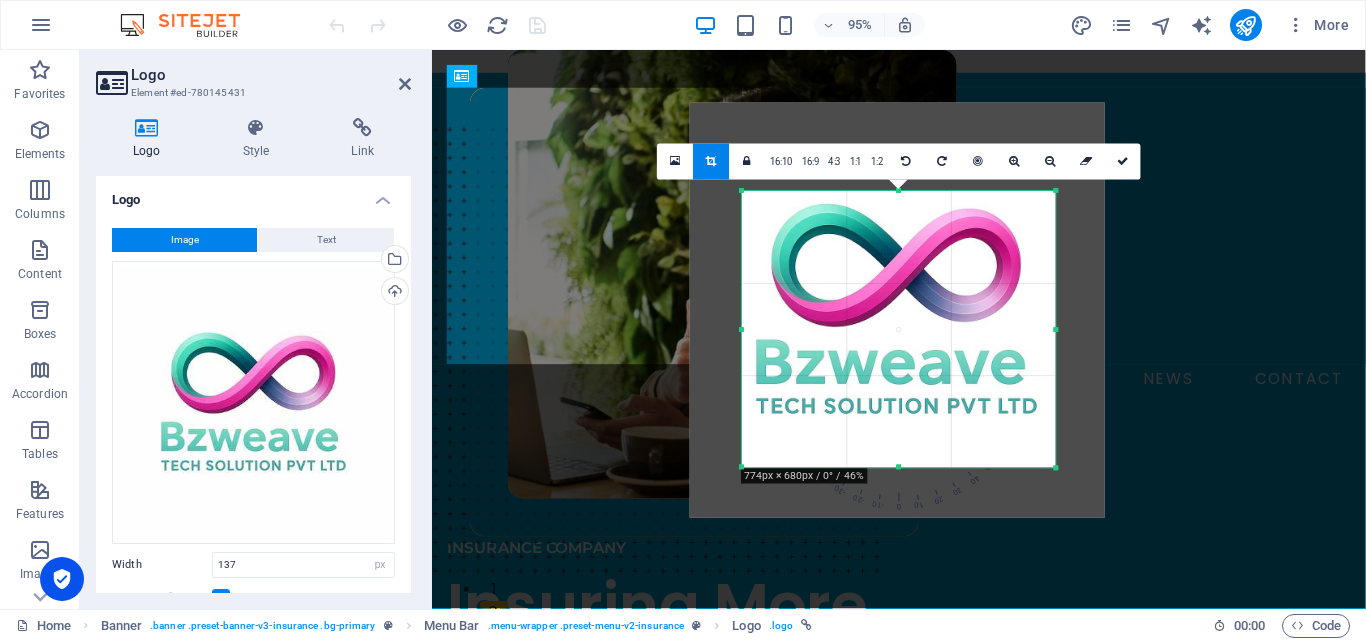 drag, startPoint x: 713, startPoint y: 328, endPoint x: 768, endPoint y: 333, distance: 55.226807 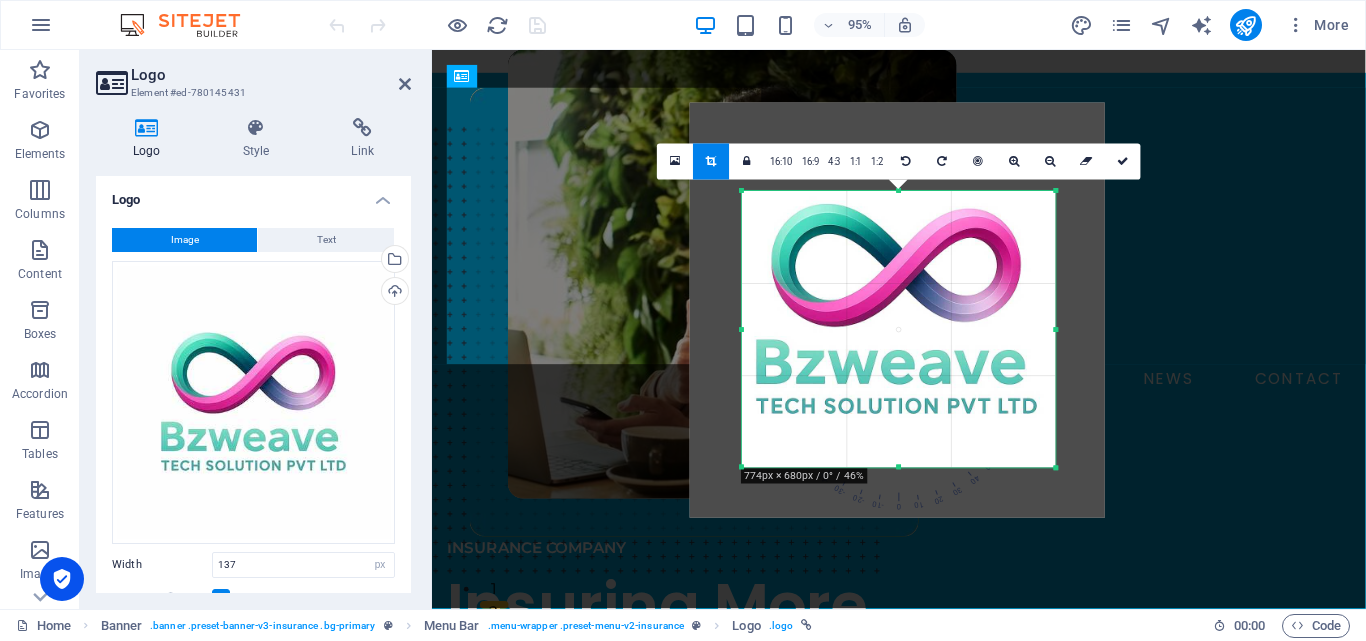 click on "180 170 160 150 140 130 120 110 100 90 80 70 60 50 40 30 20 10 0 -10 -20 -30 -40 -50 -60 -70 -80 -90 -100 -110 -120 -130 -140 -150 -160 -170 774px × 680px / 0° / 46% 16:10 16:9 4:3 1:1 1:2 0" at bounding box center [899, 329] 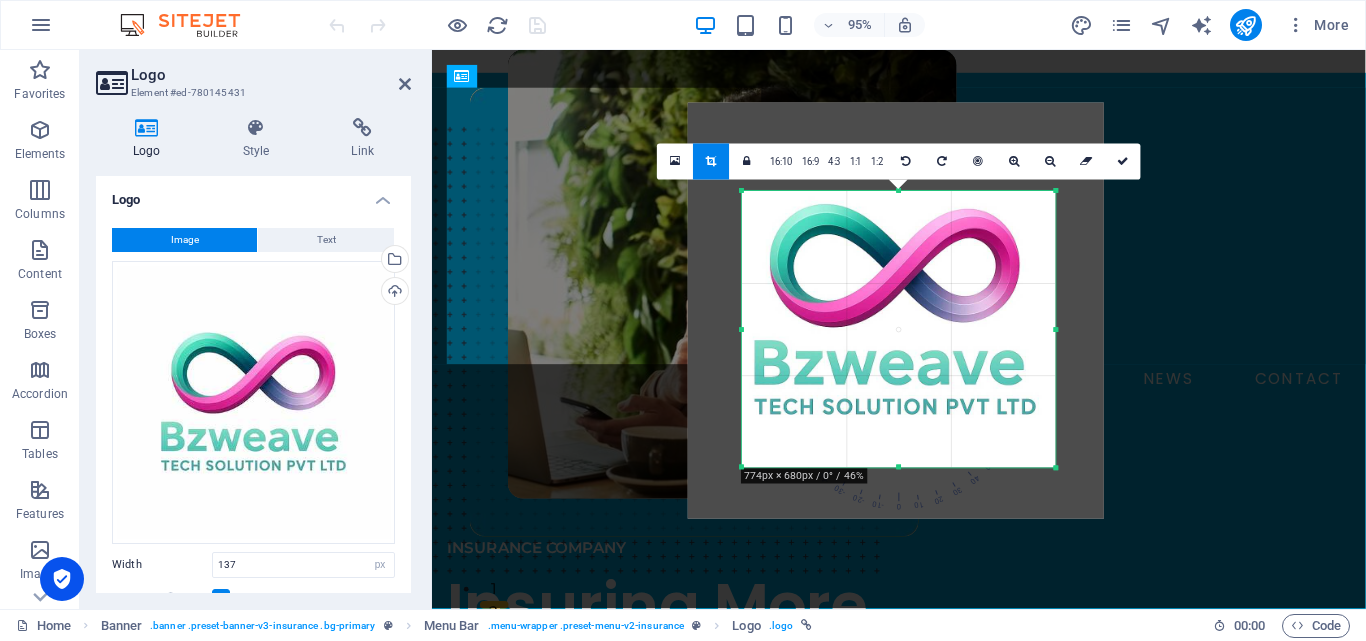 click at bounding box center (896, 311) 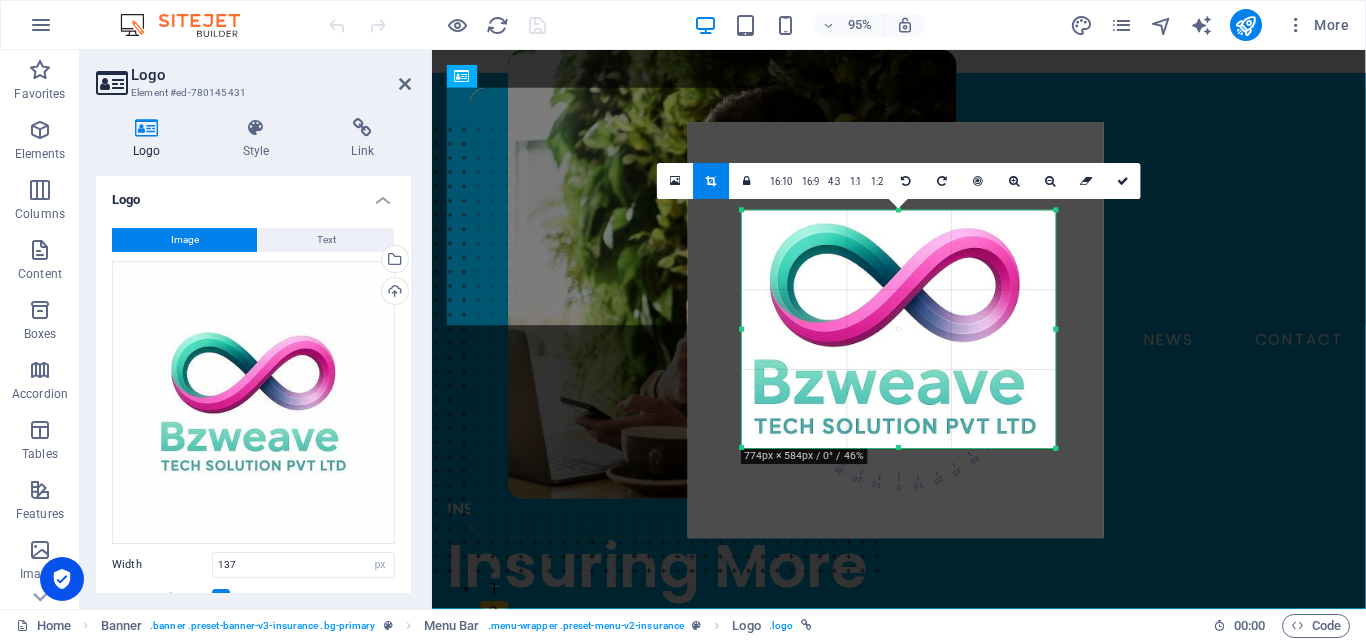 drag, startPoint x: 899, startPoint y: 468, endPoint x: 901, endPoint y: 427, distance: 41.04875 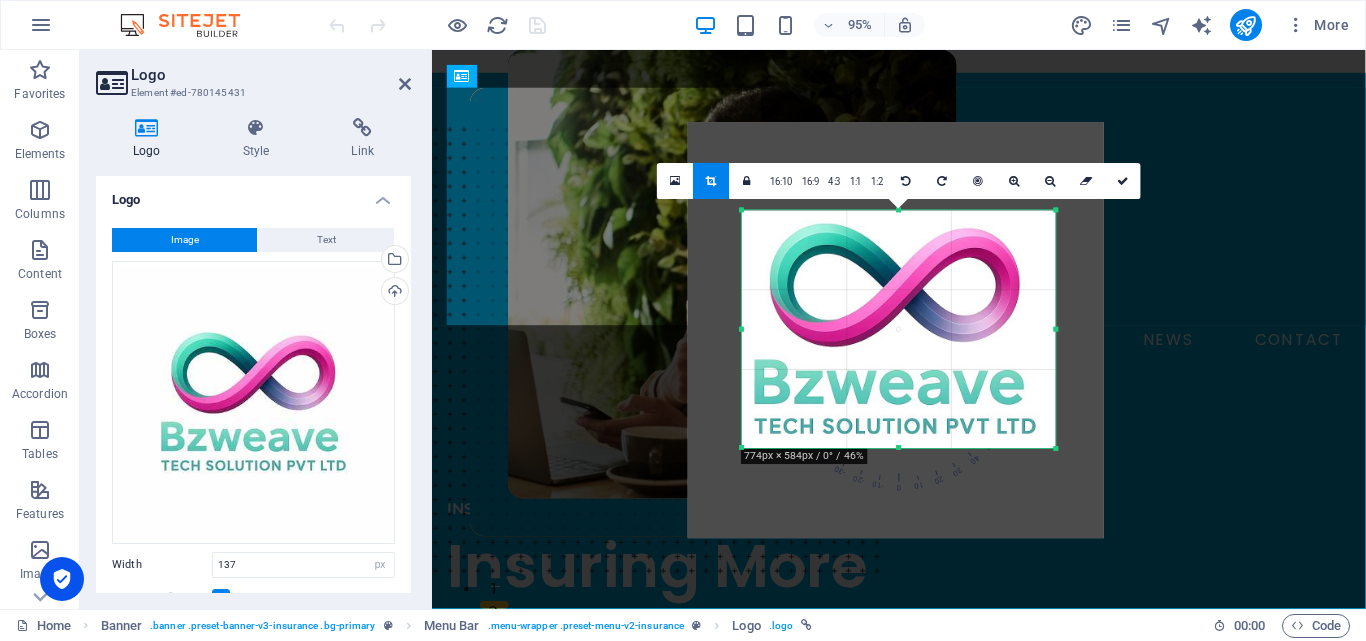 click on "180 170 160 150 140 130 120 110 100 90 80 70 60 50 40 30 20 10 0 -10 -20 -30 -40 -50 -60 -70 -80 -90 -100 -110 -120 -130 -140 -150 -160 -170 774px × 584px / 0° / 46% 16:10 16:9 4:3 1:1 1:2 0" at bounding box center [899, 329] 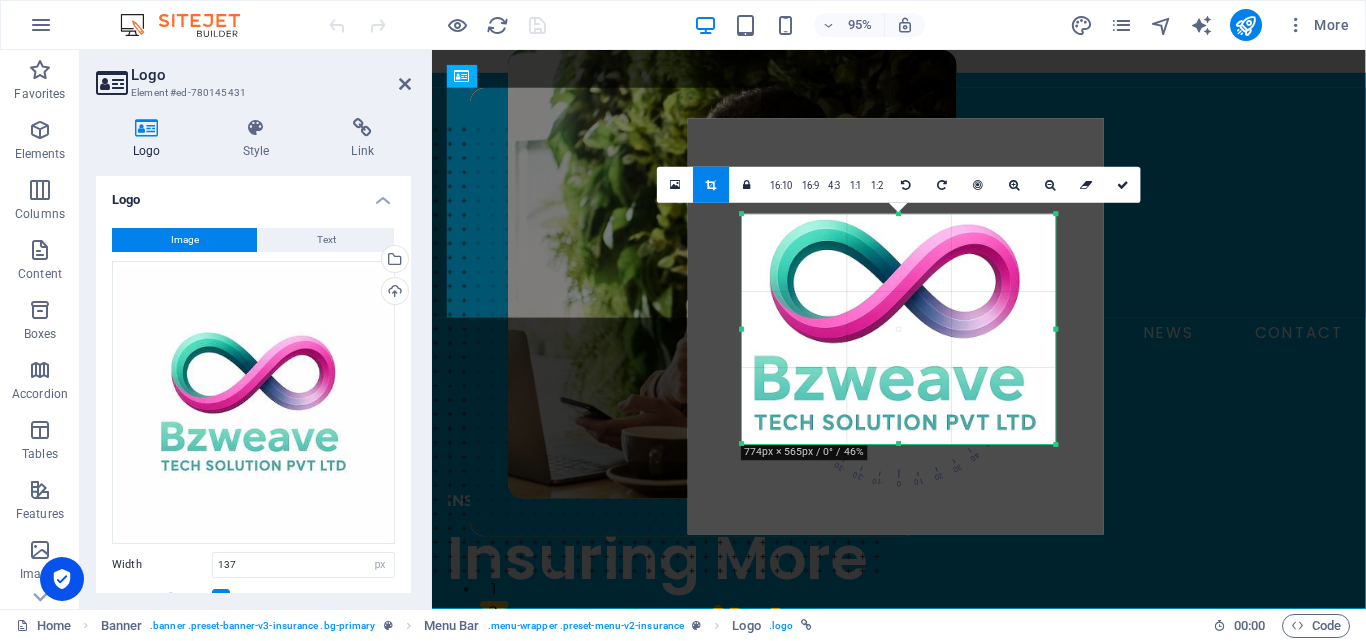 click on "180 170 160 150 140 130 120 110 100 90 80 70 60 50 40 30 20 10 0 -10 -20 -30 -40 -50 -60 -70 -80 -90 -100 -110 -120 -130 -140 -150 -160 -170 774px × 565px / 0° / 46% 16:10 16:9 4:3 1:1 1:2 0" at bounding box center [899, 330] 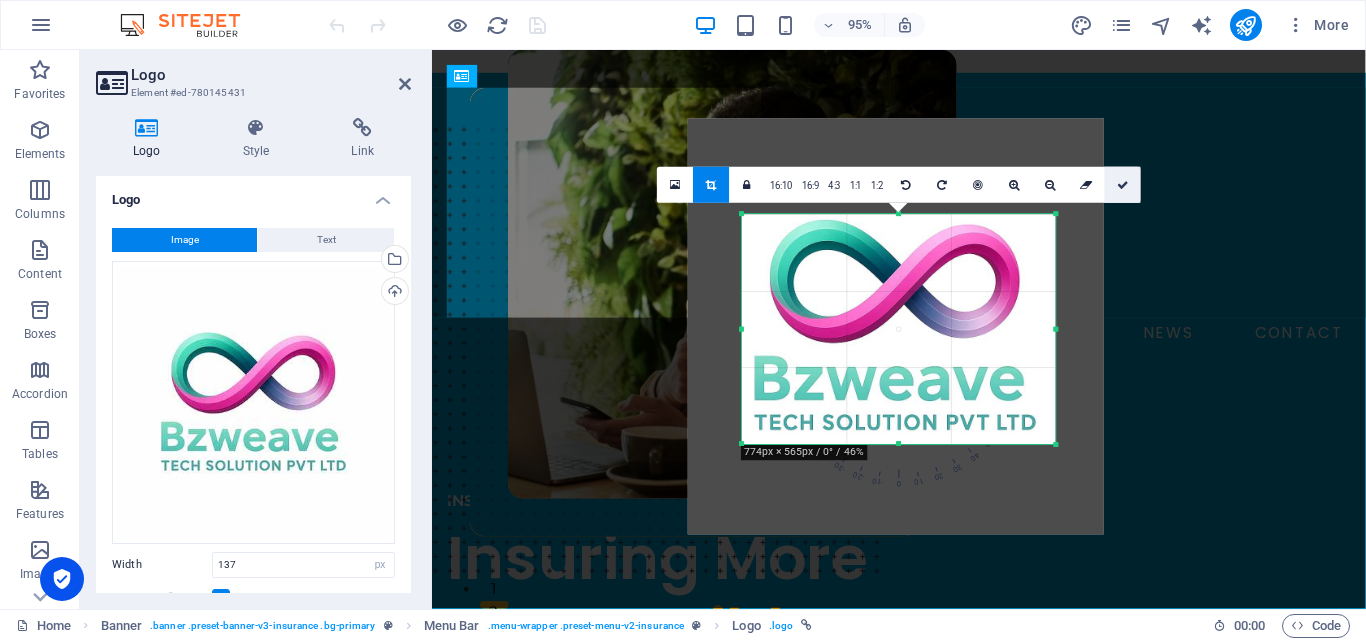 click at bounding box center (1123, 185) 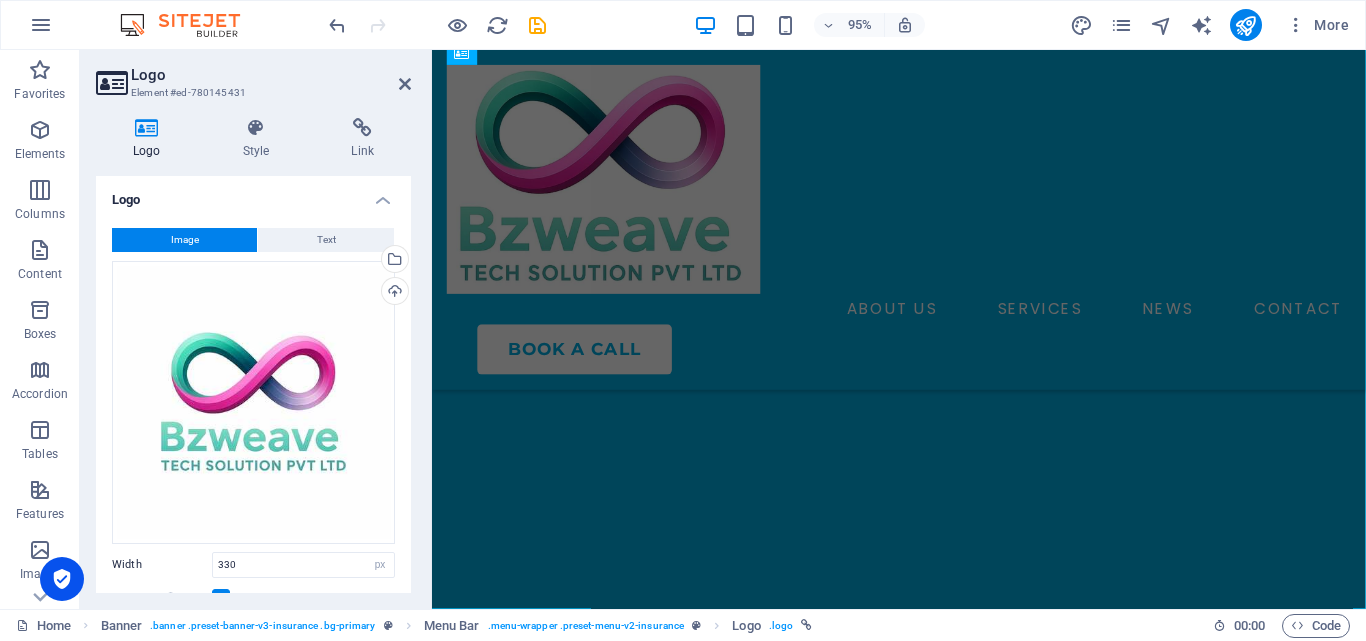 scroll, scrollTop: 0, scrollLeft: 0, axis: both 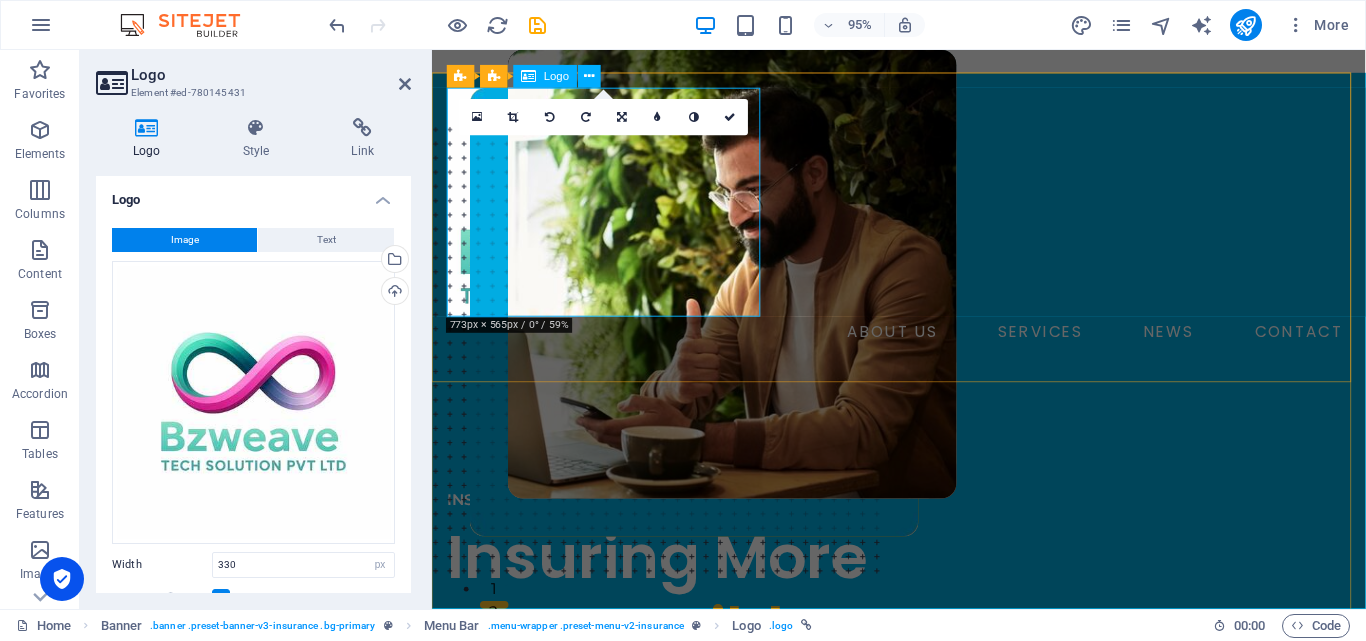 click at bounding box center [923, 210] 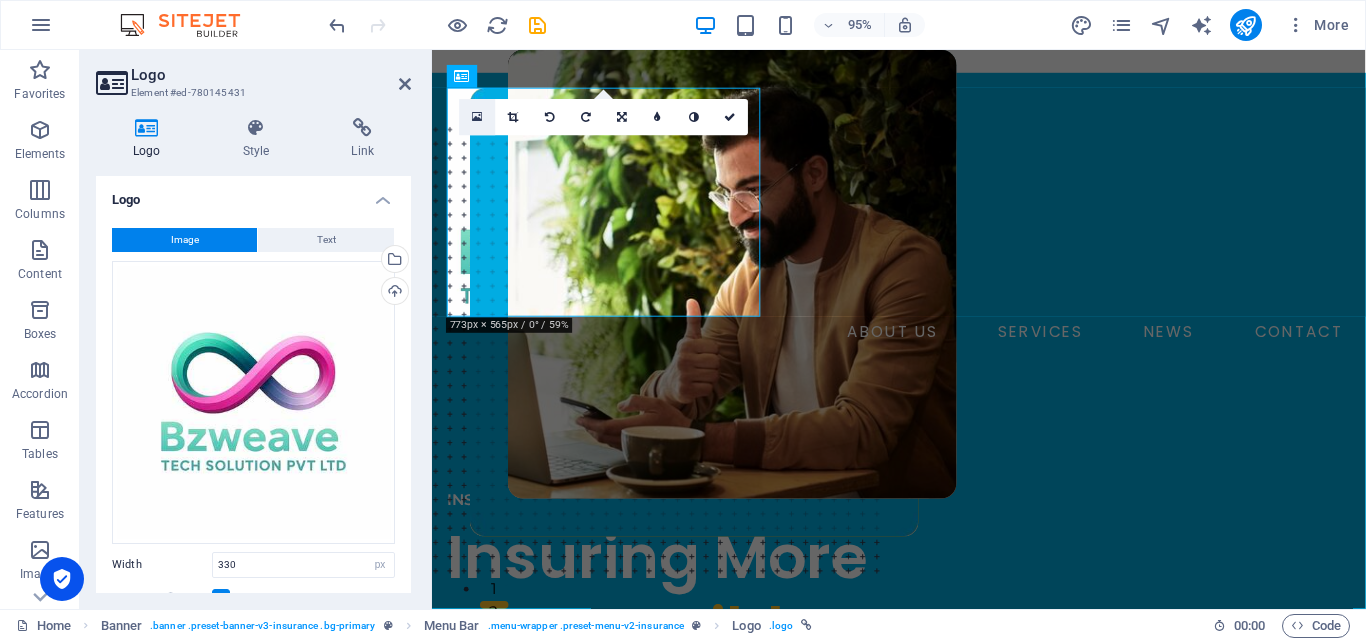 click at bounding box center [478, 117] 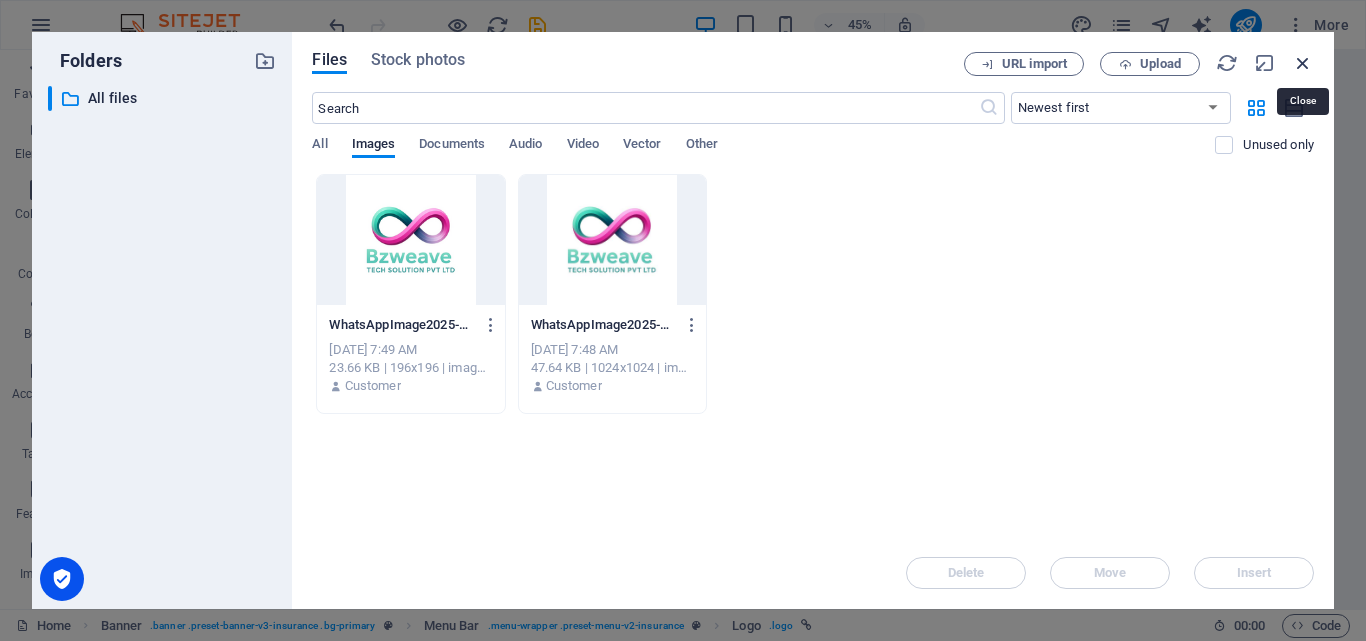 click at bounding box center (1303, 63) 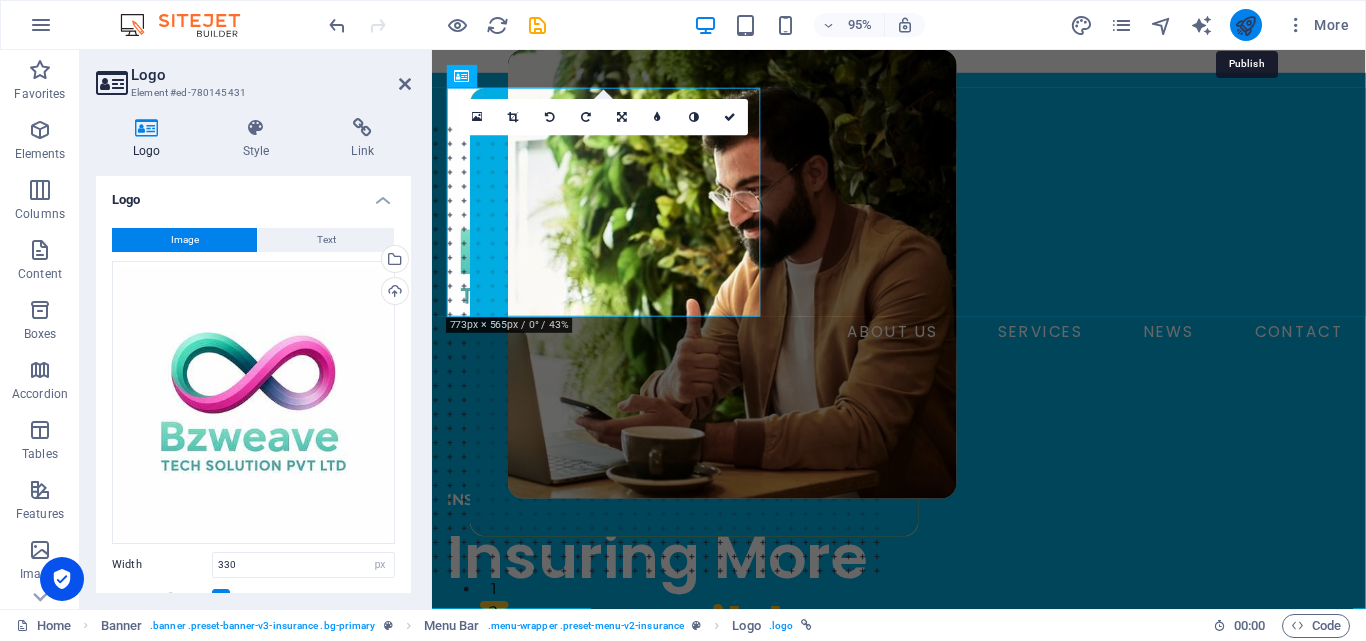 click at bounding box center (1245, 25) 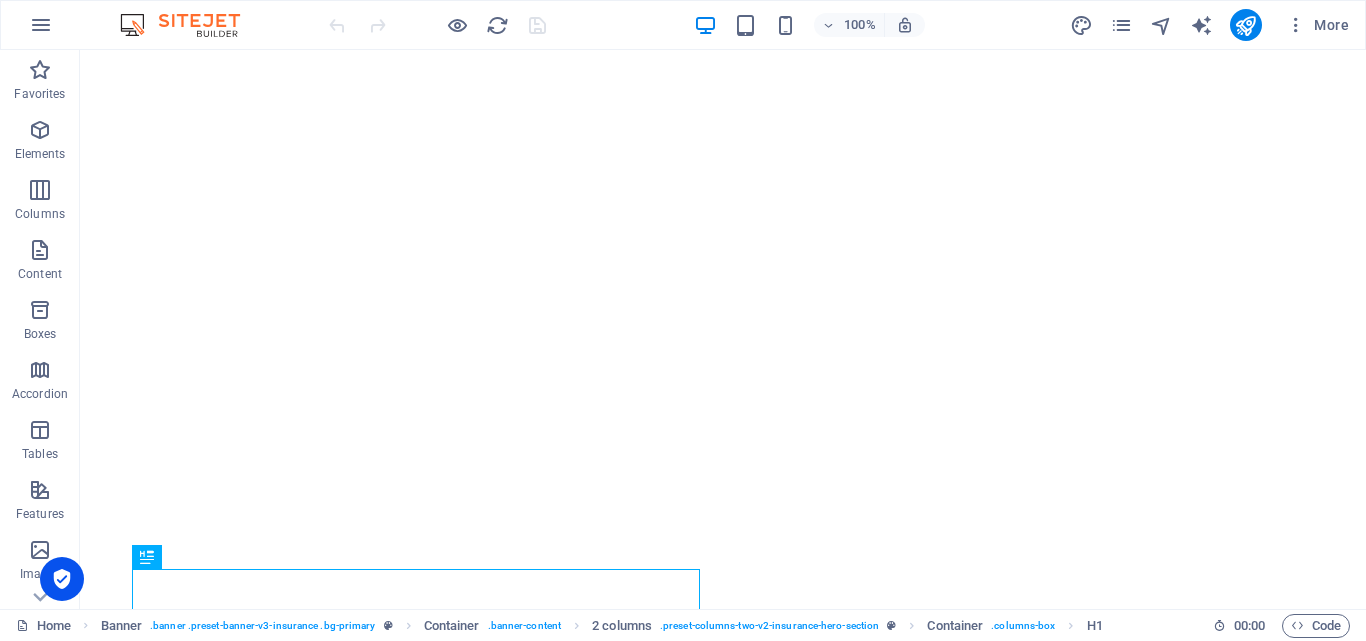 scroll, scrollTop: 0, scrollLeft: 0, axis: both 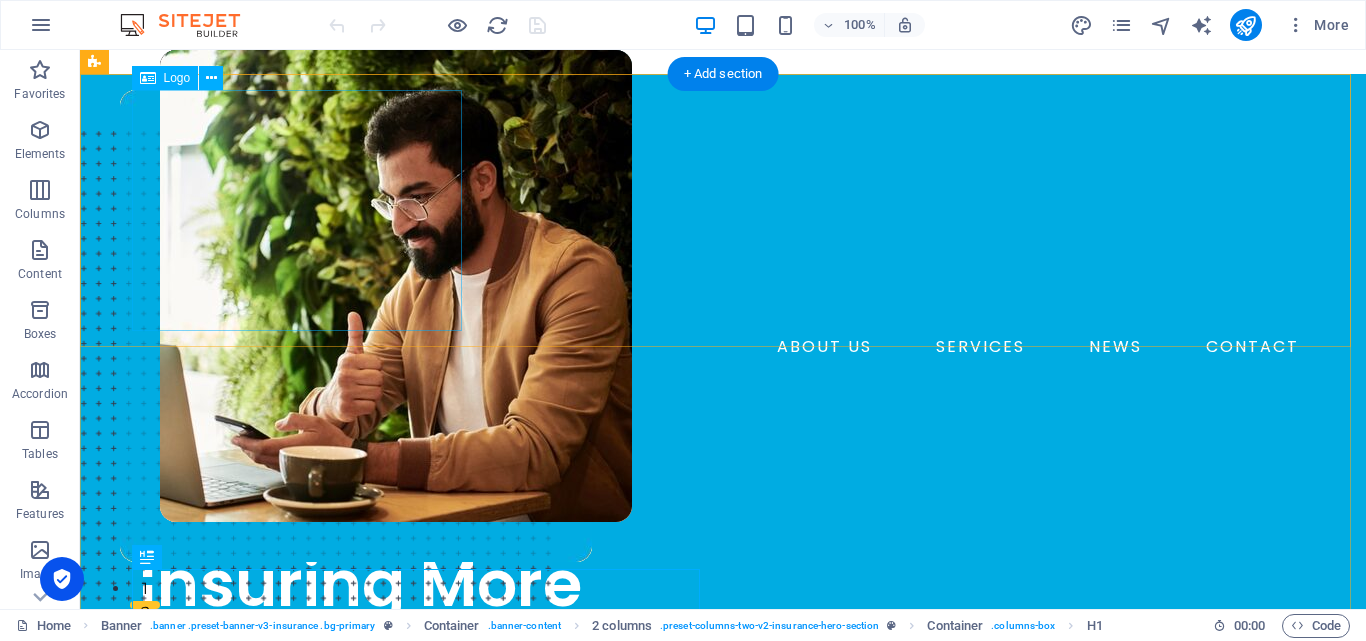 click at bounding box center [723, 210] 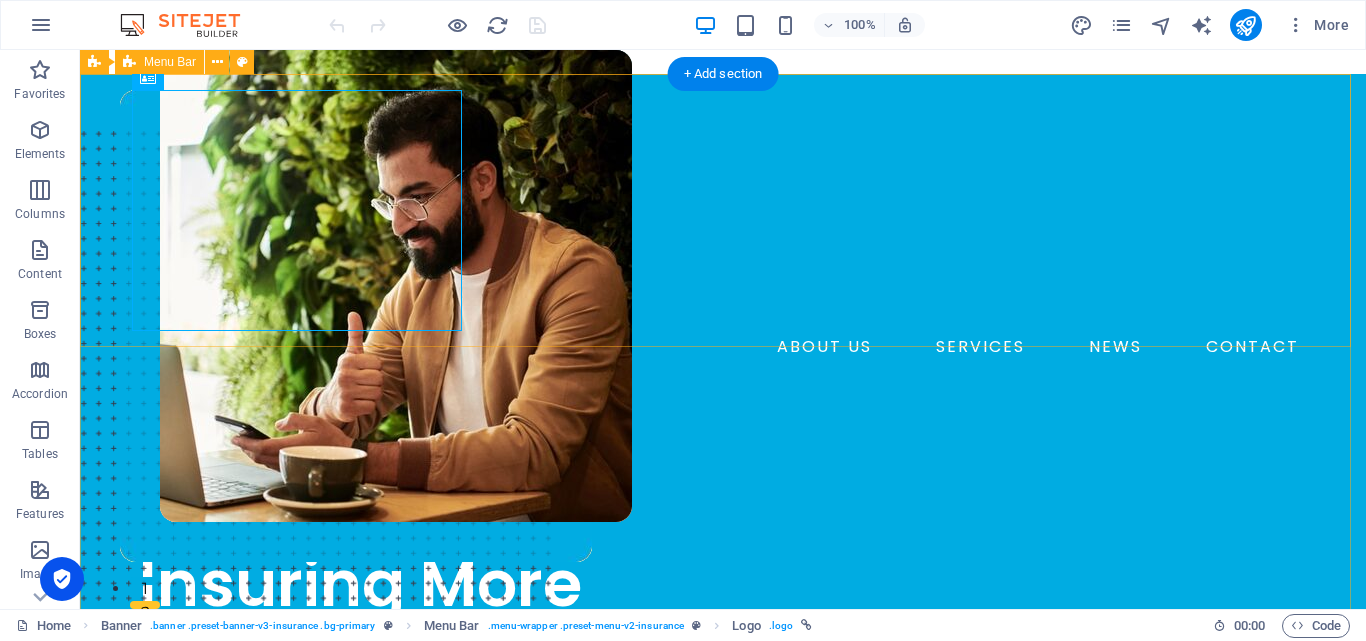 click on "ABOUT US SERVICES NEWS CONTACT BOOK A CALL" at bounding box center (723, 253) 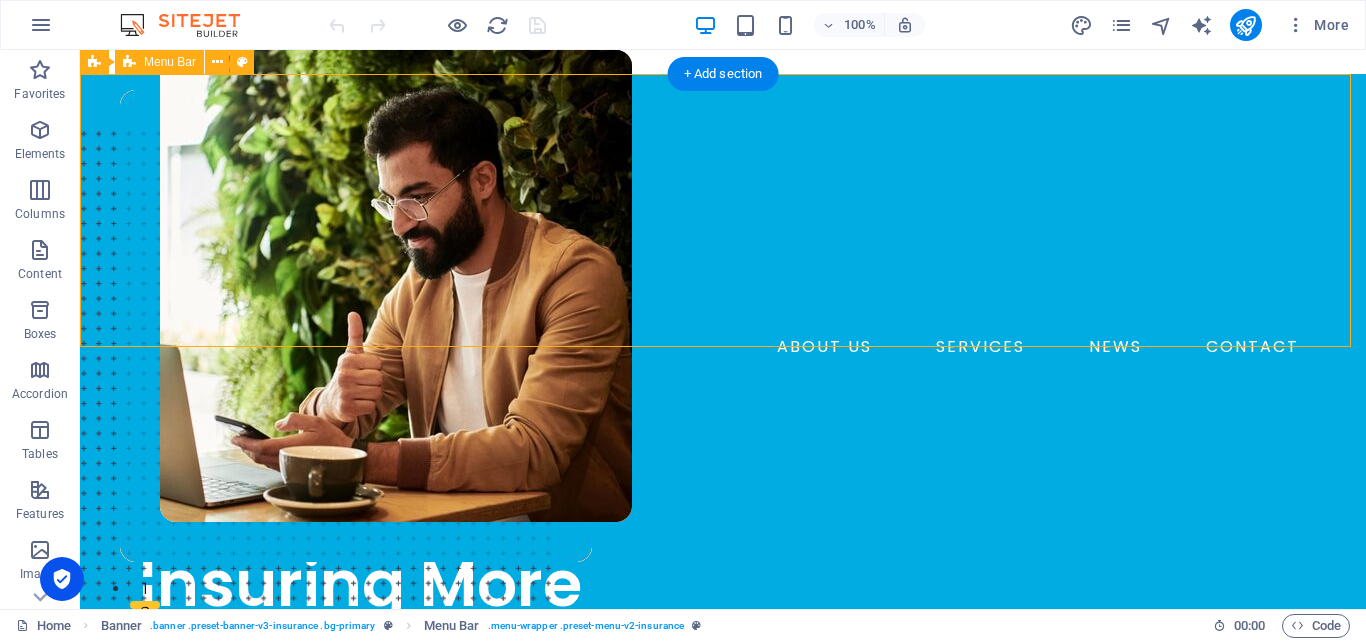 click on "ABOUT US SERVICES NEWS CONTACT BOOK A CALL" at bounding box center (723, 253) 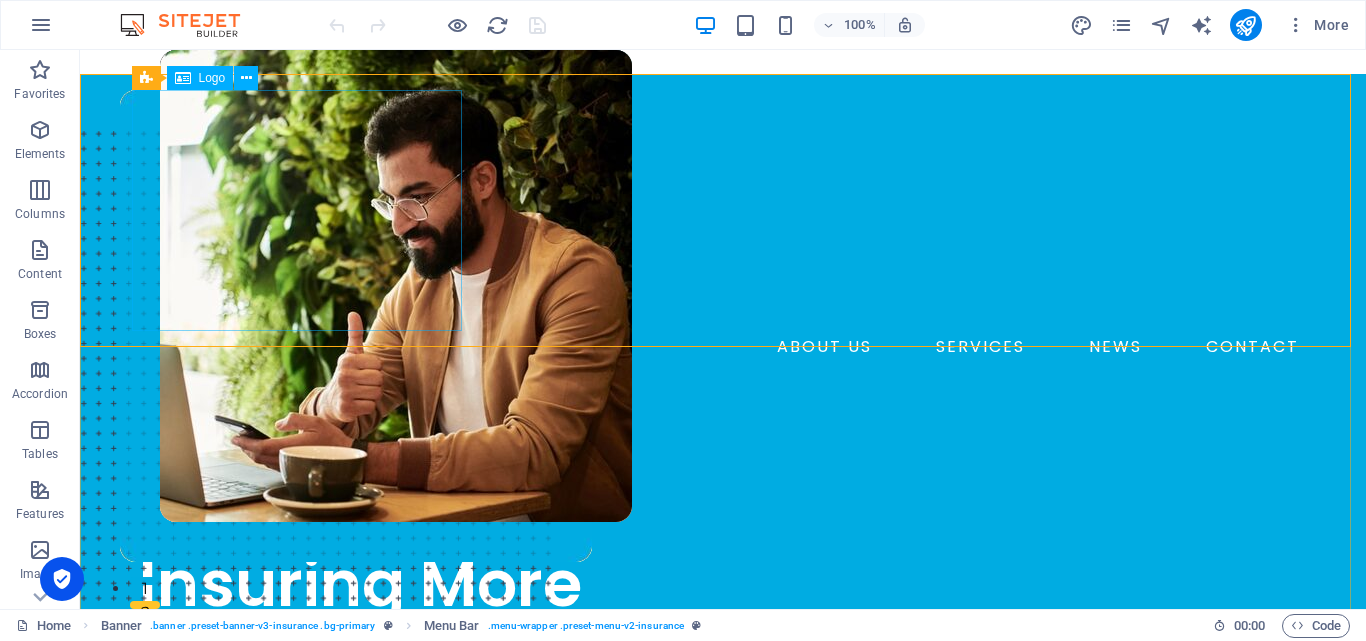 click at bounding box center [183, 78] 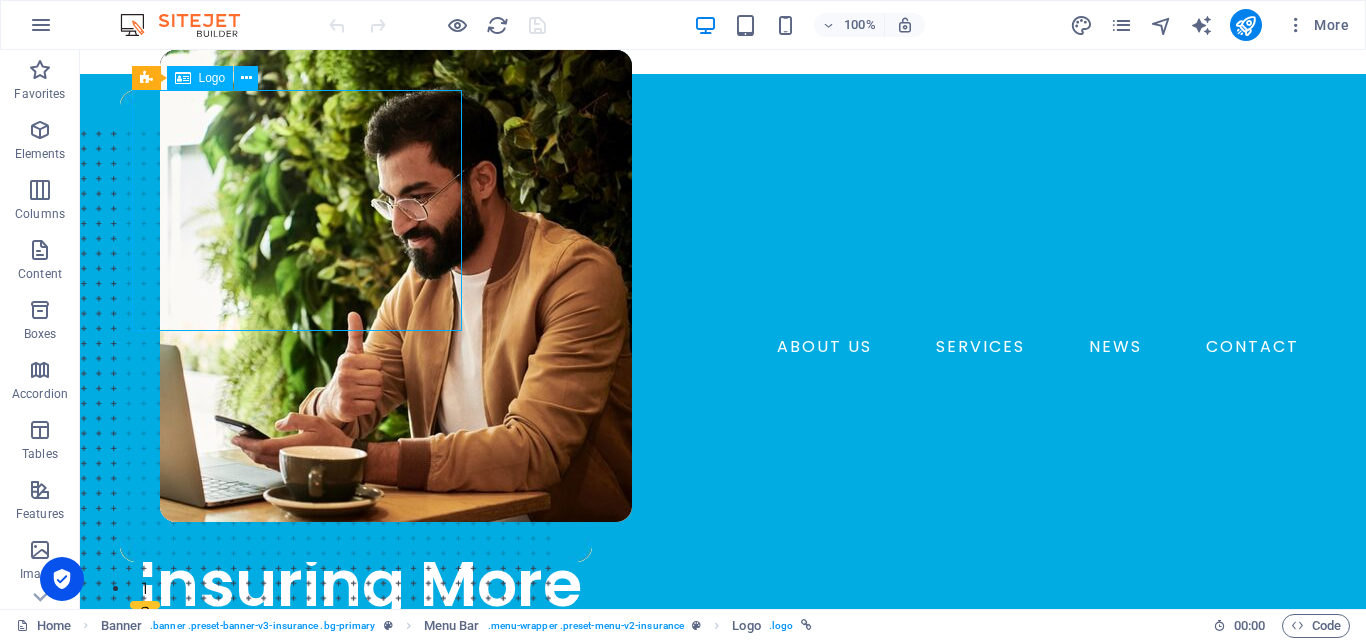 click on "Logo" at bounding box center (212, 78) 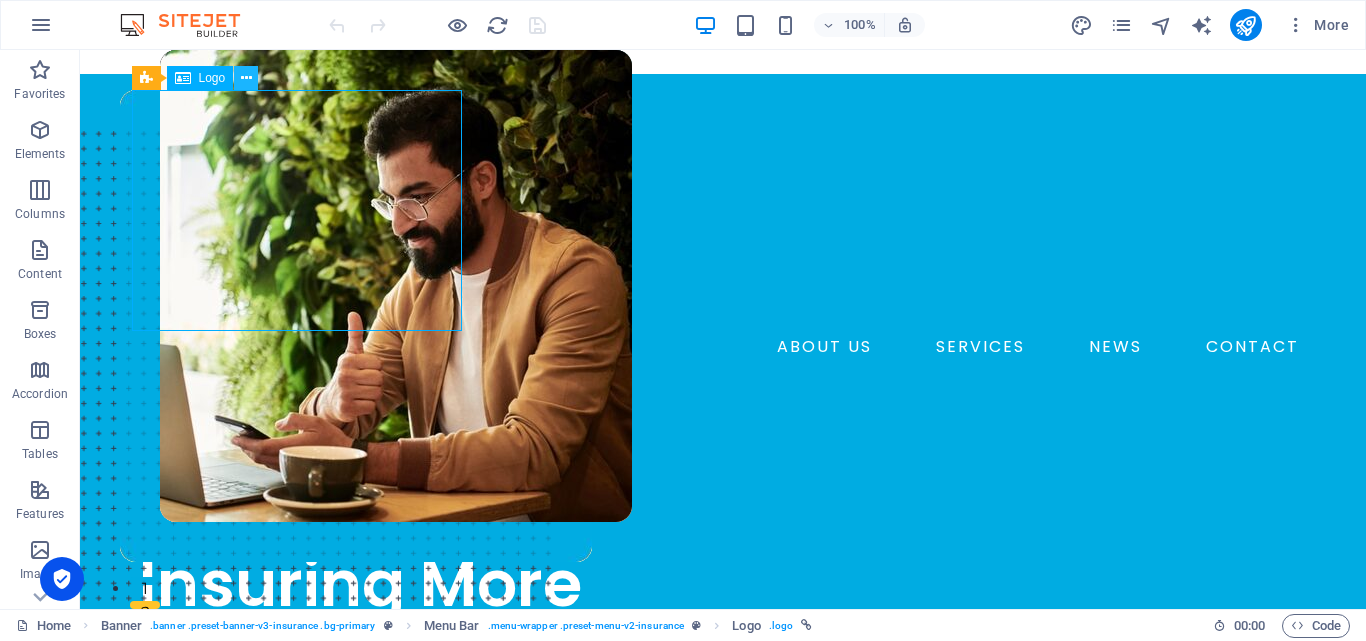 click at bounding box center (246, 78) 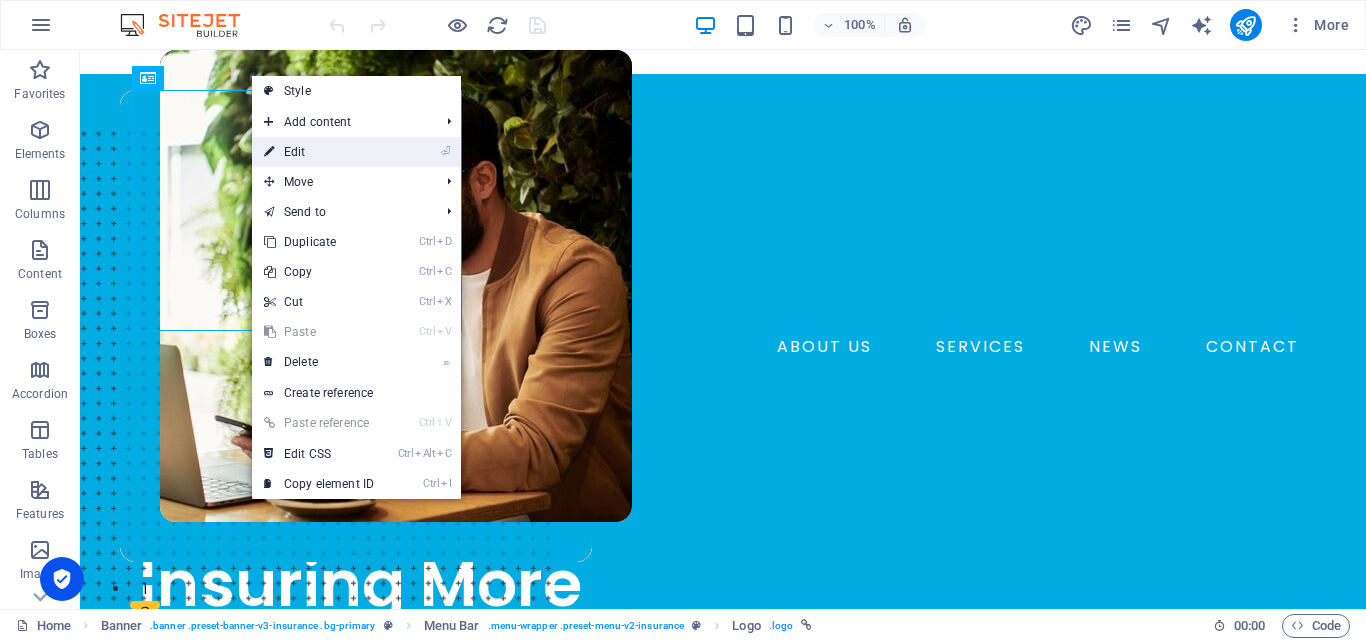 click on "⏎  Edit" at bounding box center (319, 152) 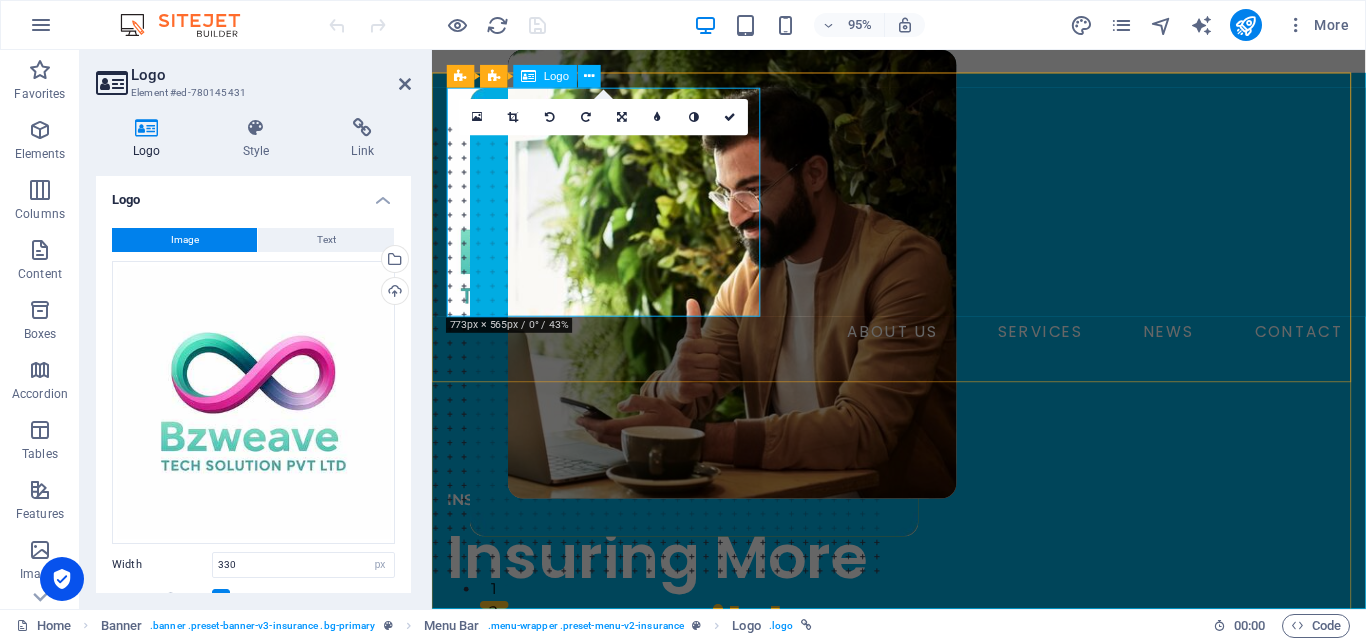 click at bounding box center [923, 210] 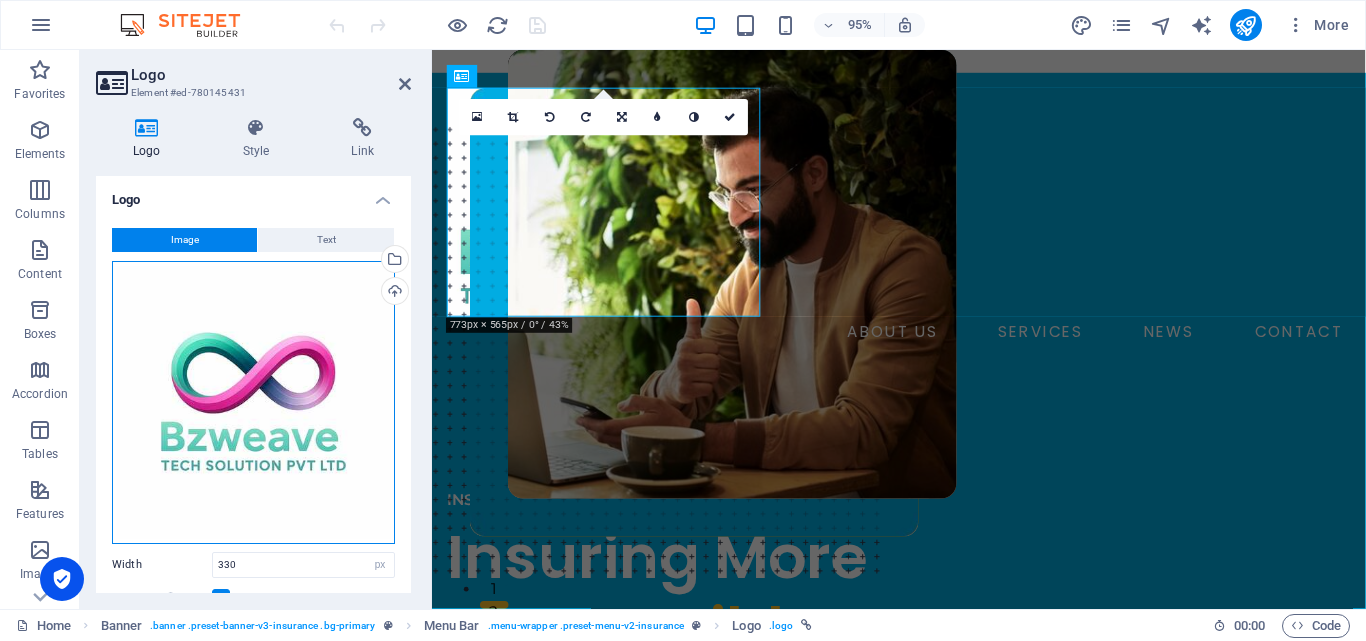 click on "Drag files here, click to choose files or select files from Files or our free stock photos & videos" at bounding box center (253, 402) 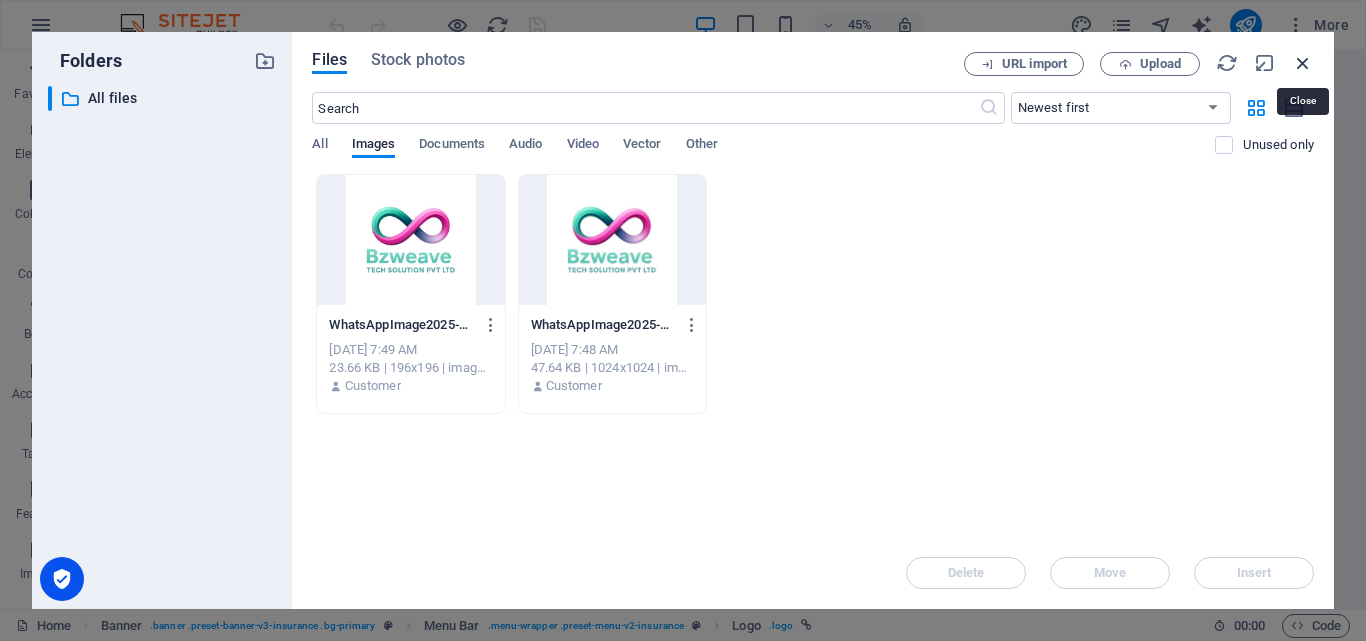 drag, startPoint x: 1306, startPoint y: 64, endPoint x: 828, endPoint y: 125, distance: 481.87653 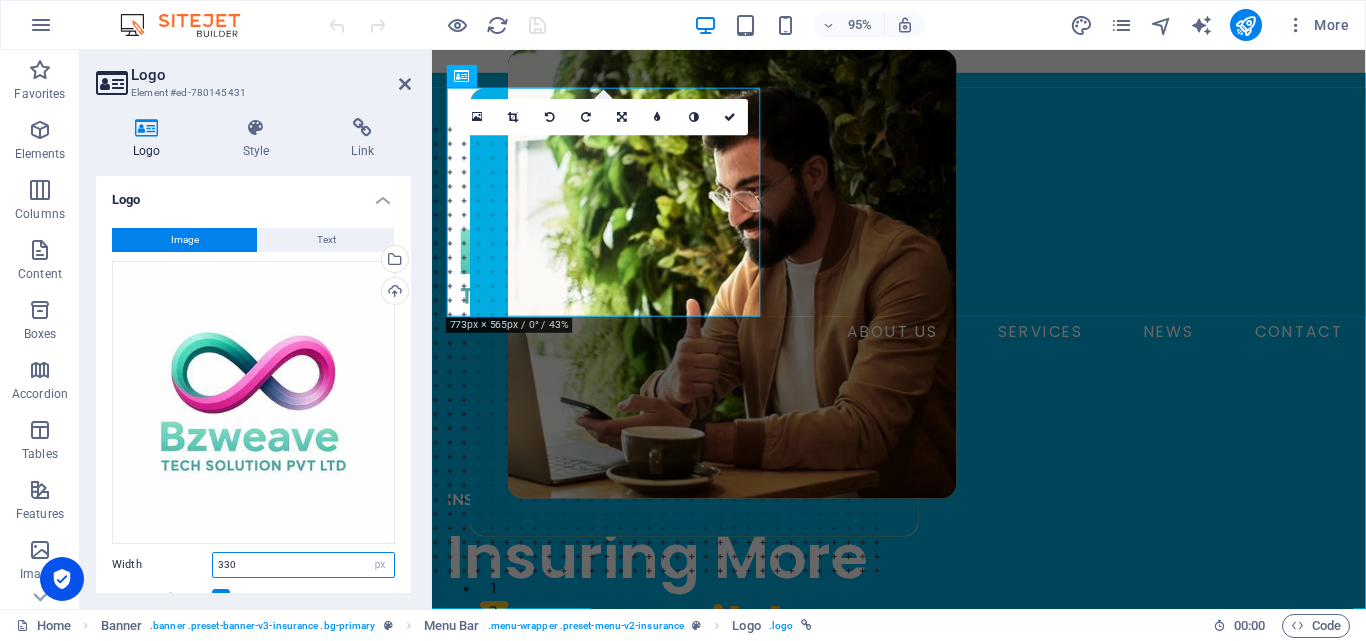 click on "330" at bounding box center (303, 565) 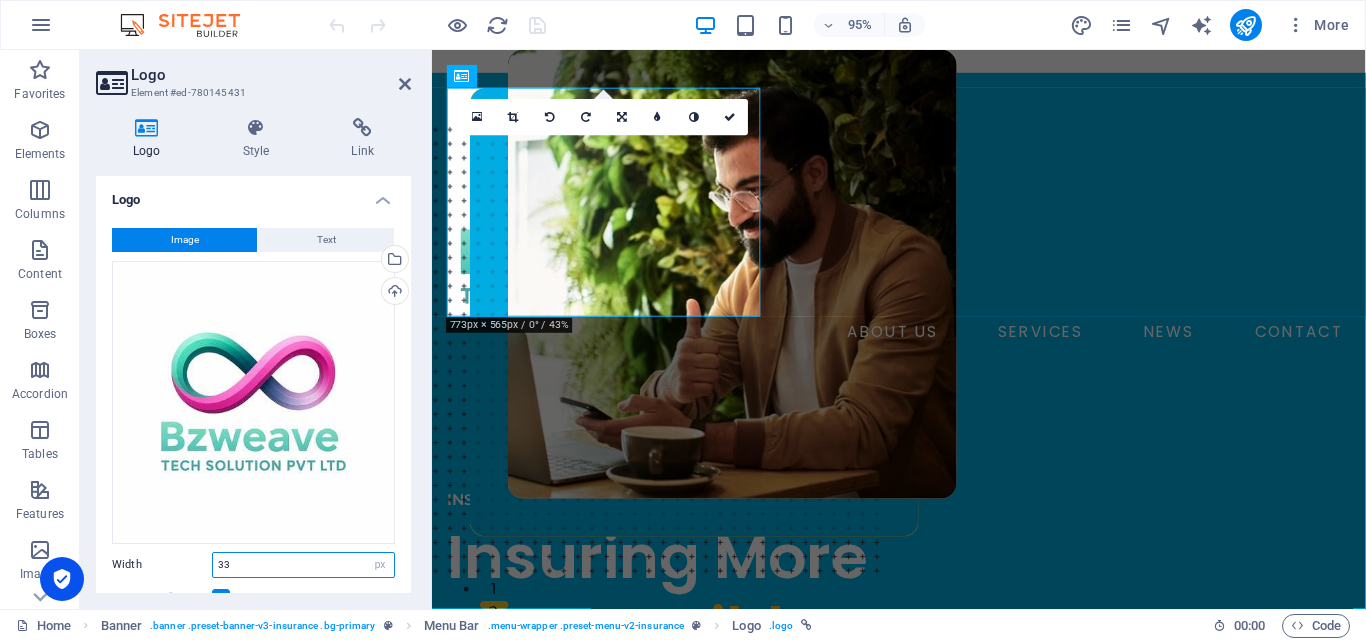 type on "3" 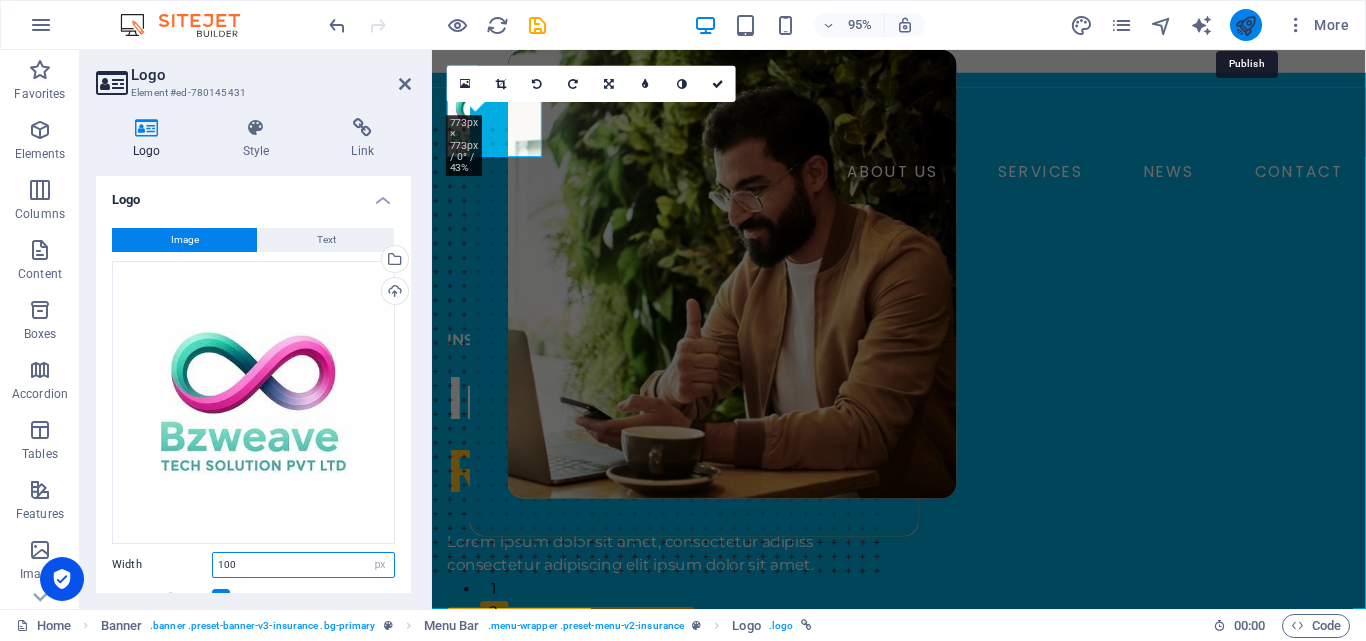 type on "100" 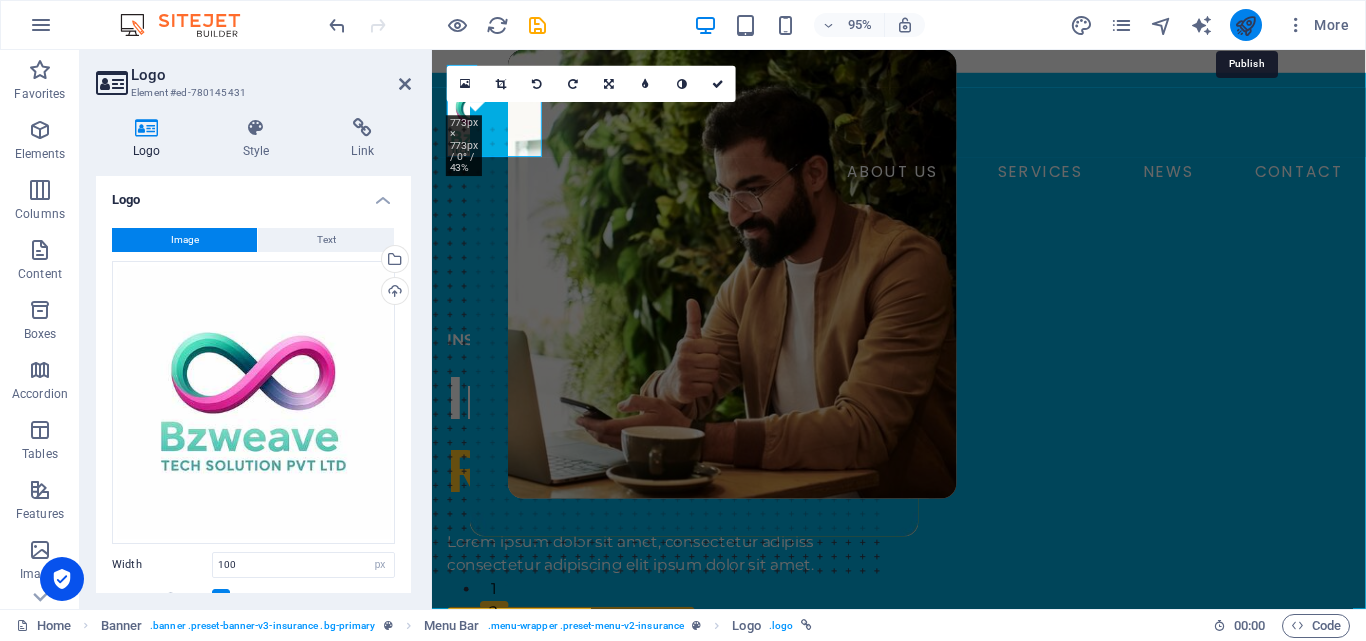 click at bounding box center [1245, 25] 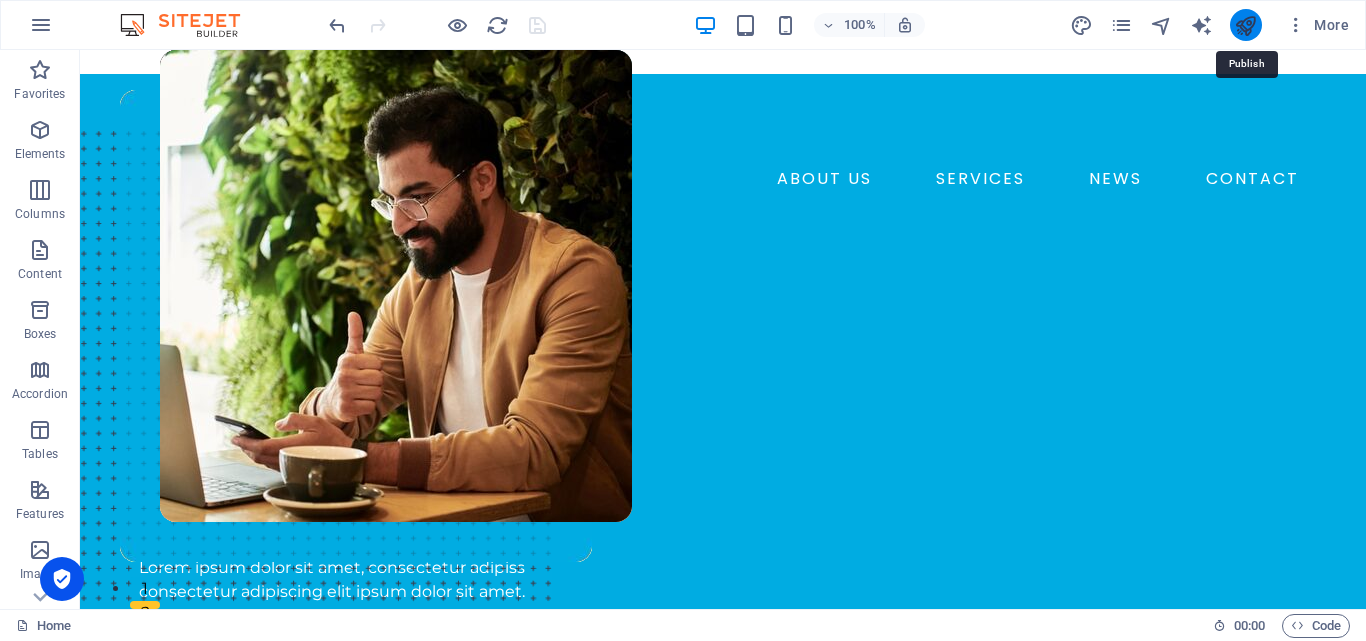click at bounding box center [1245, 25] 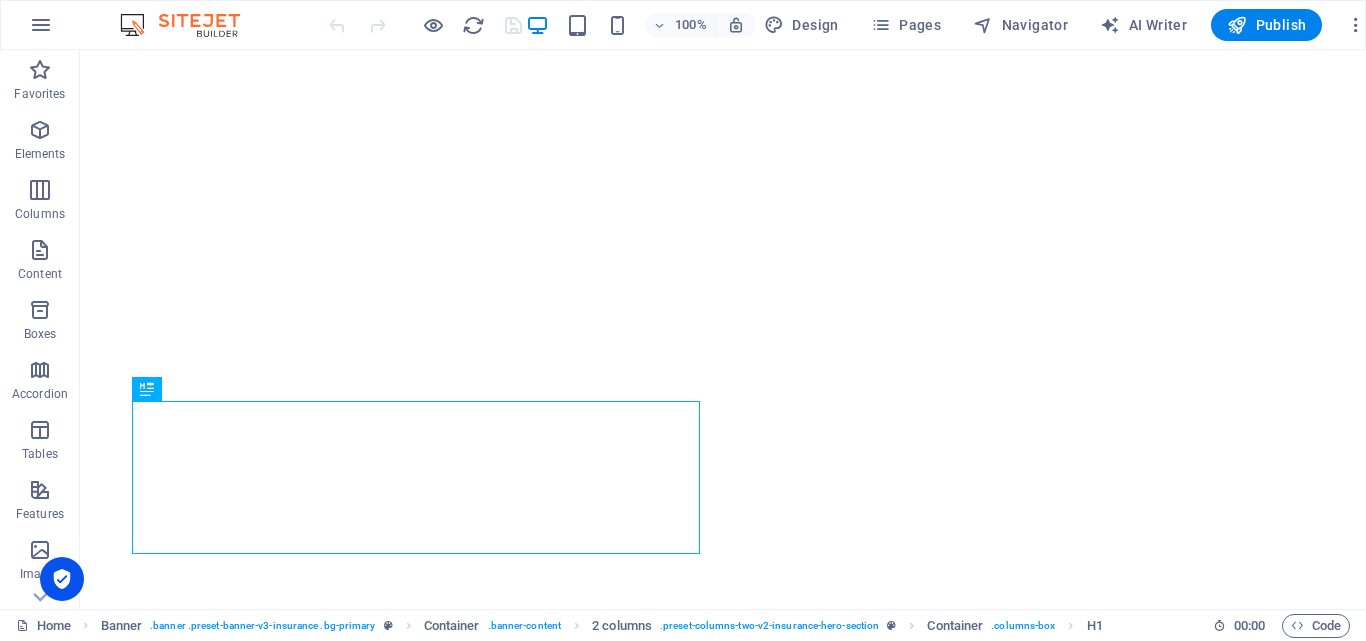 scroll, scrollTop: 0, scrollLeft: 0, axis: both 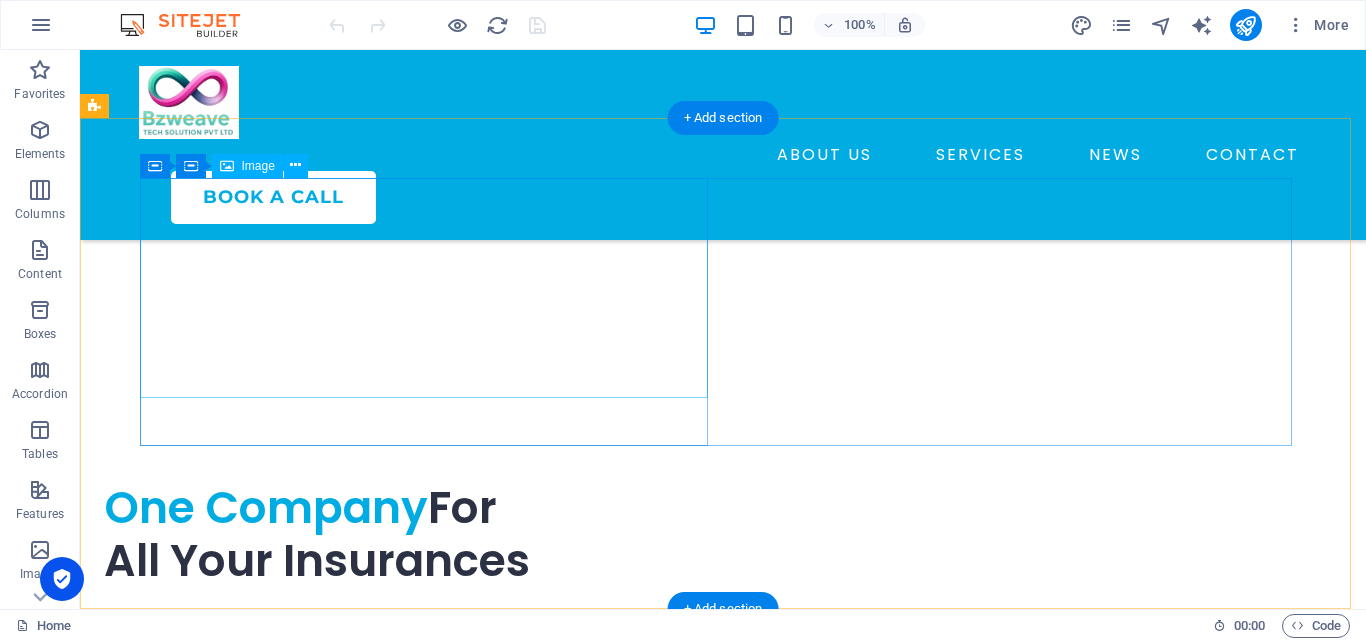 click at bounding box center [431, 4103] 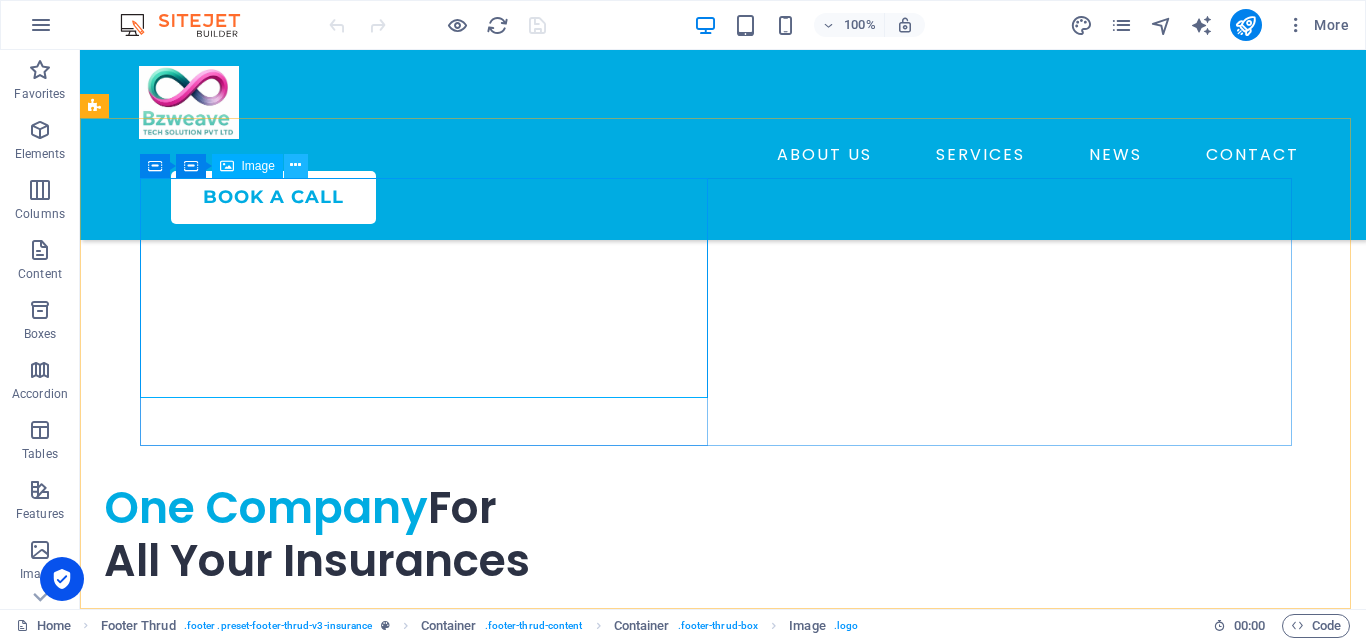 click at bounding box center [295, 165] 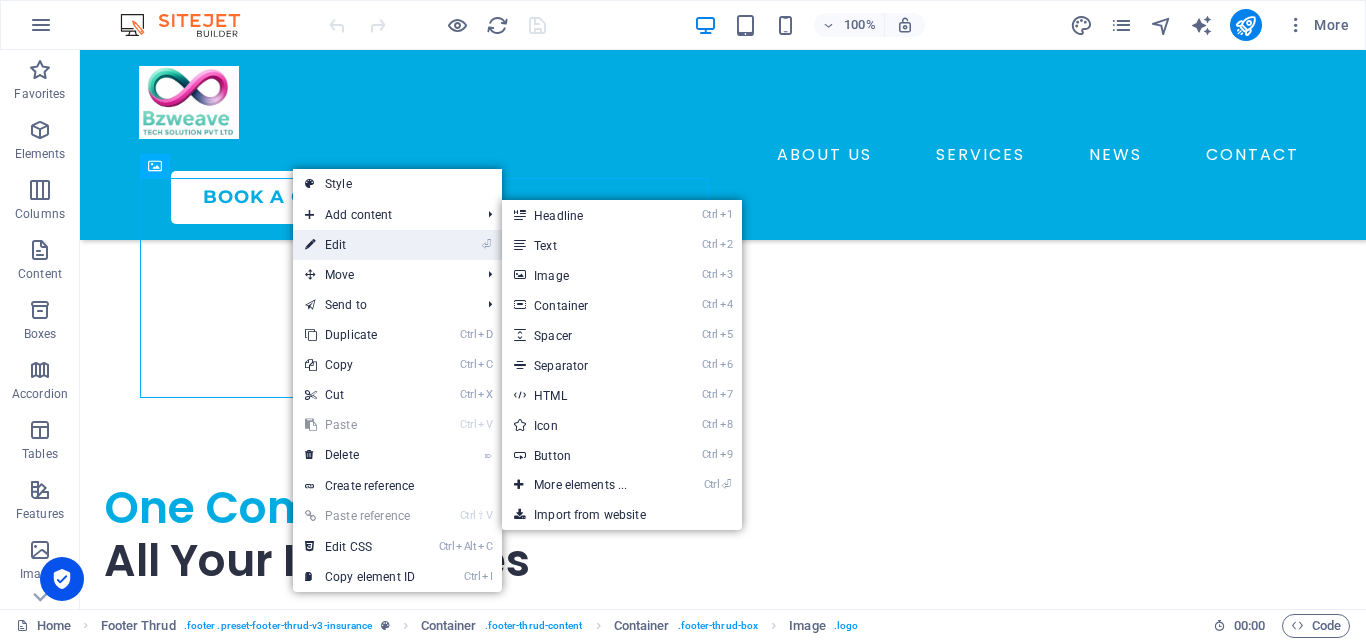 click on "⏎  Edit" at bounding box center (360, 245) 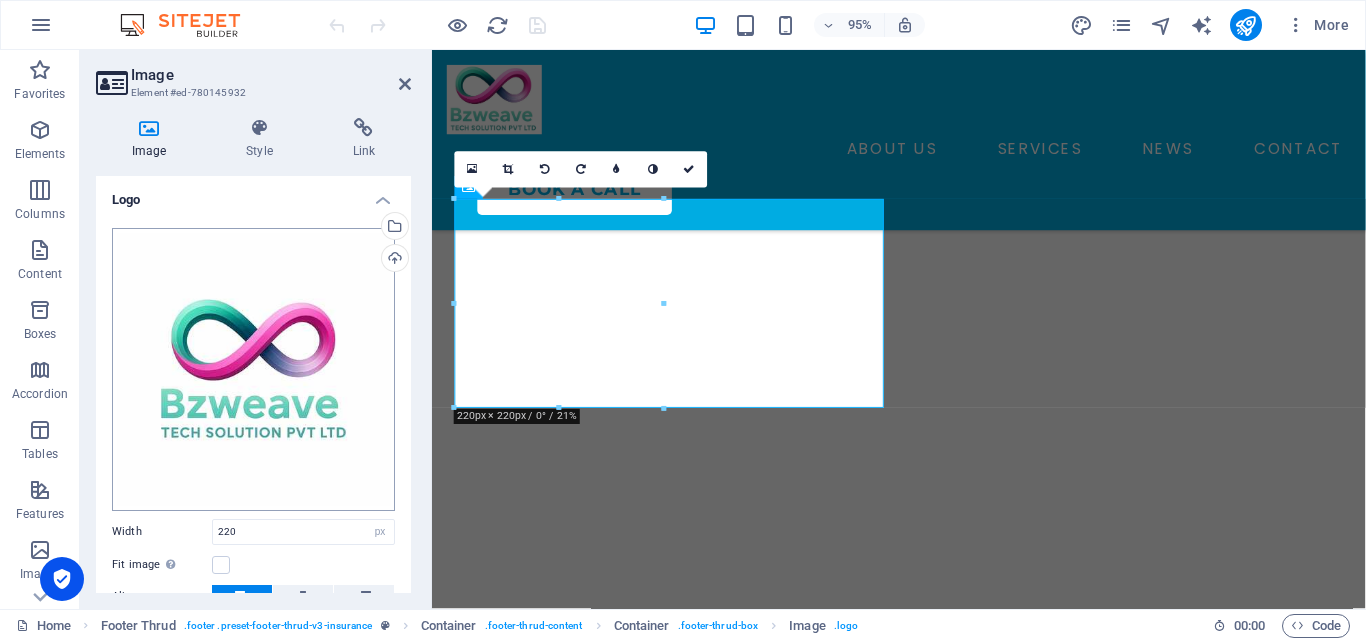 scroll, scrollTop: 7076, scrollLeft: 0, axis: vertical 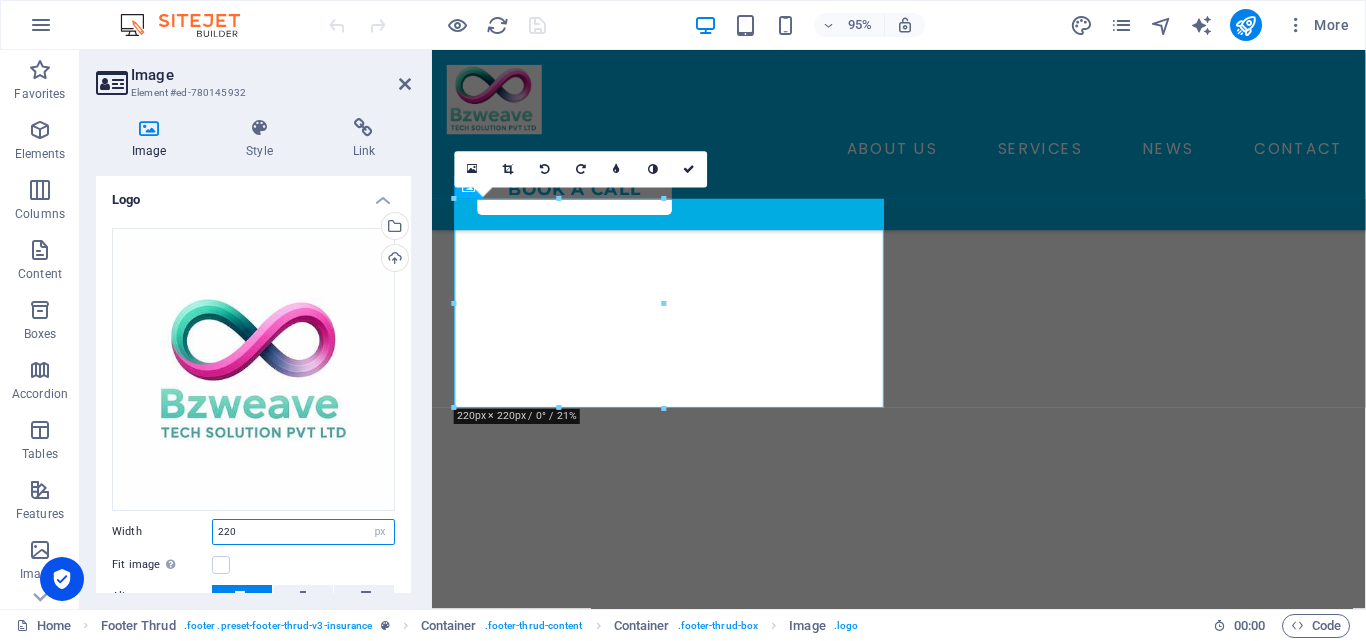 click on "220" at bounding box center [303, 532] 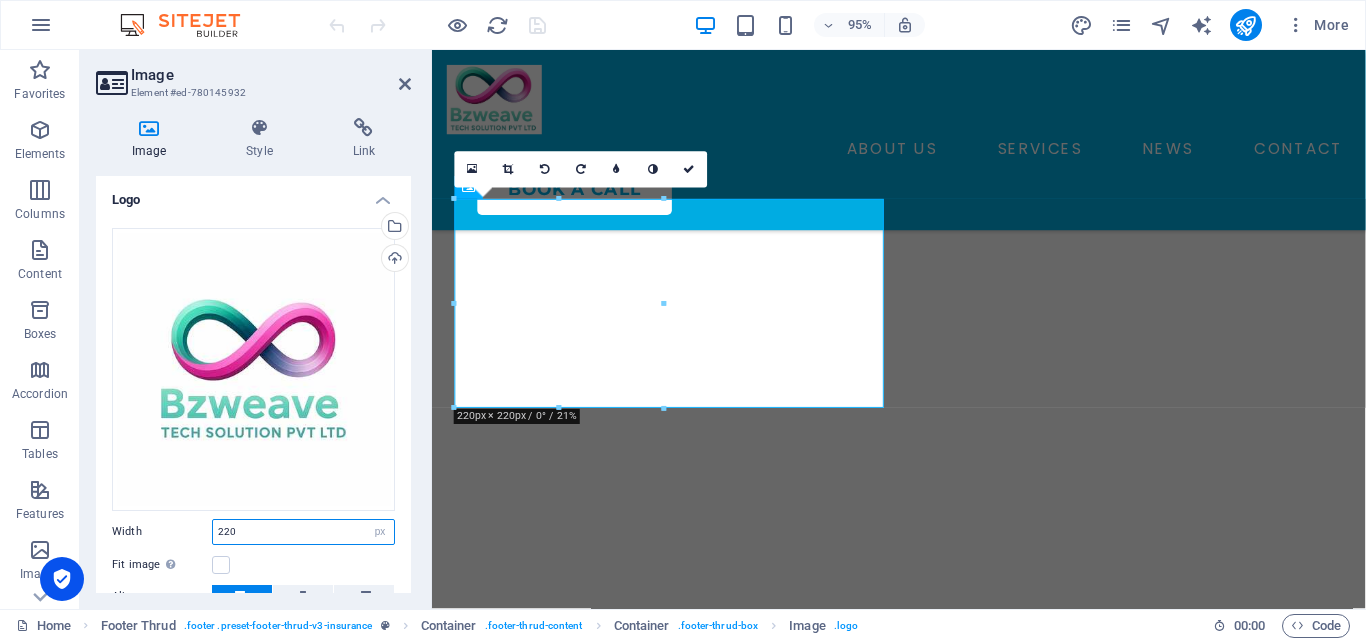 click on "220" at bounding box center [303, 532] 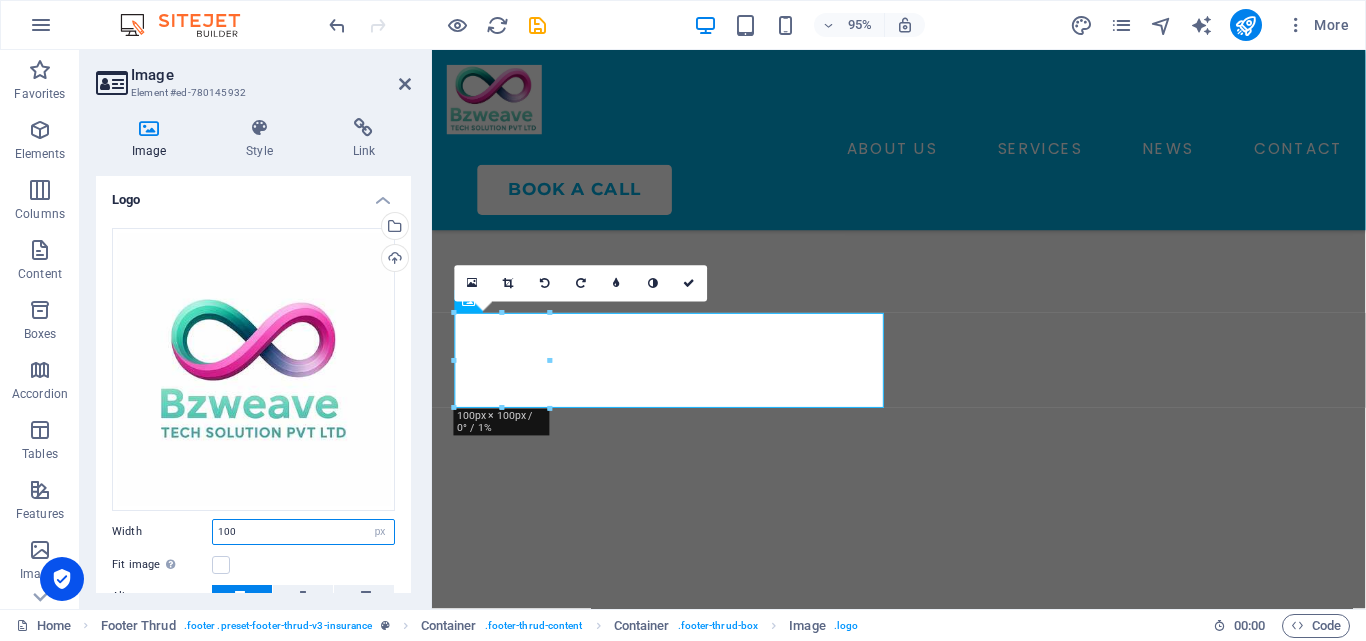 scroll, scrollTop: 6956, scrollLeft: 0, axis: vertical 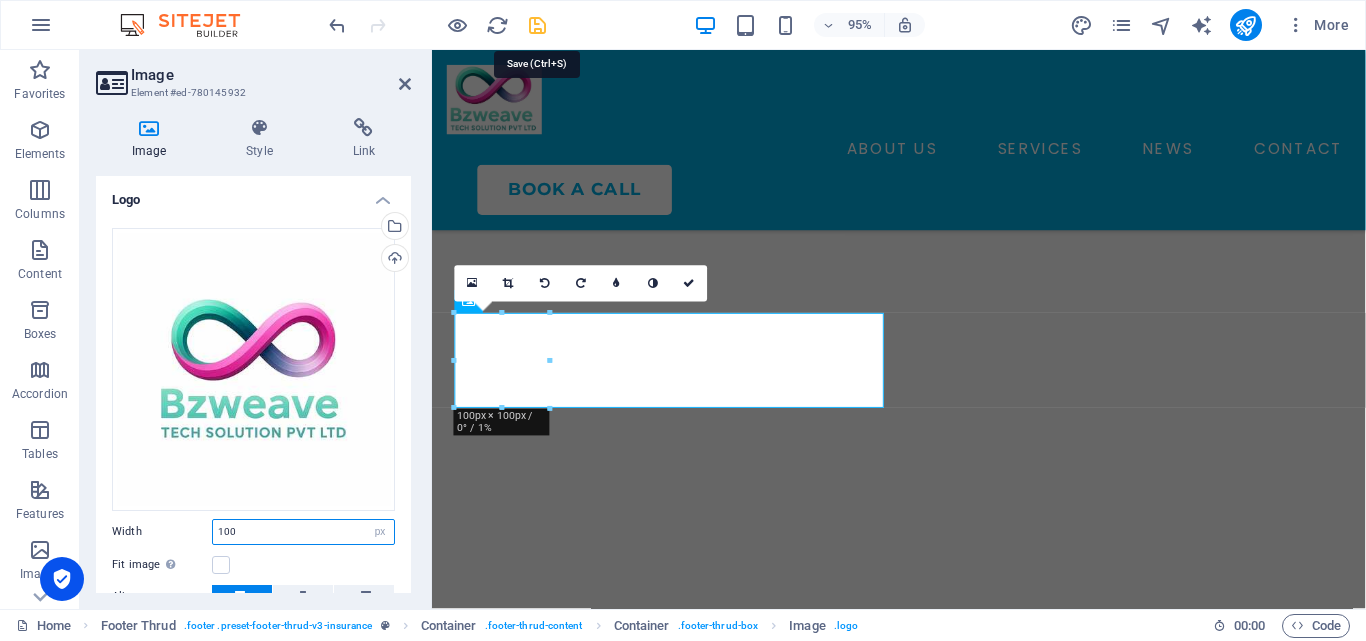 type on "100" 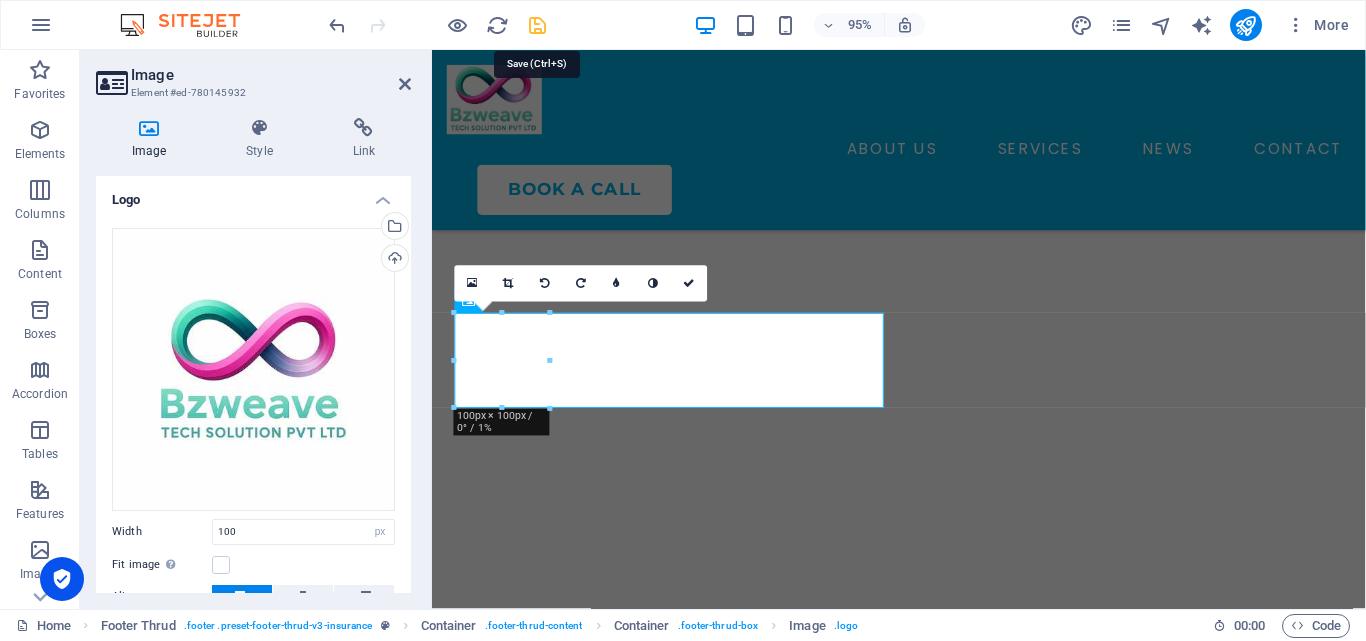 click at bounding box center (537, 25) 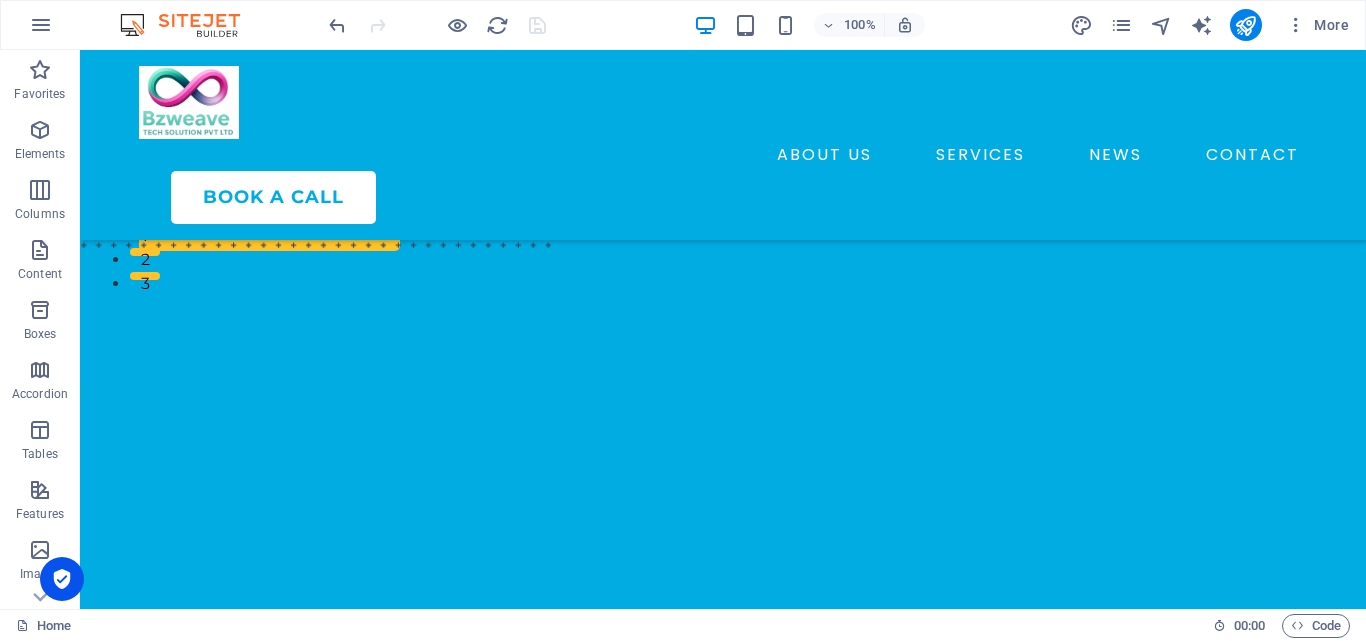 scroll, scrollTop: 0, scrollLeft: 0, axis: both 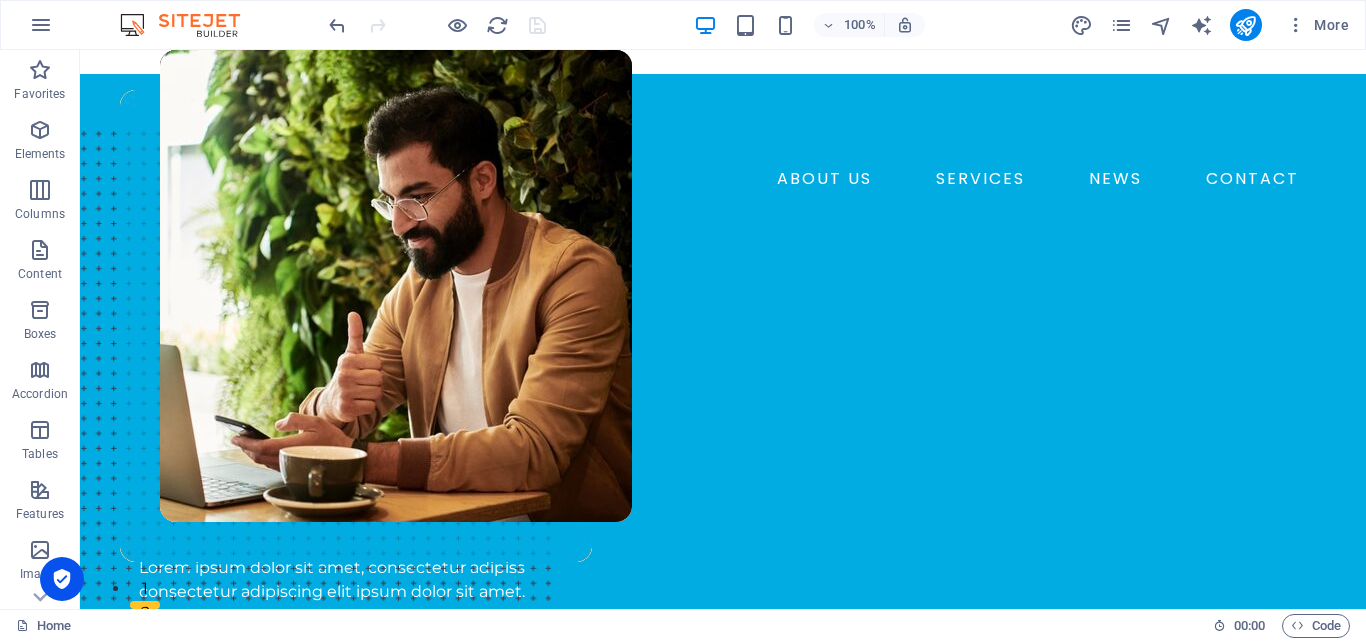 drag, startPoint x: 1361, startPoint y: 569, endPoint x: 834, endPoint y: 53, distance: 737.5534 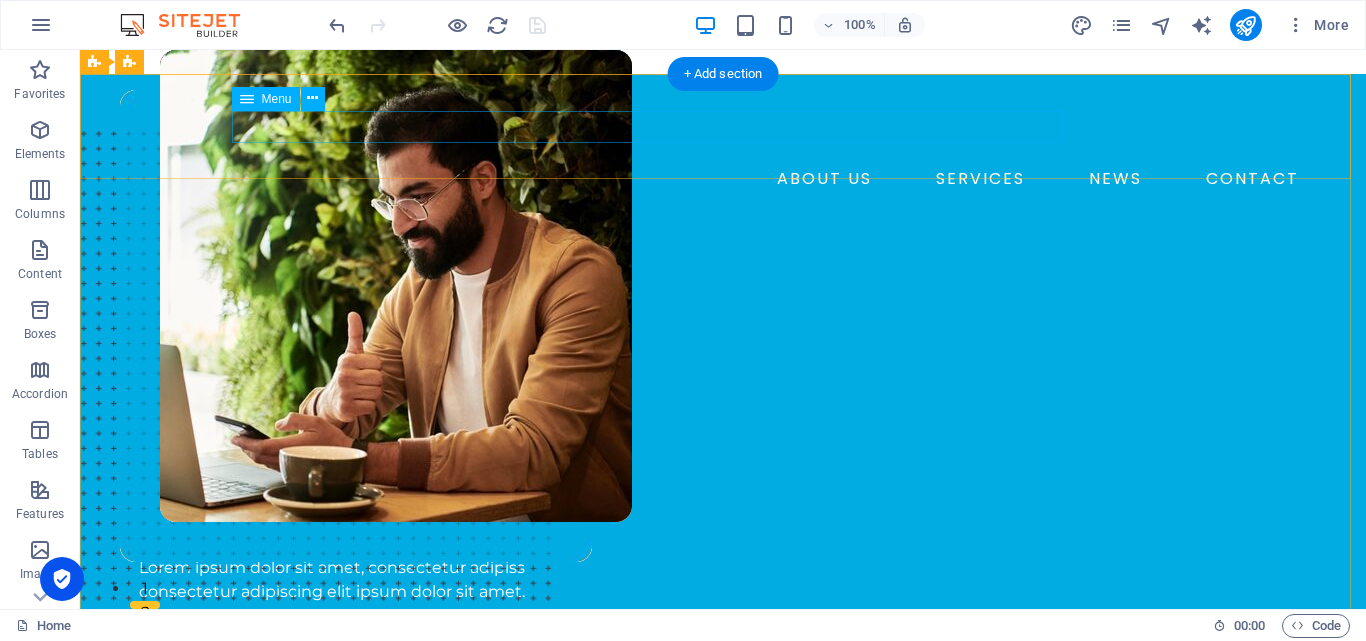 click on "ABOUT US SERVICES NEWS CONTACT" at bounding box center (723, 179) 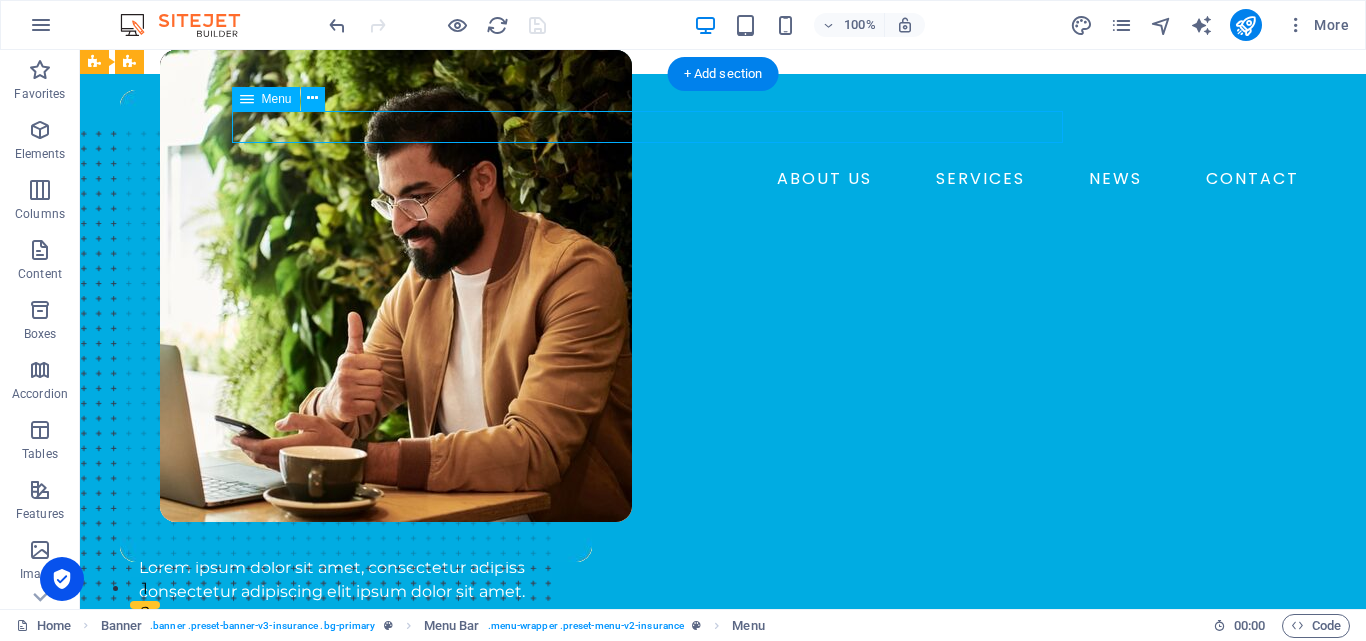 click on "ABOUT US SERVICES NEWS CONTACT" at bounding box center (723, 179) 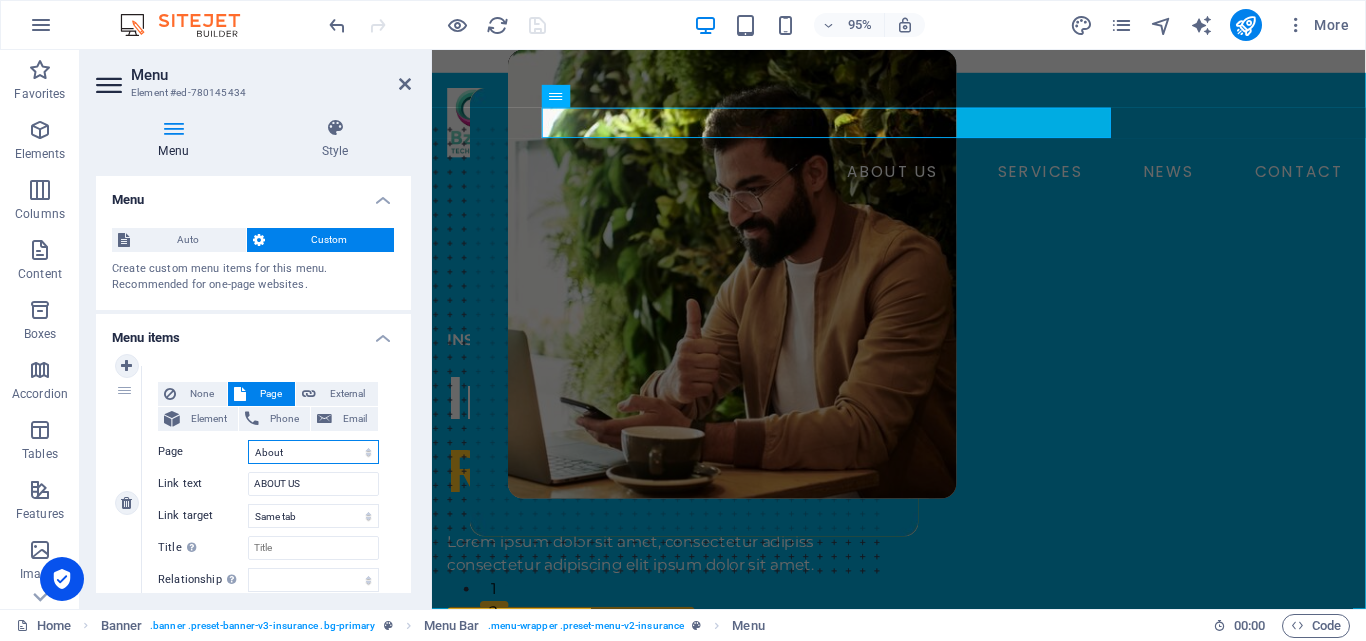 click on "Home About Services News Contact Legal Notice Privacy" at bounding box center (313, 452) 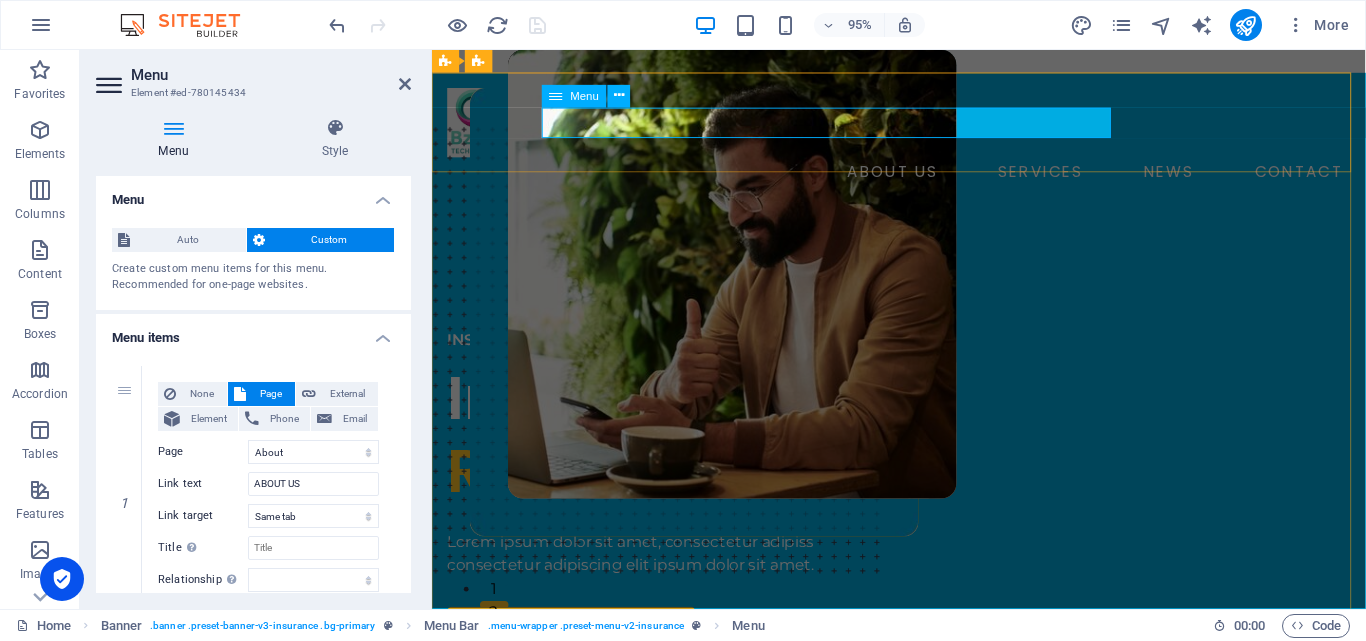 click on "ABOUT US SERVICES NEWS CONTACT" at bounding box center [923, 179] 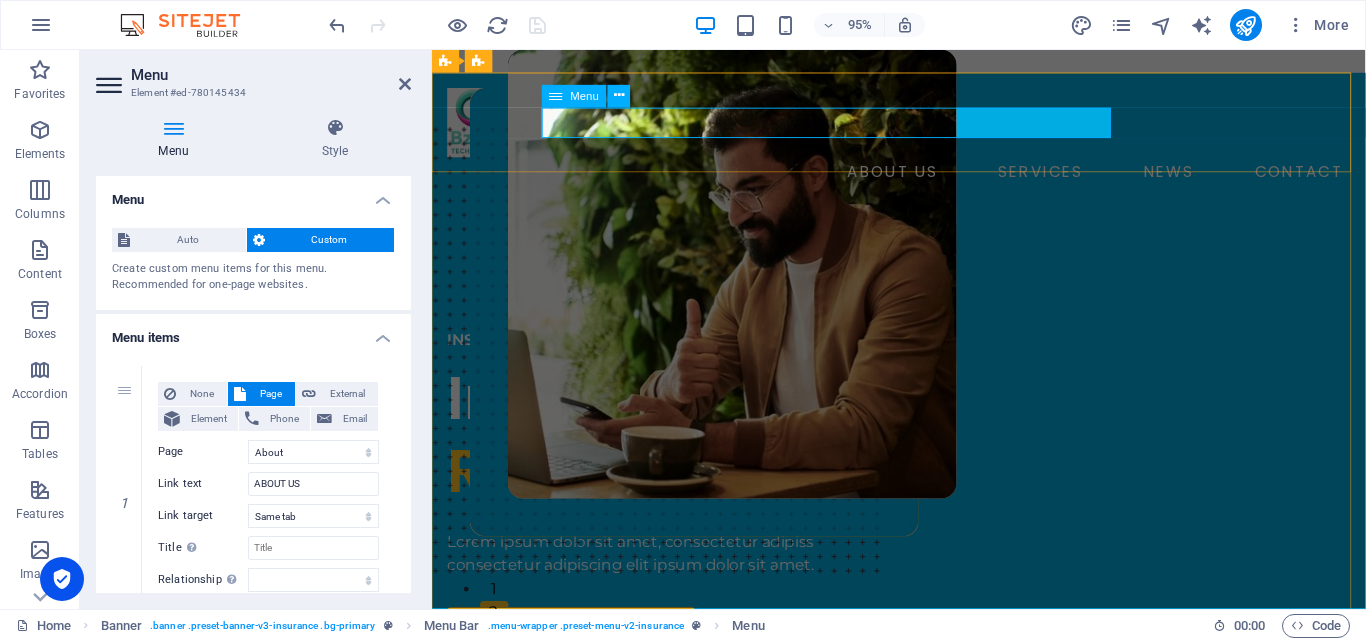 click on "ABOUT US SERVICES NEWS CONTACT" at bounding box center [923, 179] 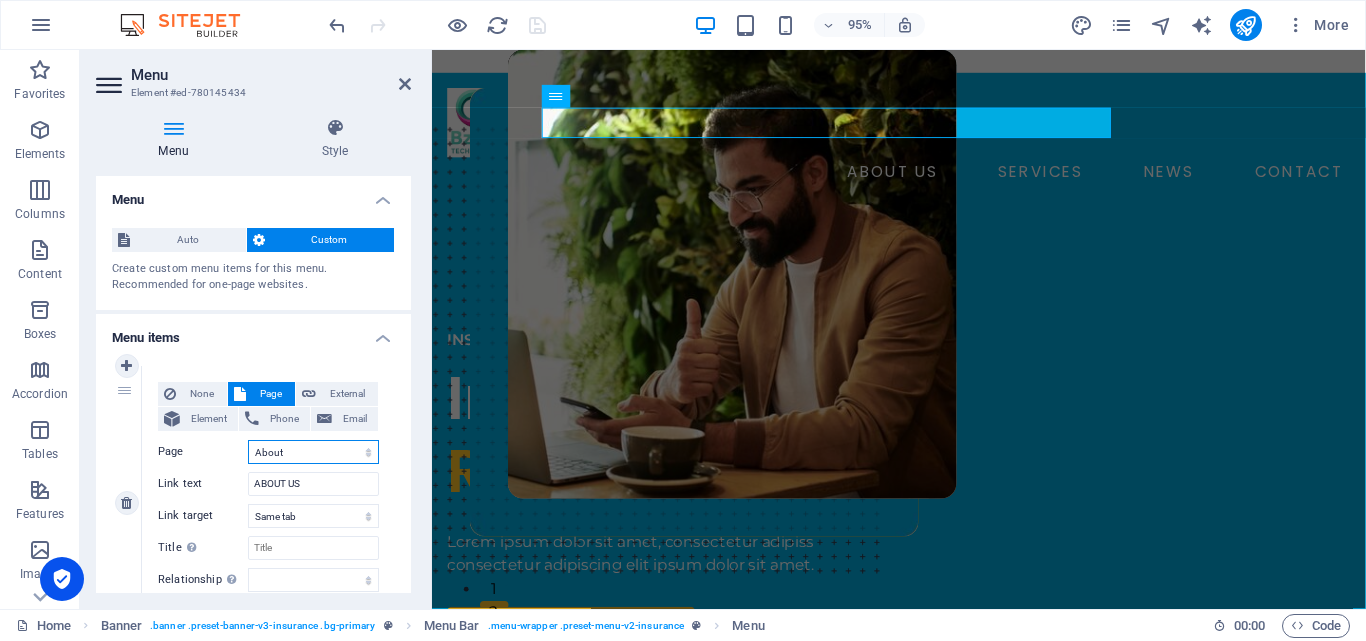 click on "Home About Services News Contact Legal Notice Privacy" at bounding box center [313, 452] 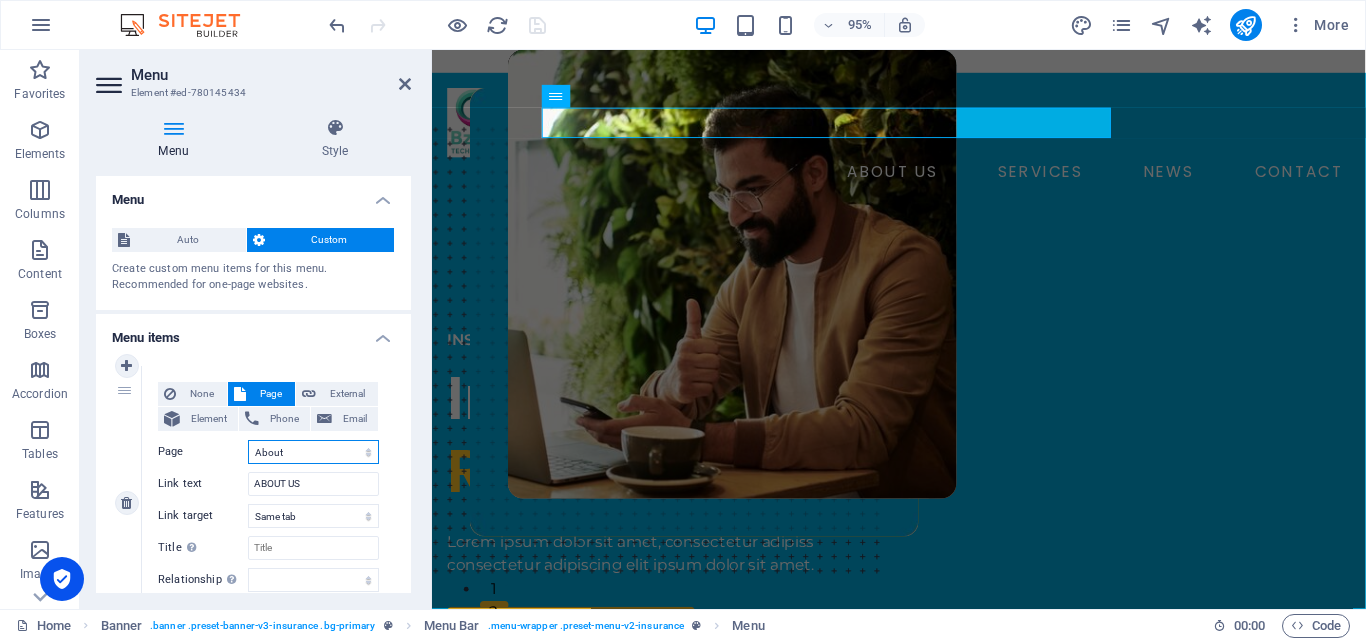 select on "2" 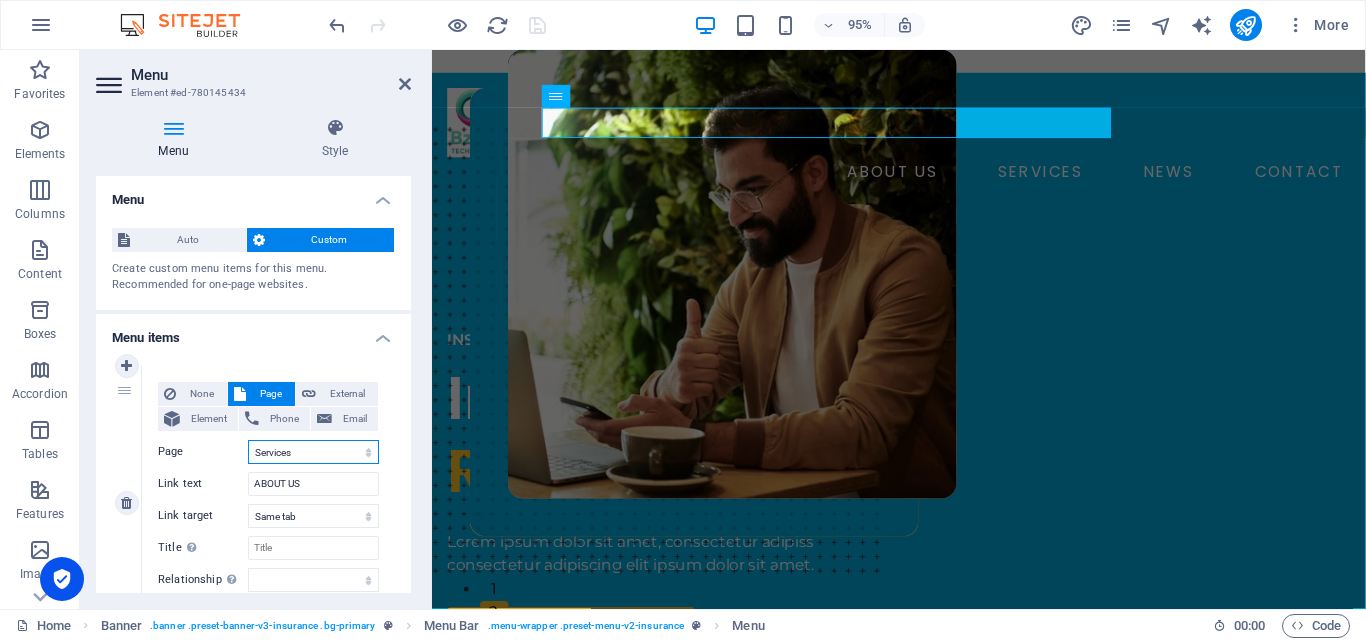 click on "Home About Services News Contact Legal Notice Privacy" at bounding box center (313, 452) 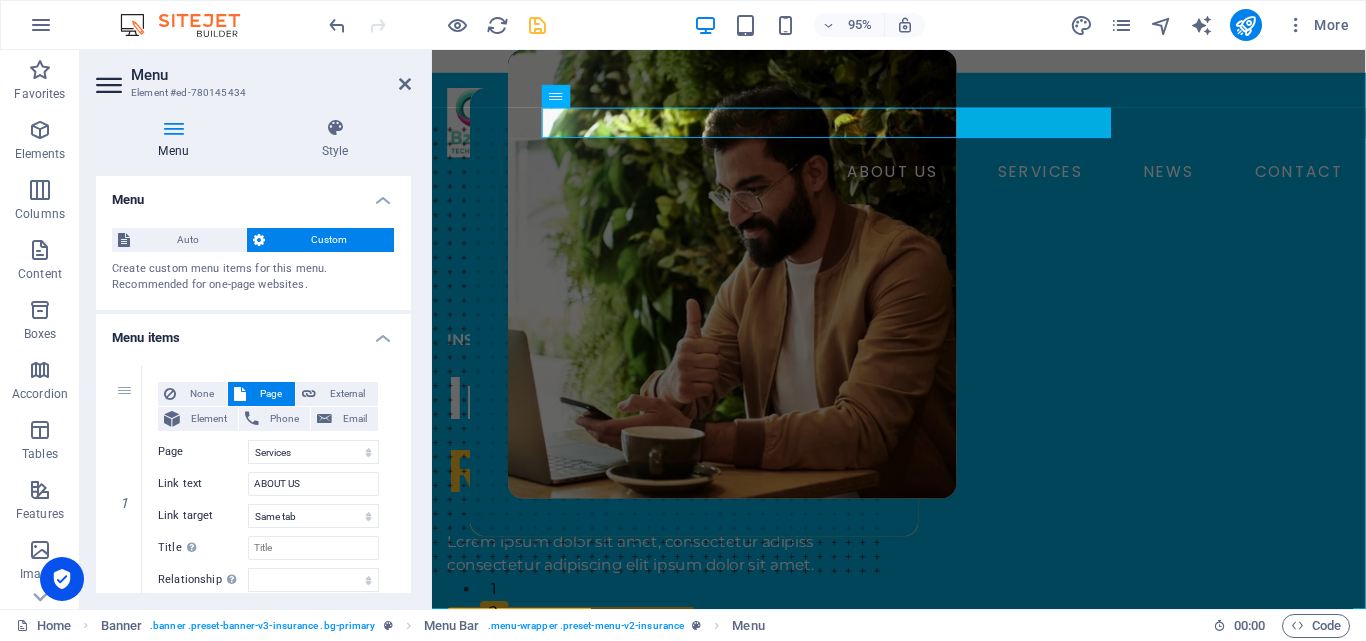 click on "Menu items" at bounding box center (253, 332) 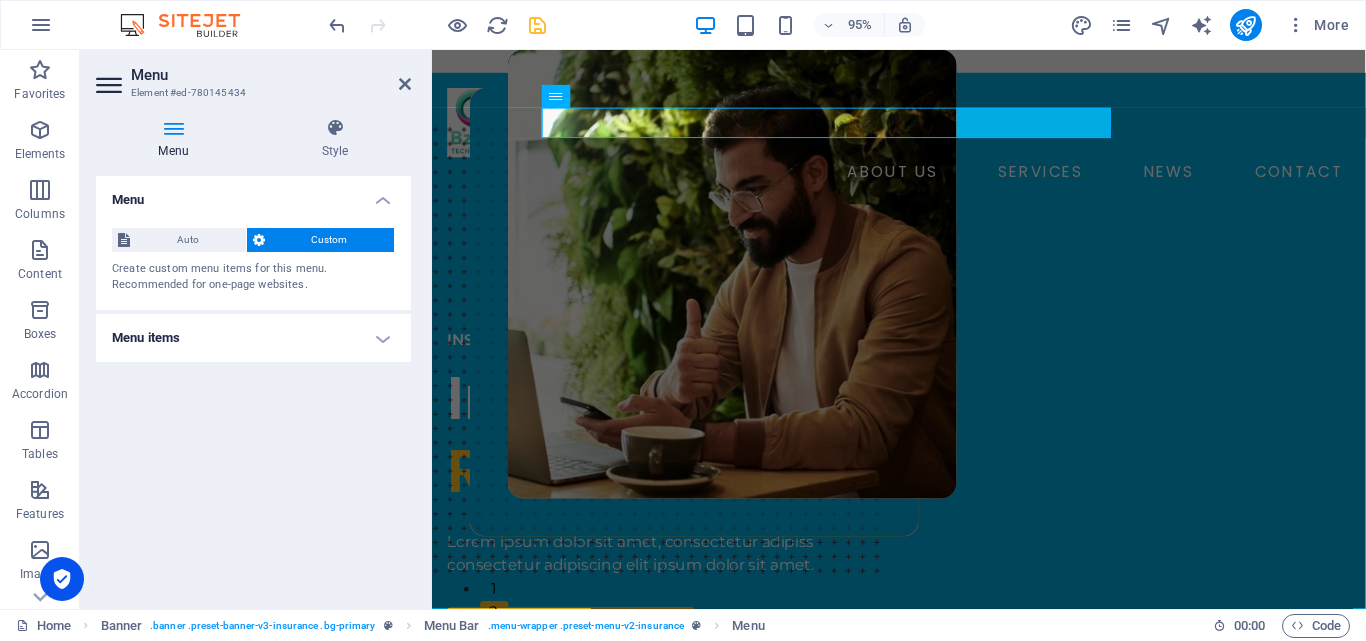 click on "Menu items" at bounding box center [253, 338] 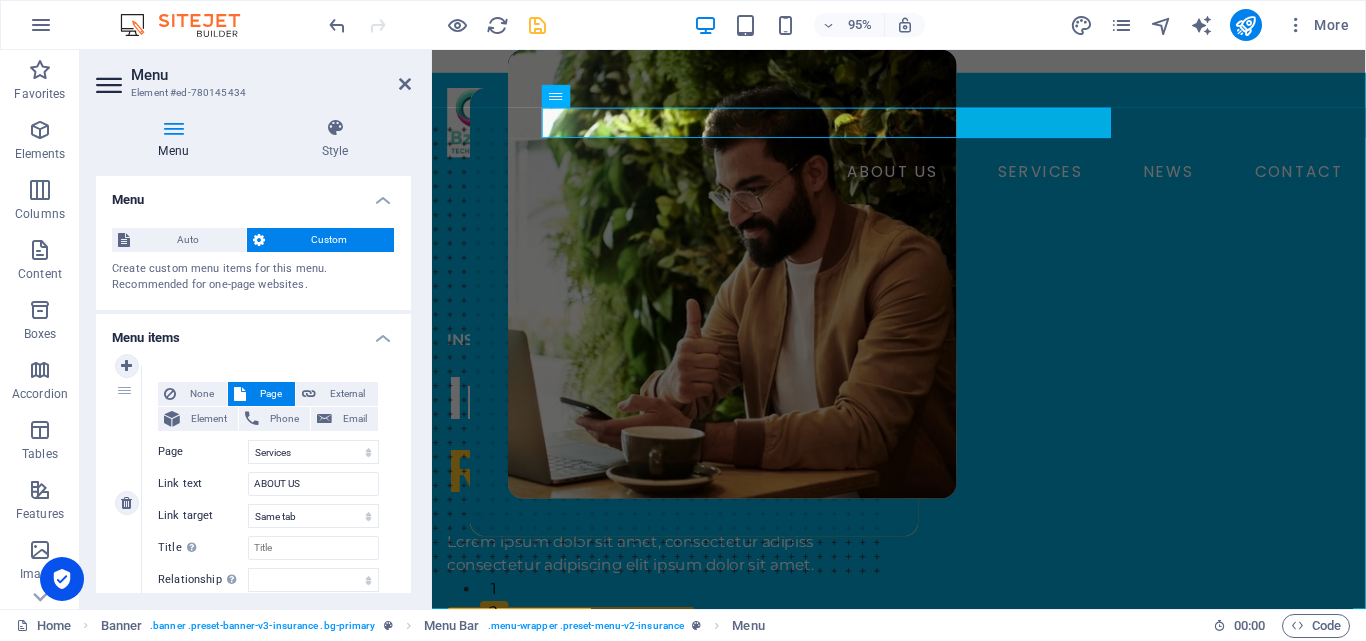 click on "1" at bounding box center (127, 503) 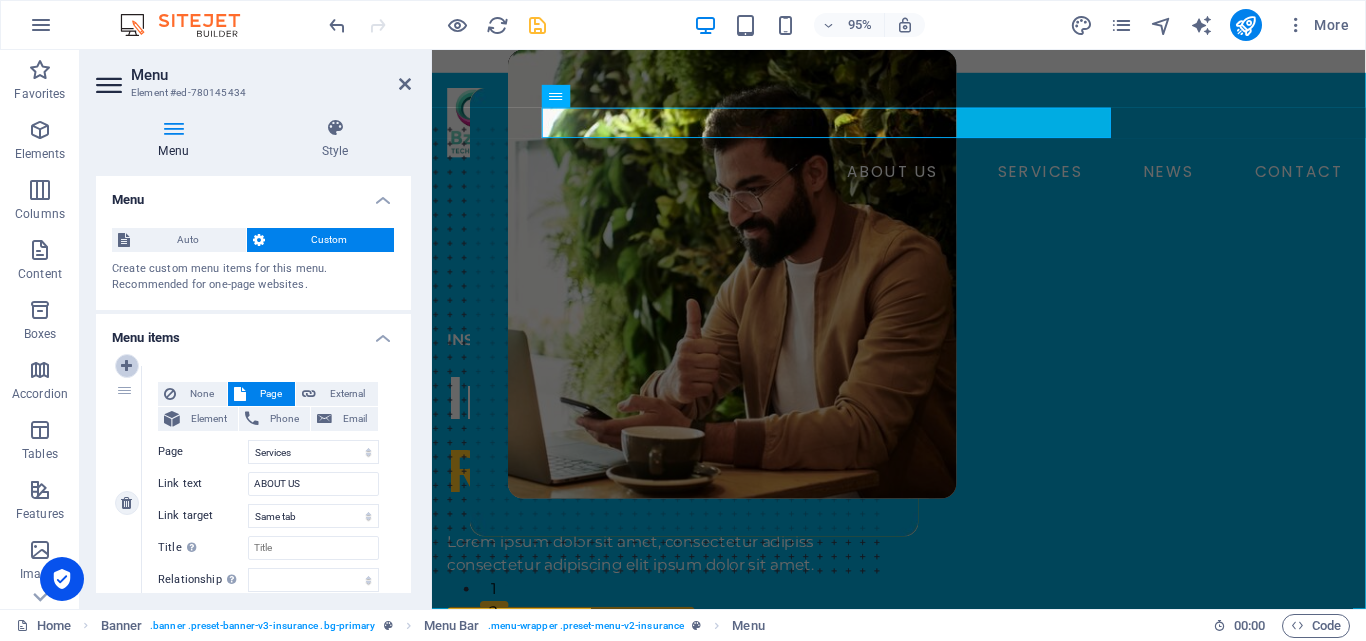 click at bounding box center [126, 366] 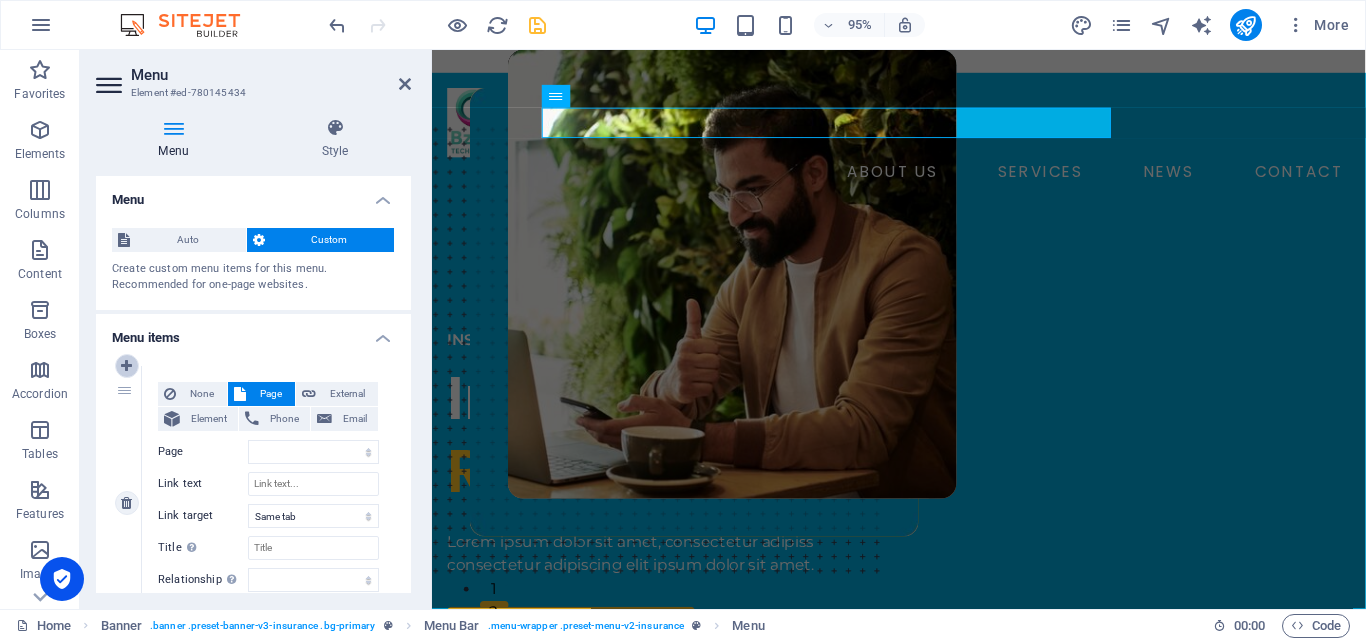 select on "4" 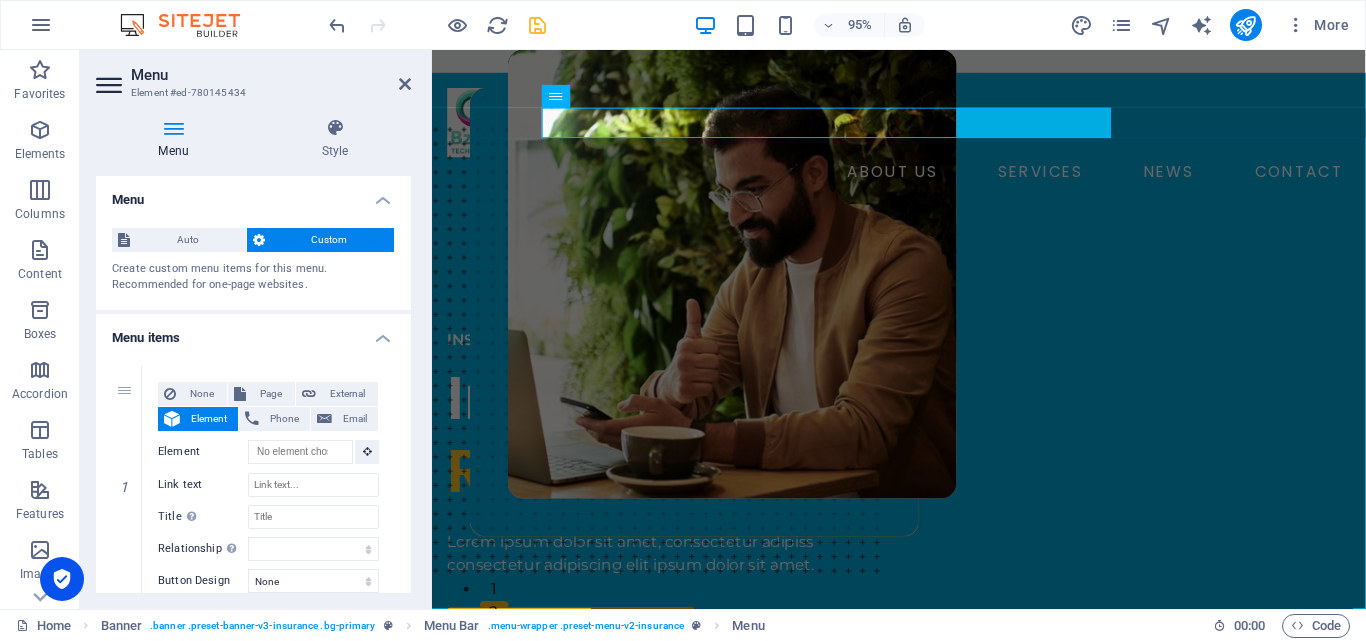 click on "Menu items" at bounding box center (253, 332) 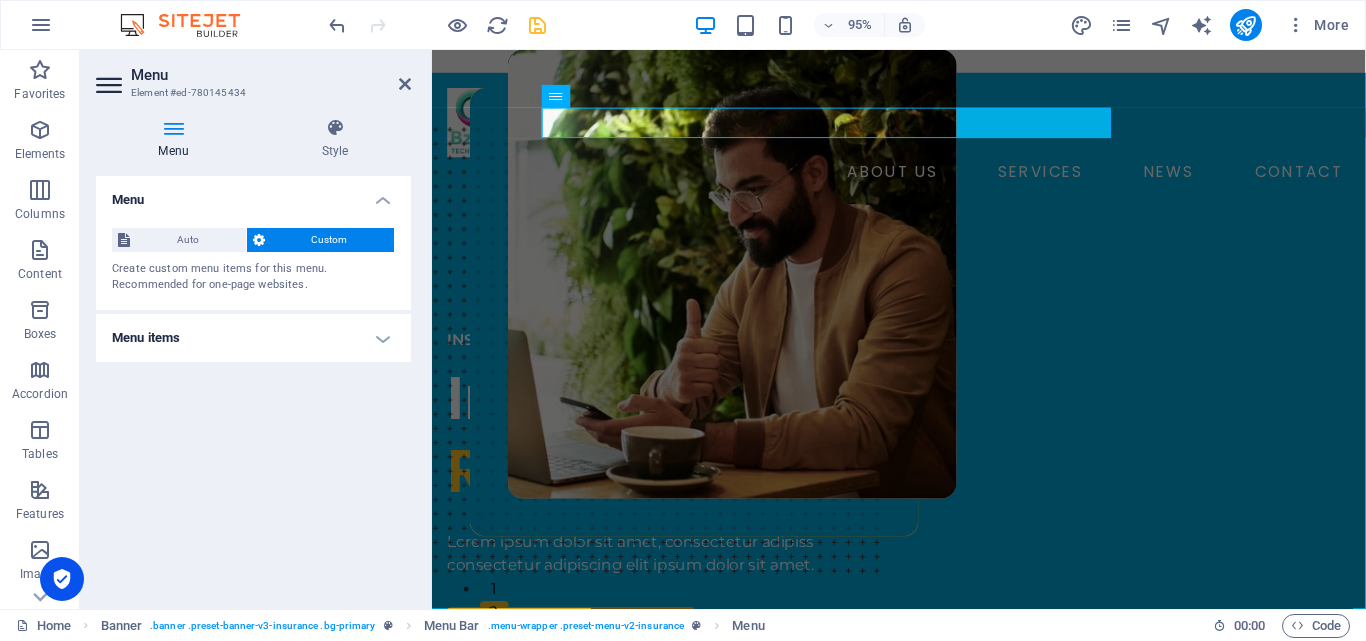 click on "Menu items" at bounding box center [253, 338] 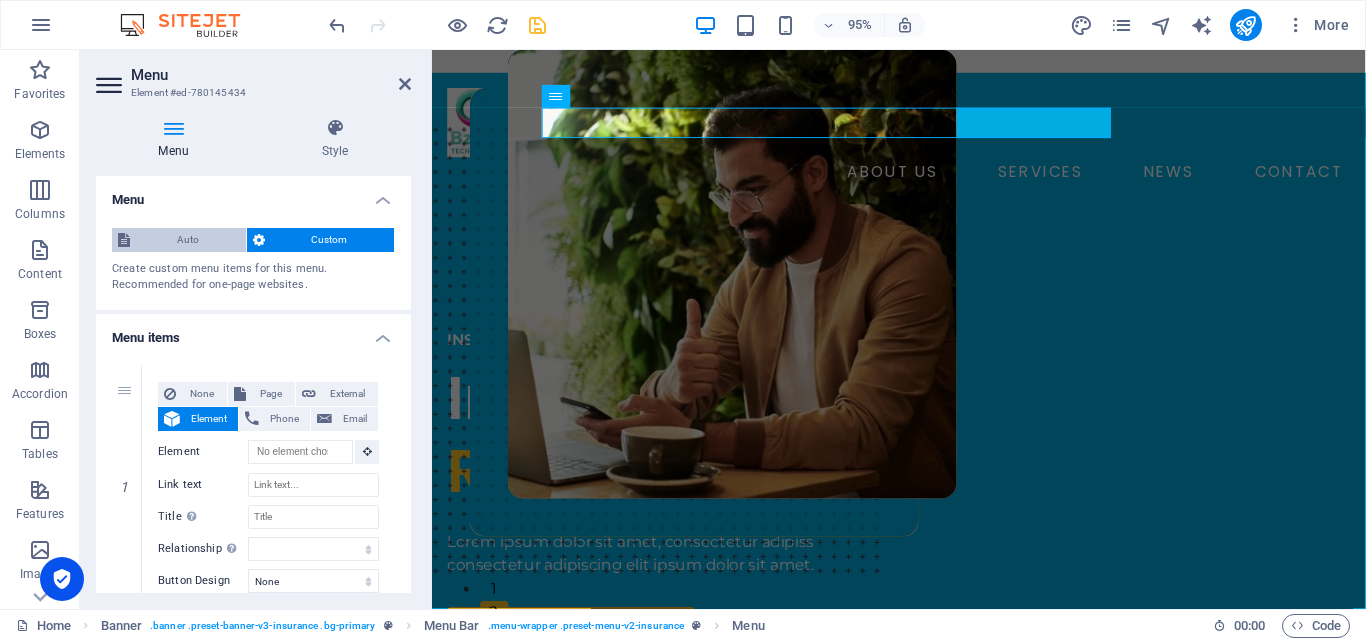 click on "Auto" at bounding box center (188, 240) 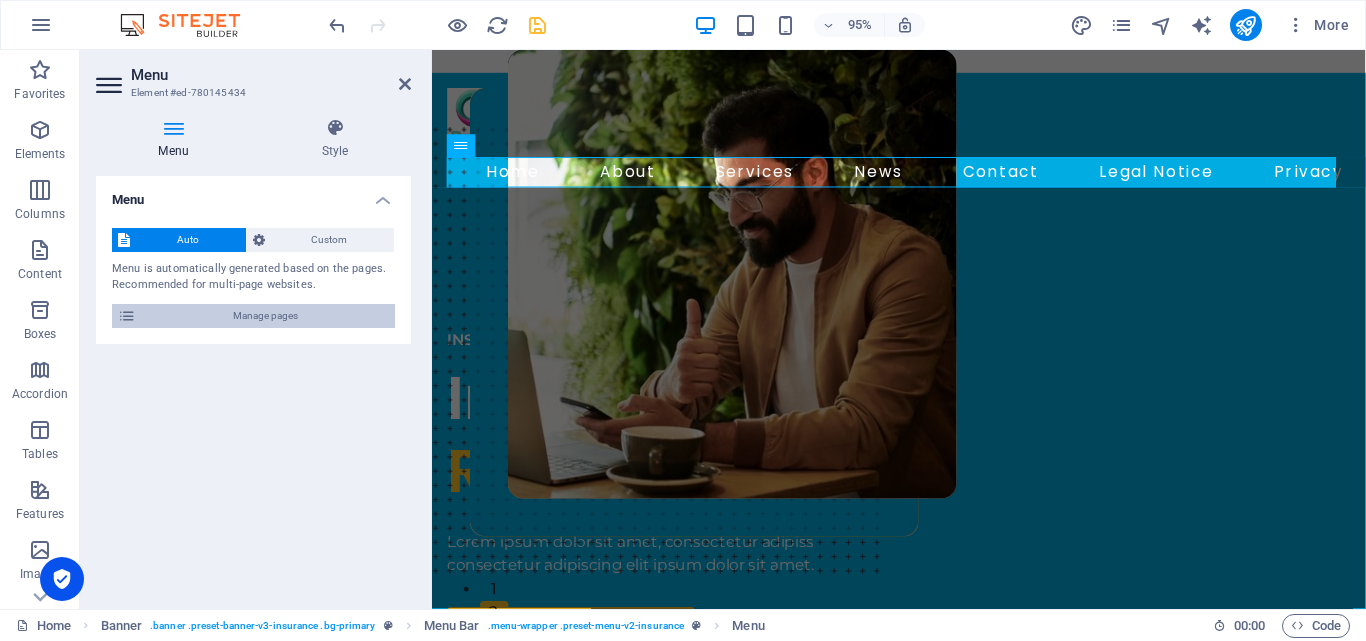 click on "Manage pages" at bounding box center [265, 316] 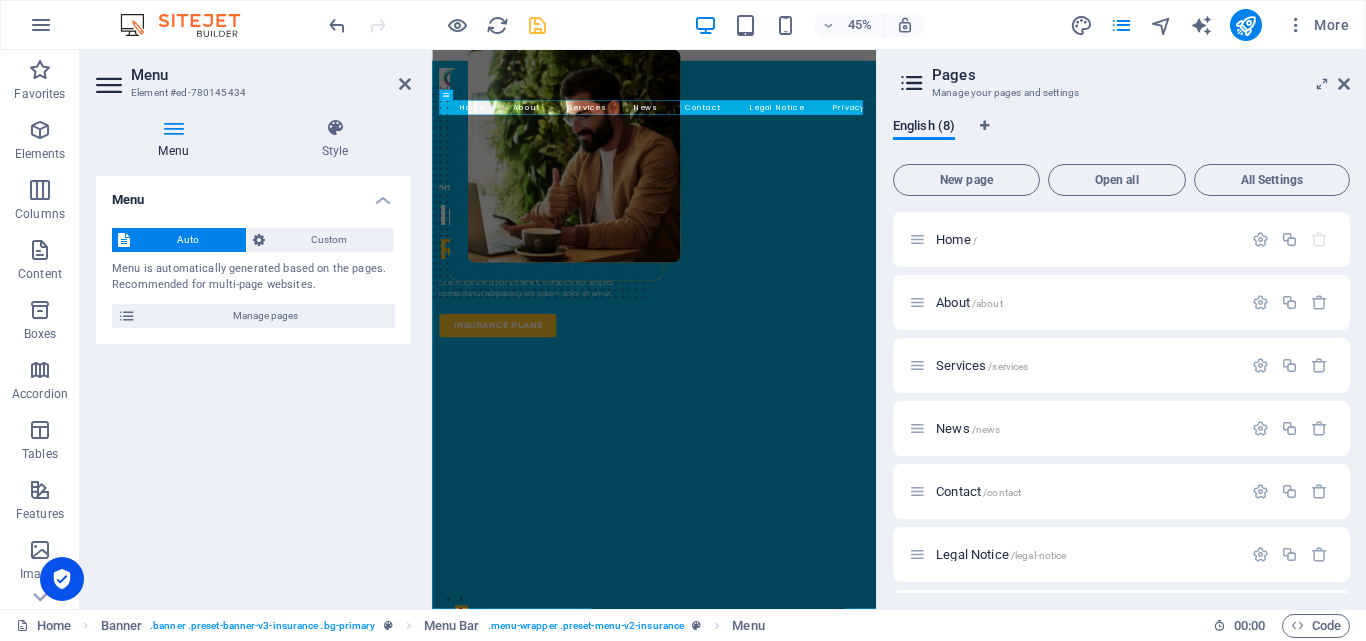drag, startPoint x: 968, startPoint y: 367, endPoint x: 955, endPoint y: 268, distance: 99.849884 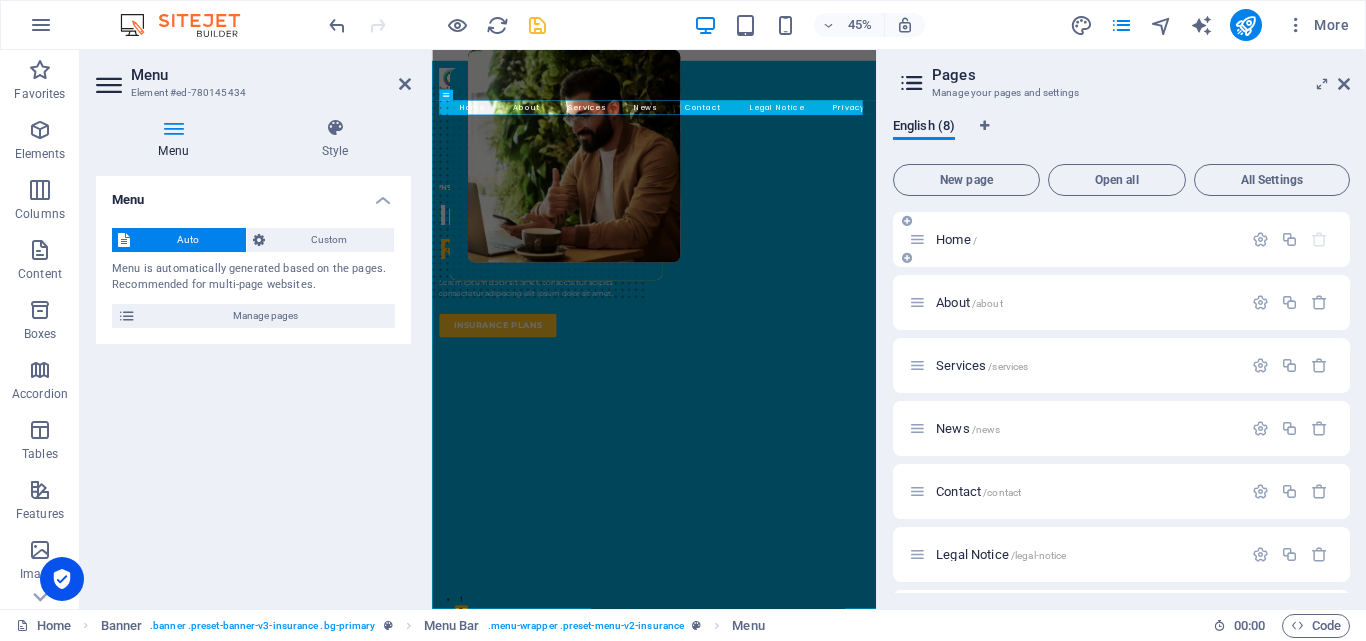 drag, startPoint x: 978, startPoint y: 366, endPoint x: 953, endPoint y: 224, distance: 144.18391 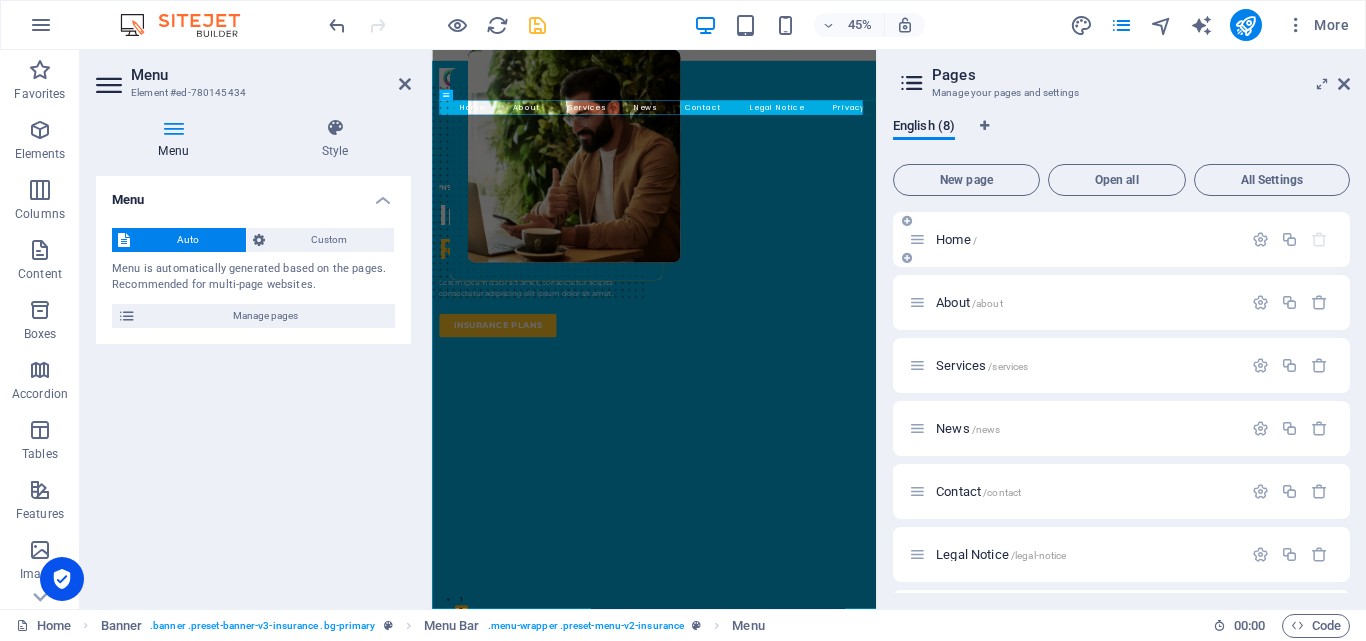 click on "Home /" at bounding box center [956, 239] 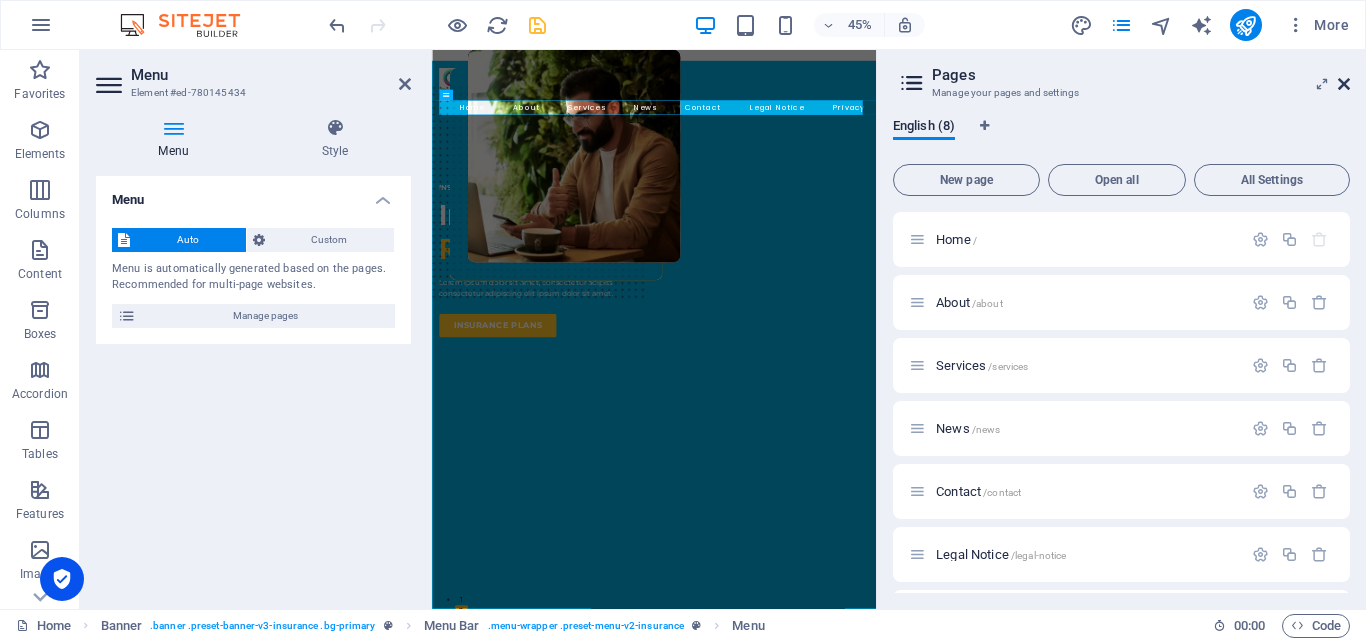click at bounding box center [1344, 84] 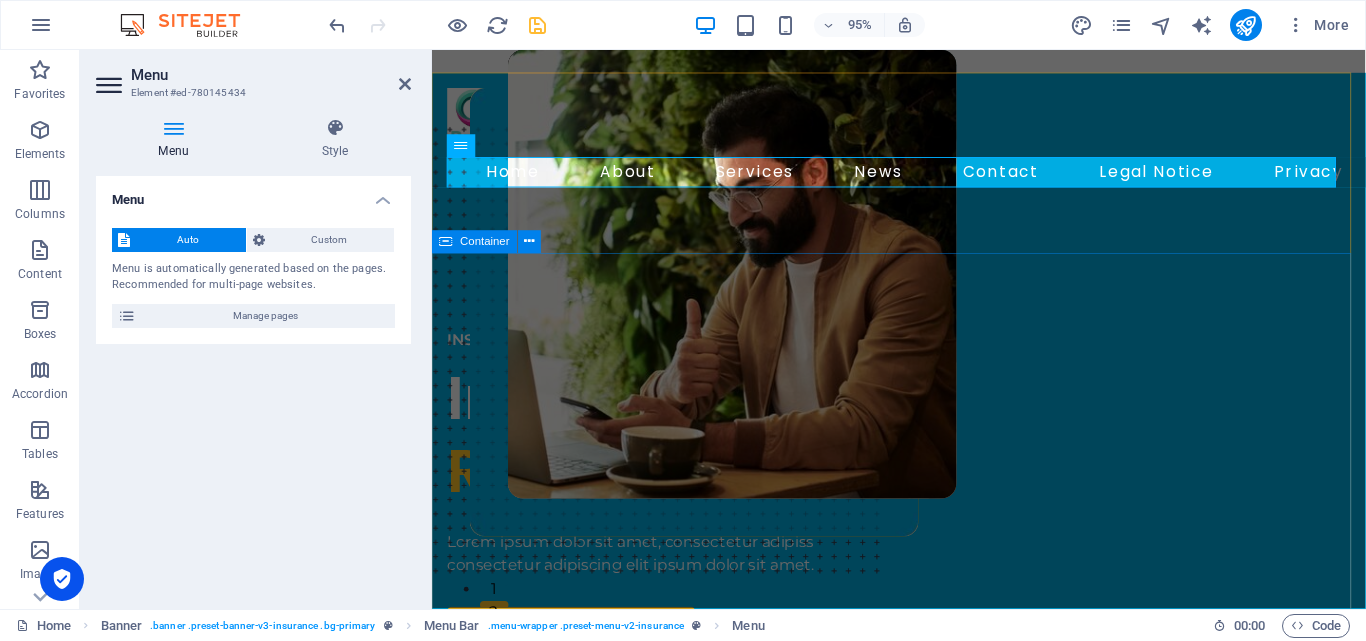 click on "INSURANCE COMPANY Insuring More Responsibly Lorem ipsum dolor sit amet, consectetur adipiss
consectetur adipiscing elit ipsum dolor sit amet. insurance plans" at bounding box center [923, 804] 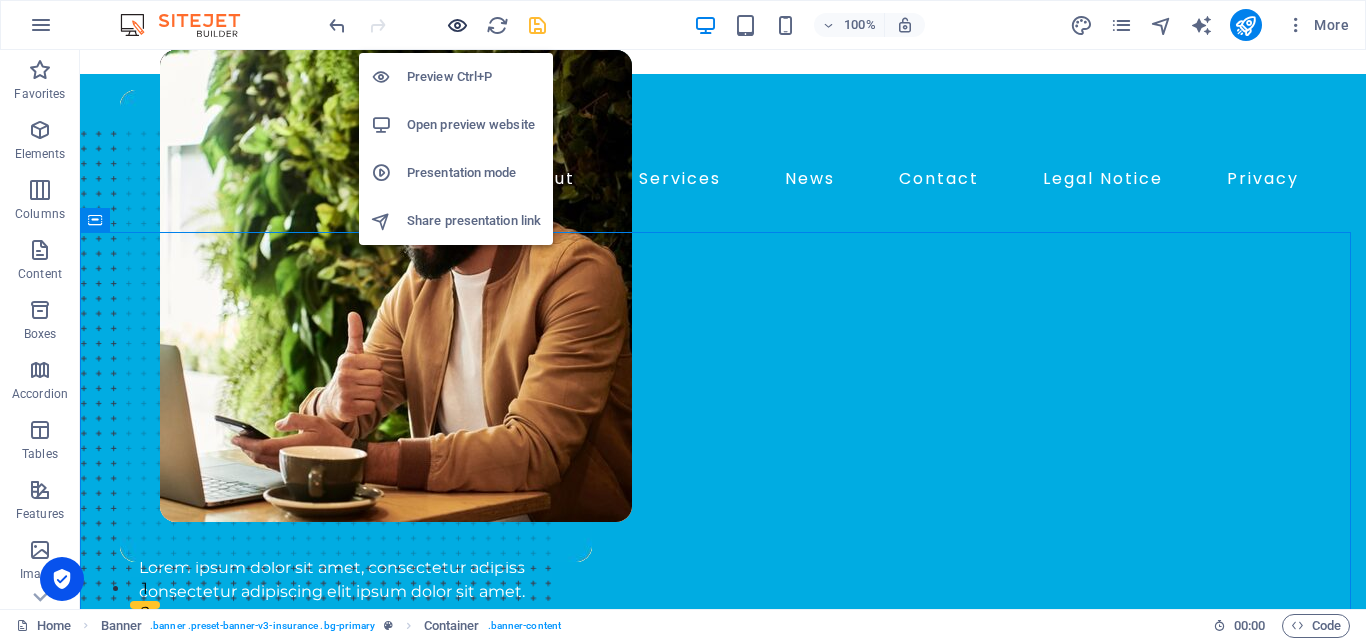 click at bounding box center [457, 25] 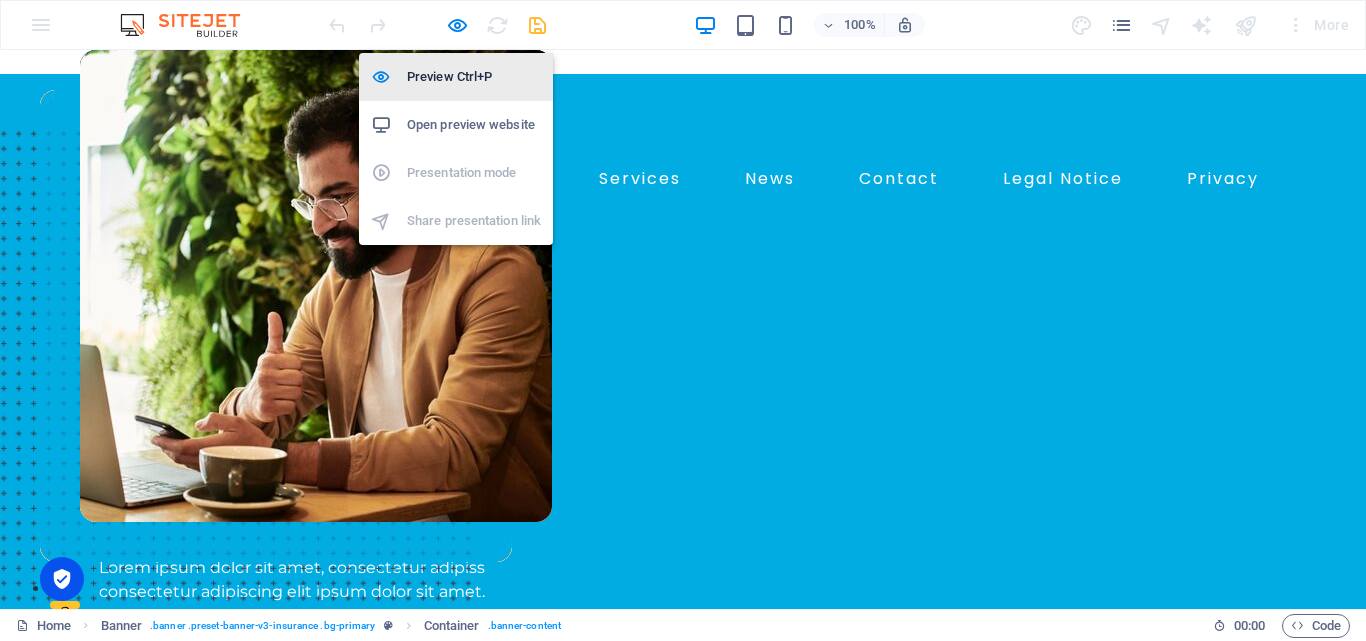 click on "Preview Ctrl+P" at bounding box center [474, 77] 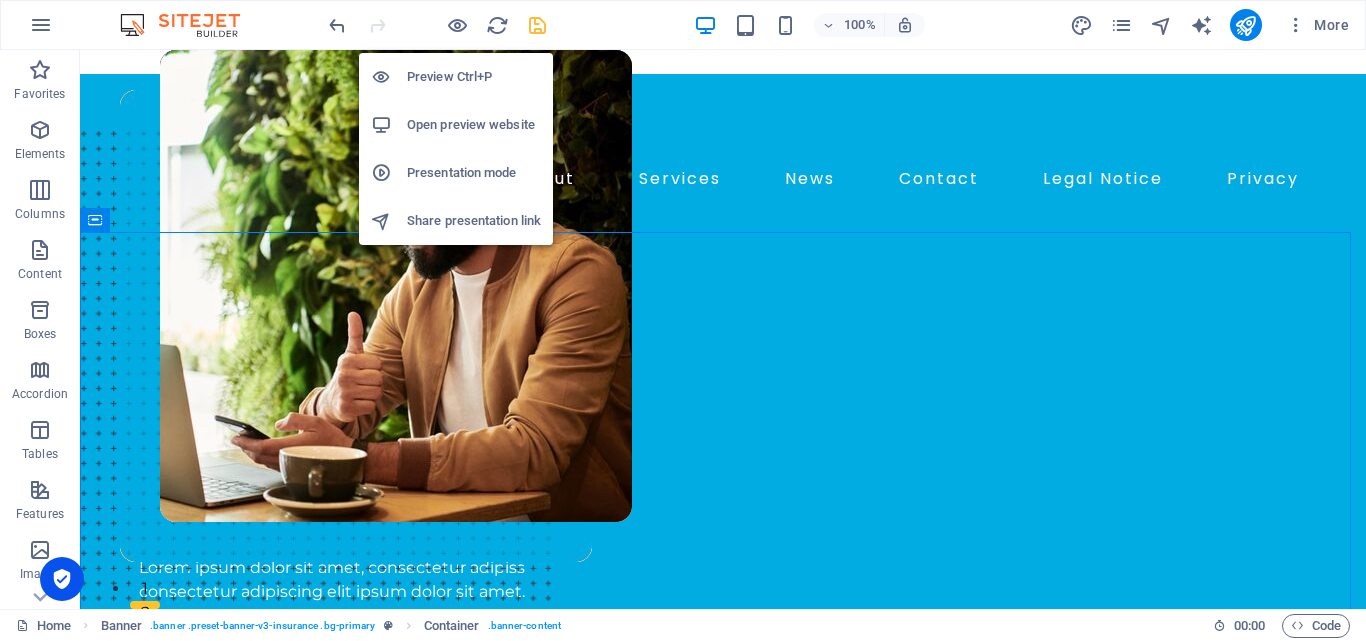 click on "Open preview website" at bounding box center [474, 125] 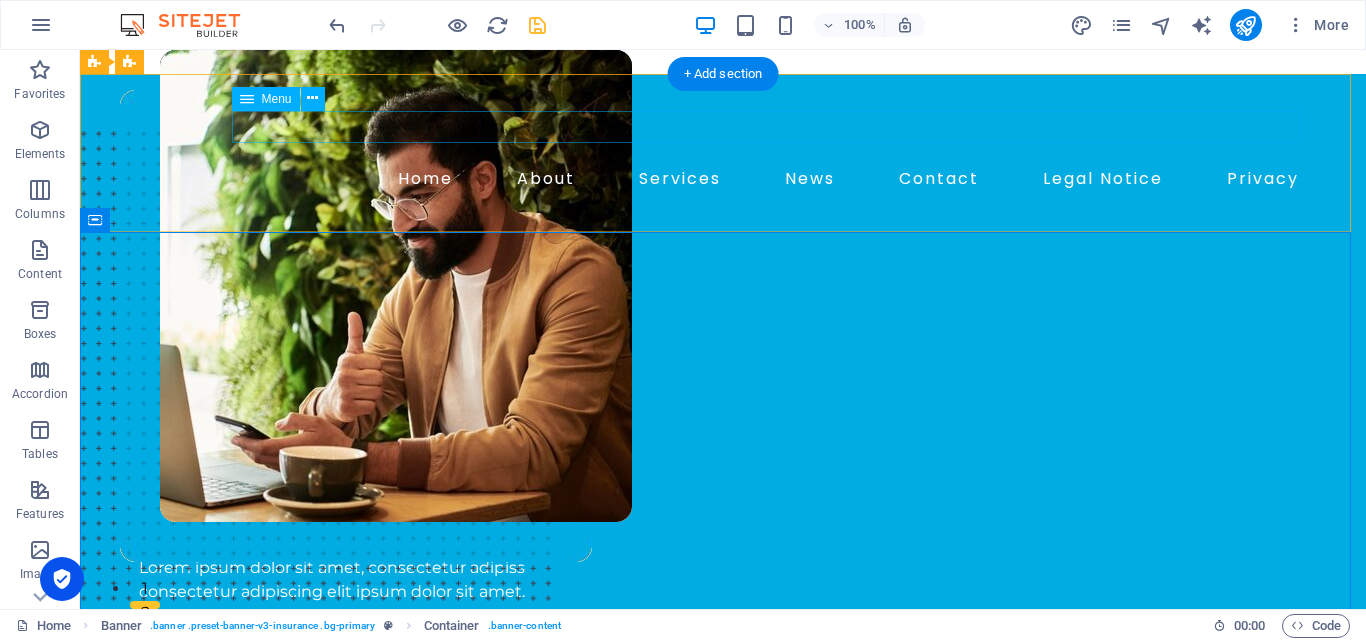 click on "Home About Services News Contact Legal Notice Privacy" at bounding box center (723, 179) 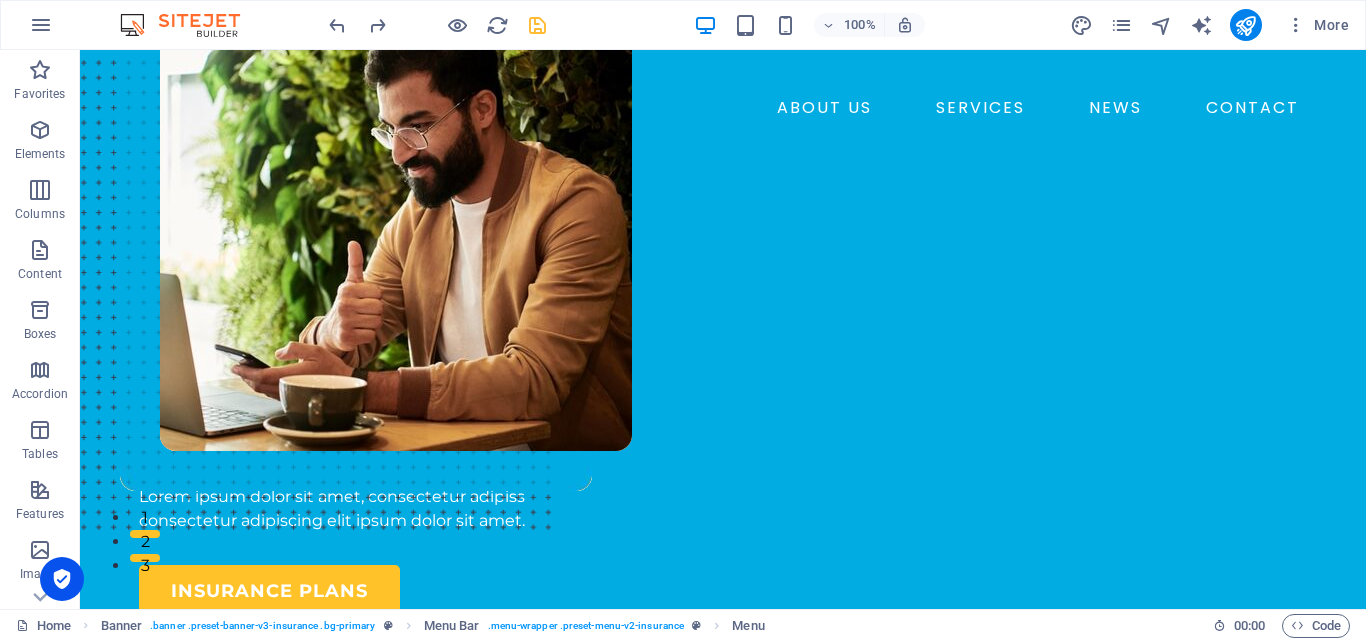 scroll, scrollTop: 0, scrollLeft: 0, axis: both 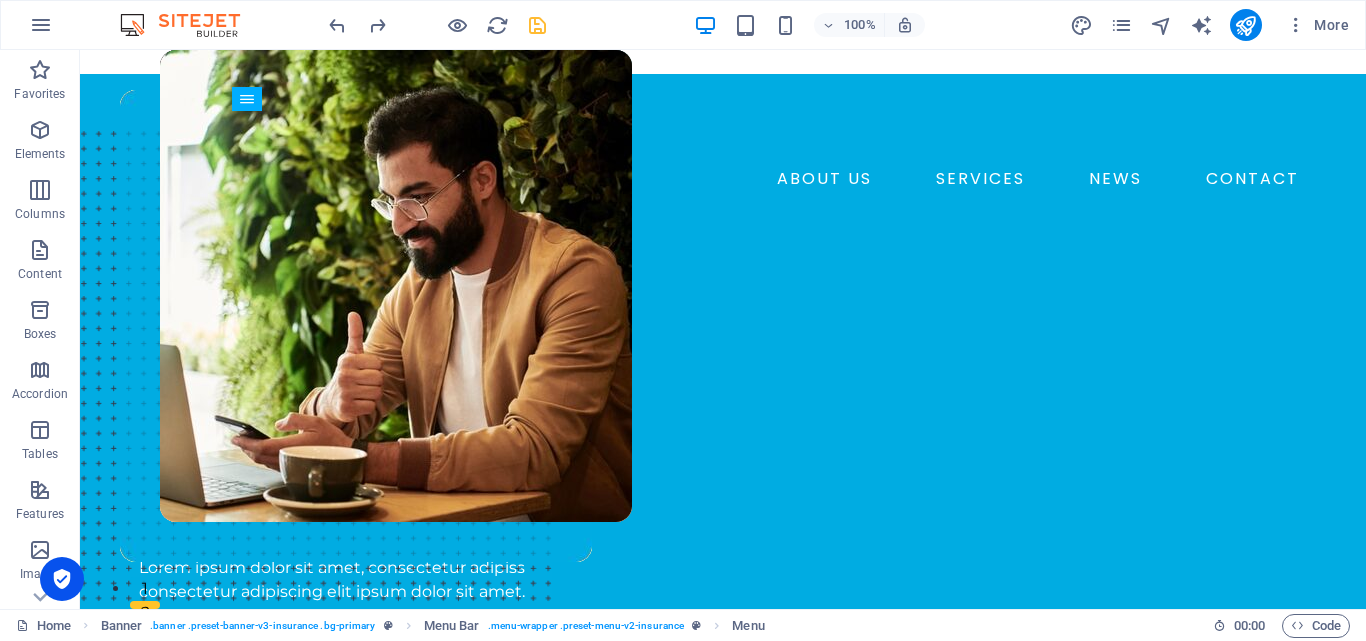 drag, startPoint x: 1363, startPoint y: 78, endPoint x: 1403, endPoint y: 95, distance: 43.462627 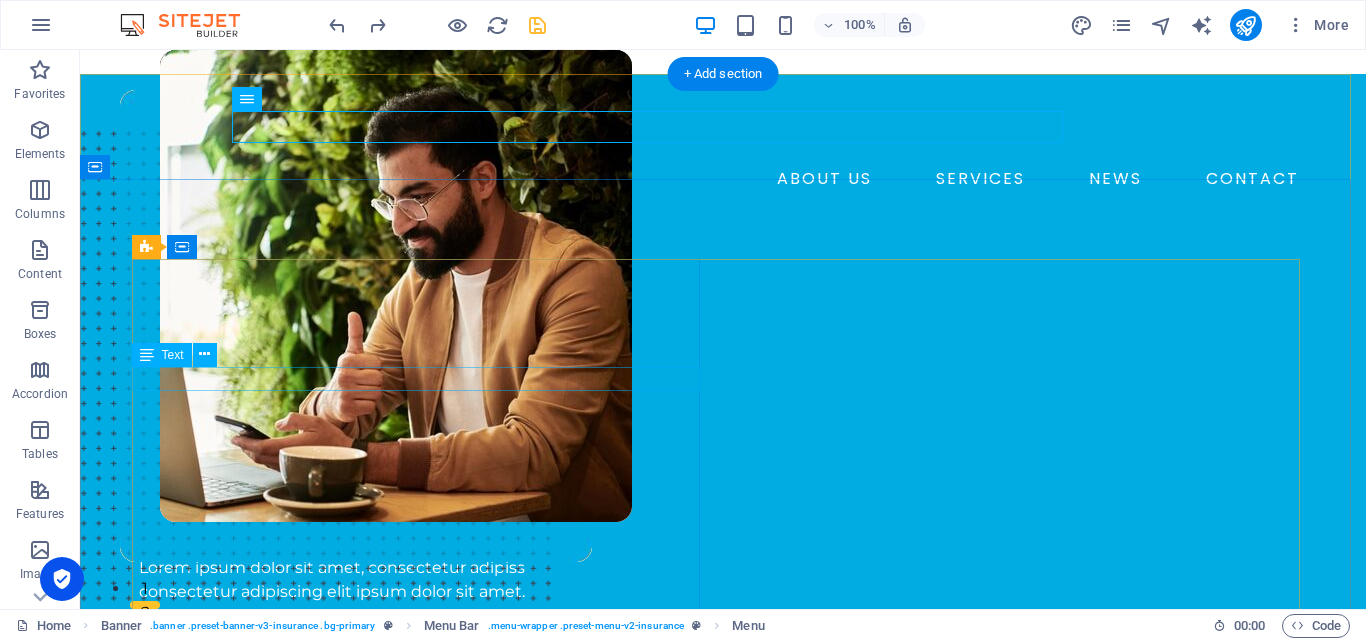 click on "INSURANCE COMPANY" at bounding box center (423, 356) 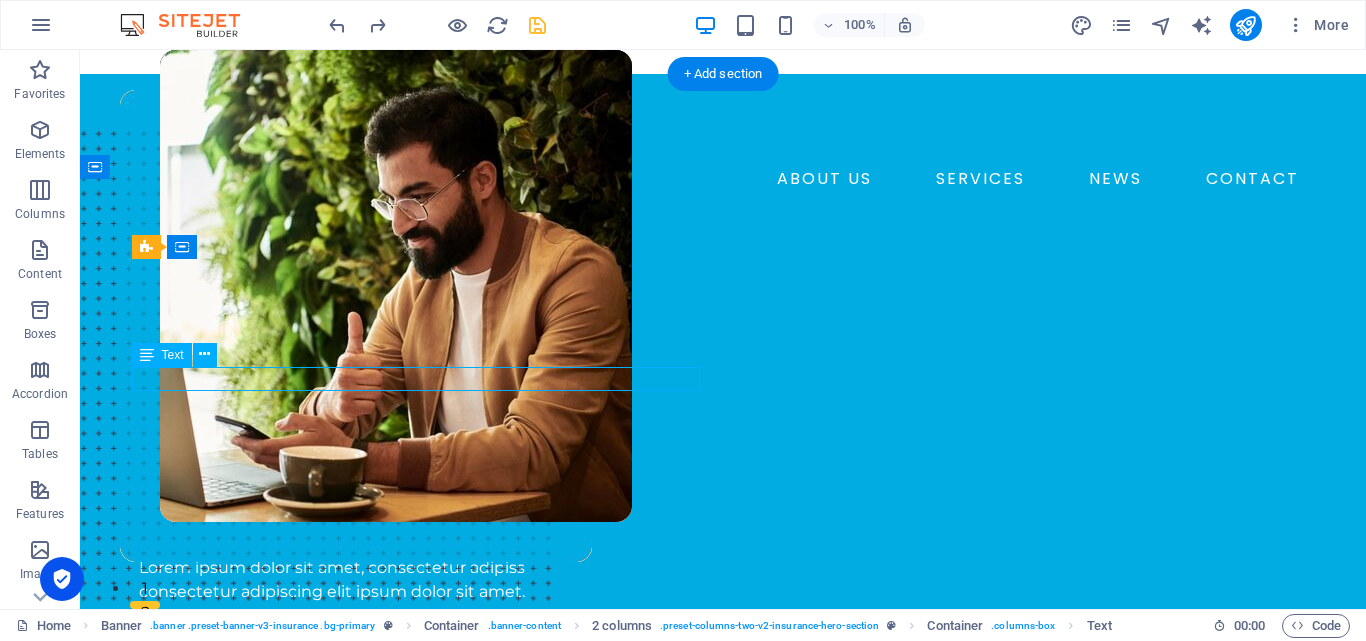 click on "INSURANCE COMPANY" at bounding box center (423, 356) 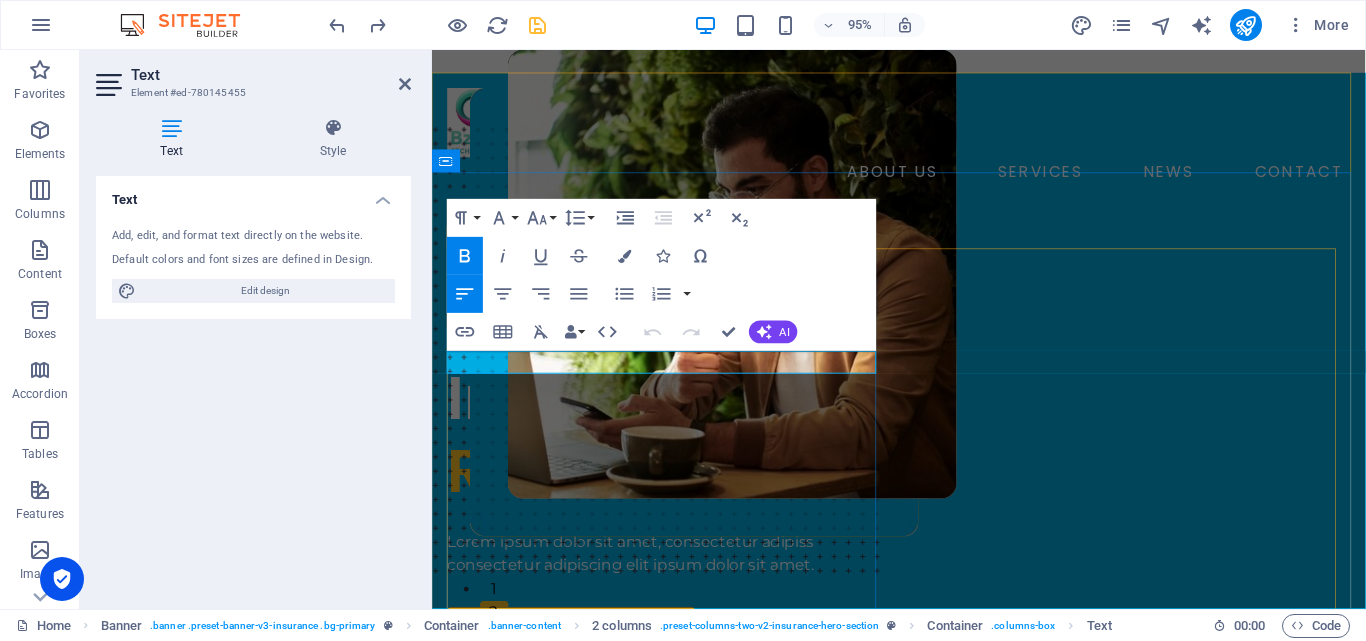 click on "INSURANCE COMPANY" at bounding box center [542, 355] 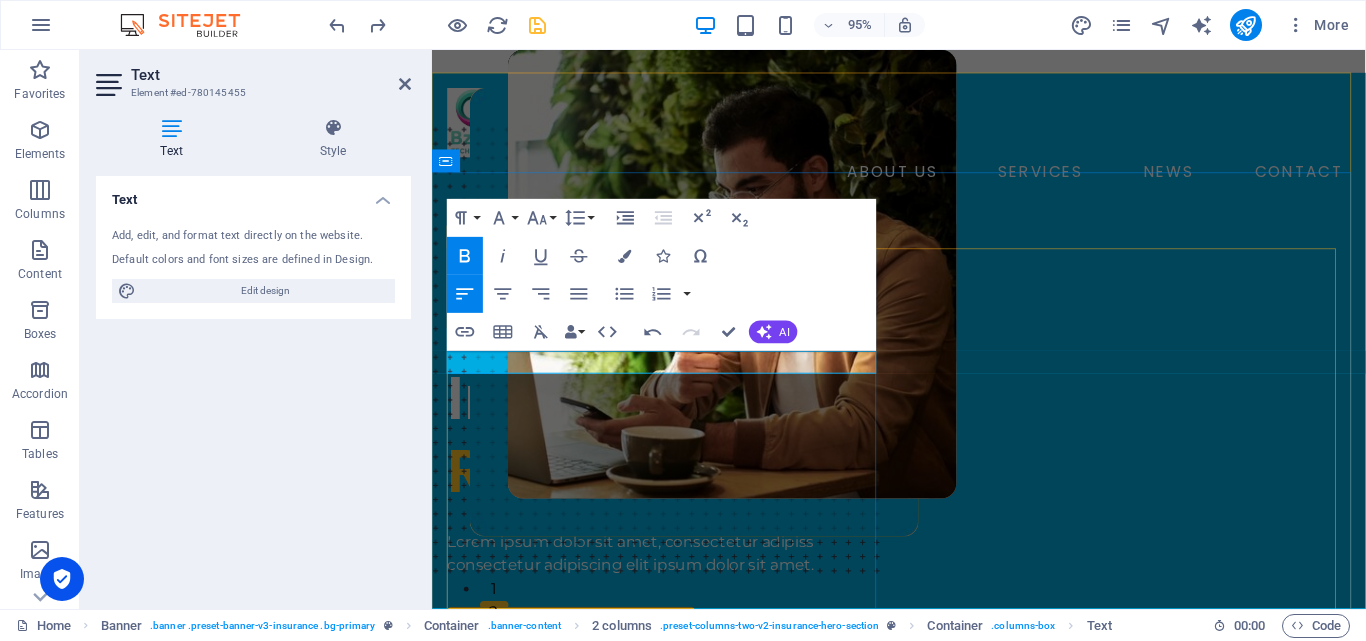 type 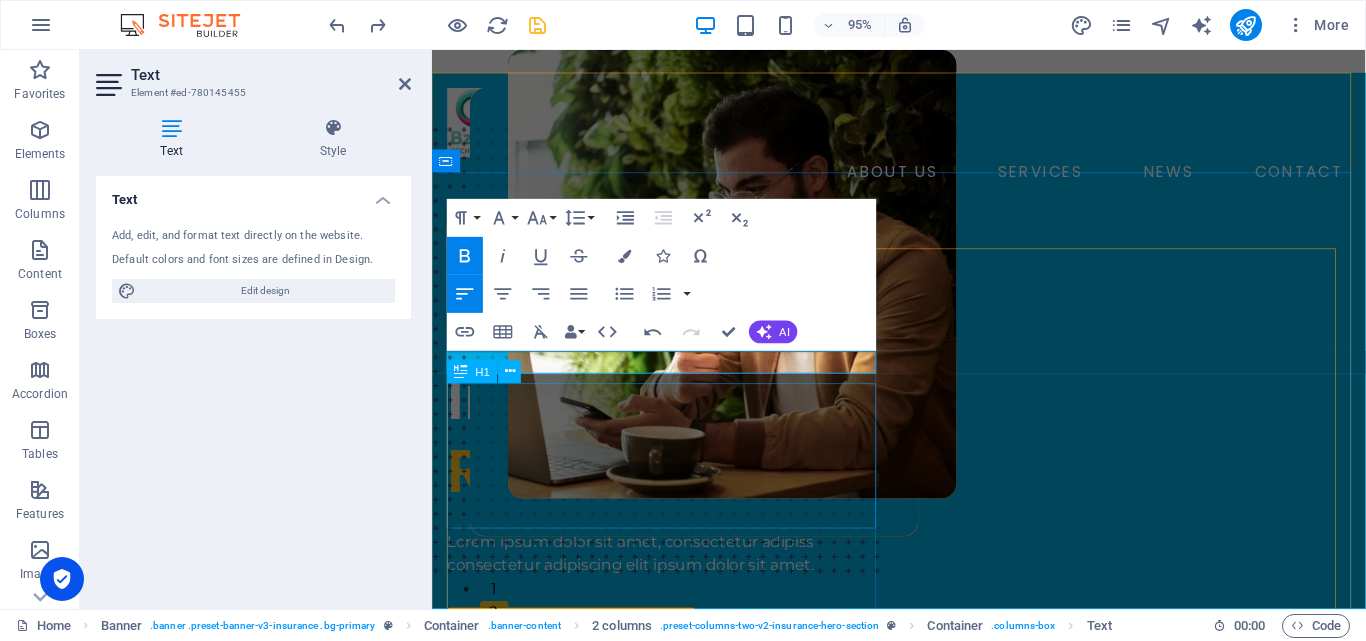 click on "Insuring More Responsibly" at bounding box center (678, 455) 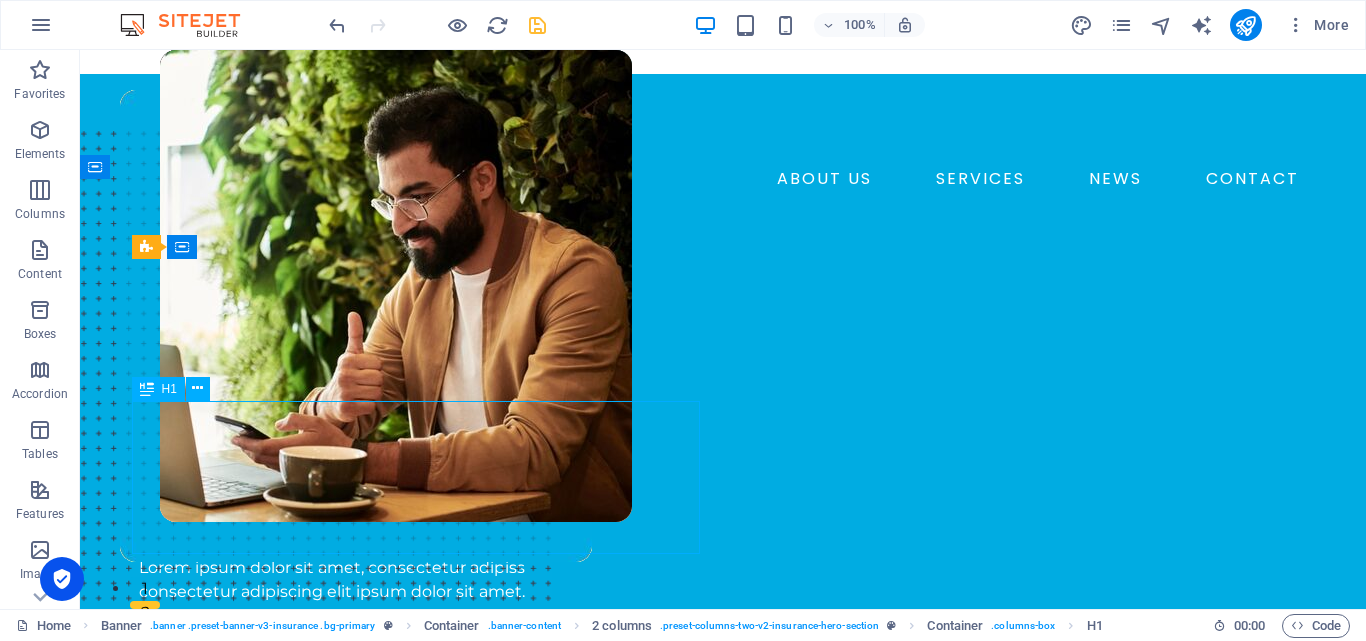 click on "Insuring More Responsibly" at bounding box center (423, 455) 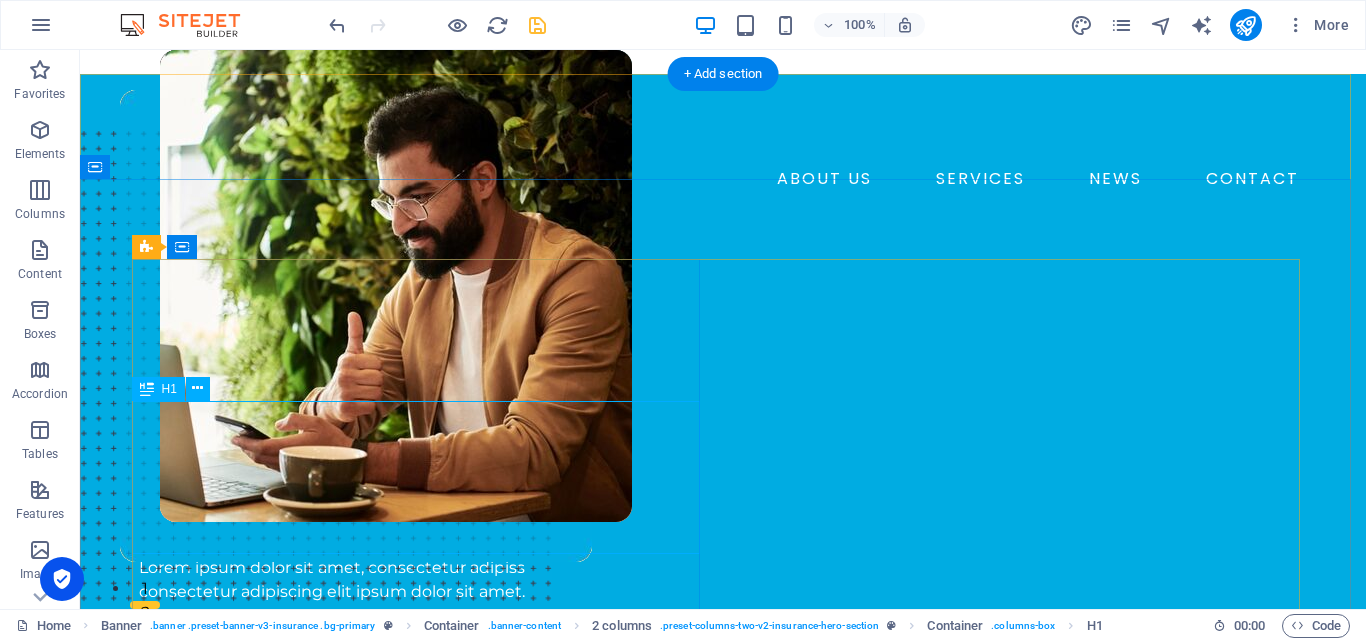 click on "Insuring More Responsibly" at bounding box center [423, 455] 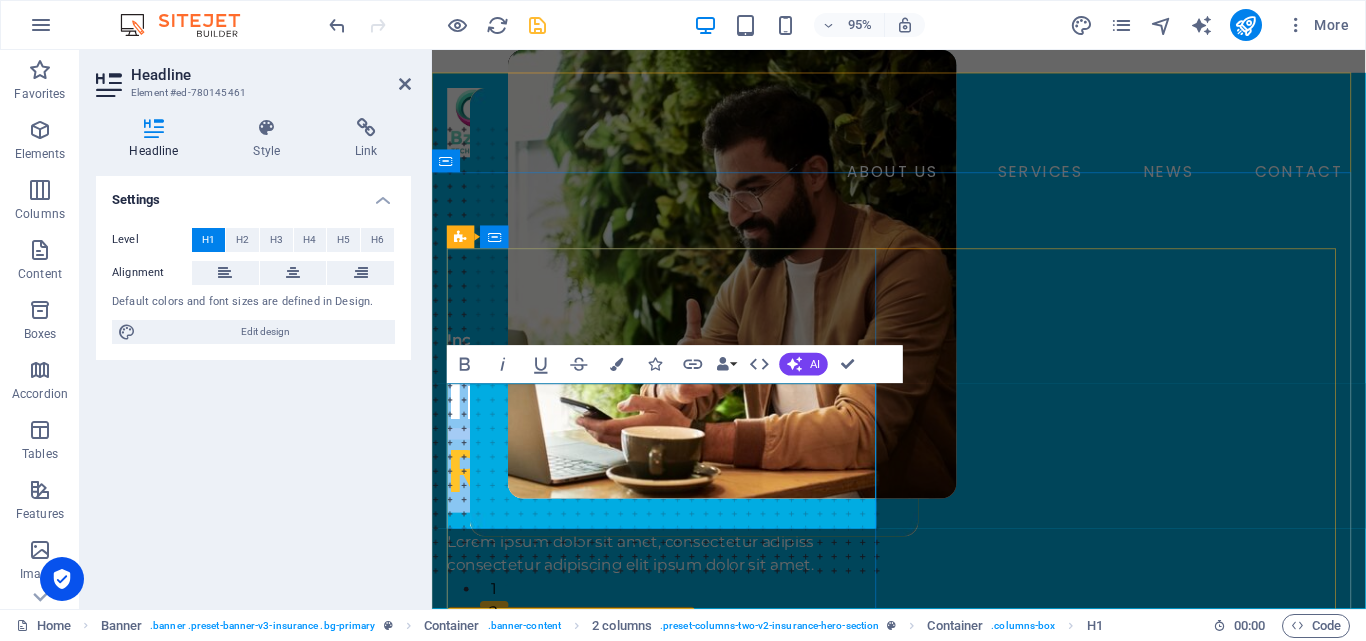 click on "Responsibly" at bounding box center [645, 492] 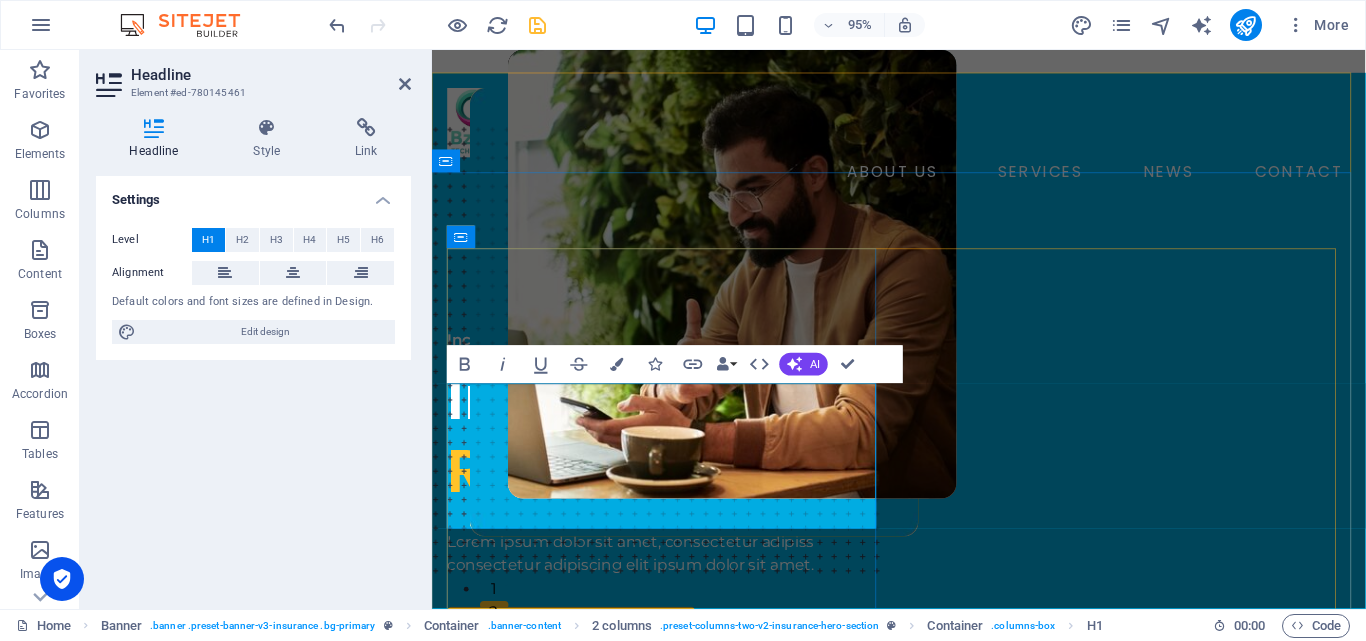 click on "Insuring More" at bounding box center [669, 415] 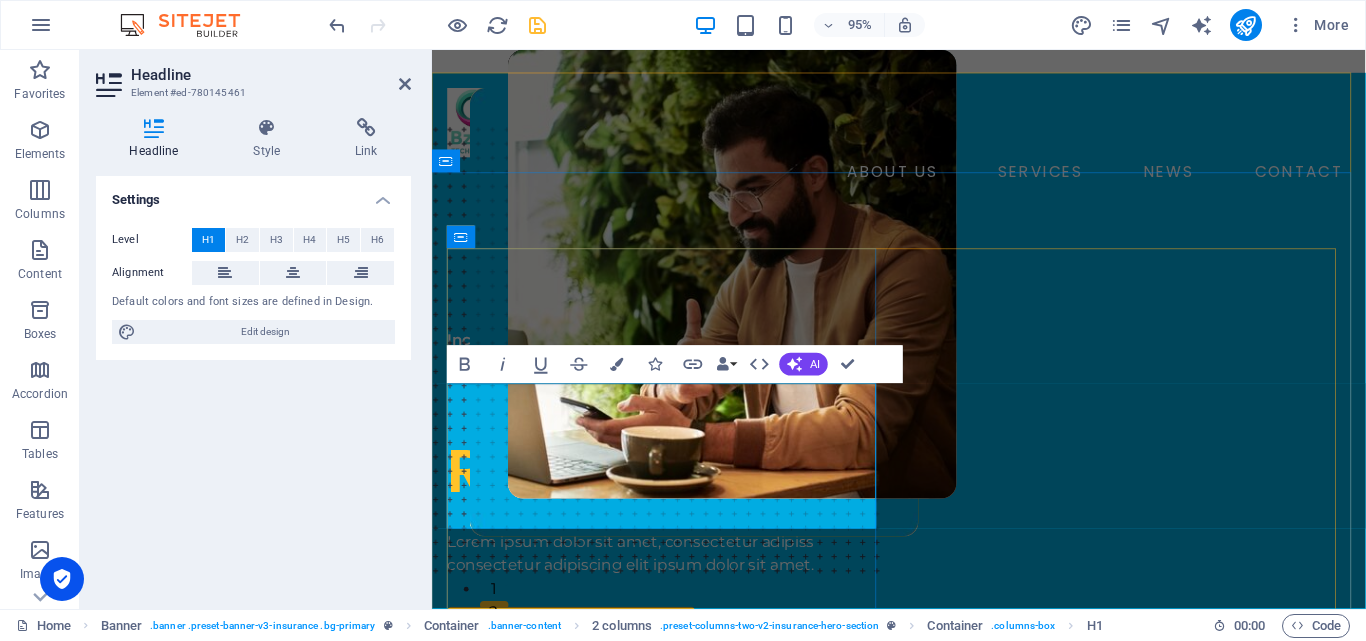 type 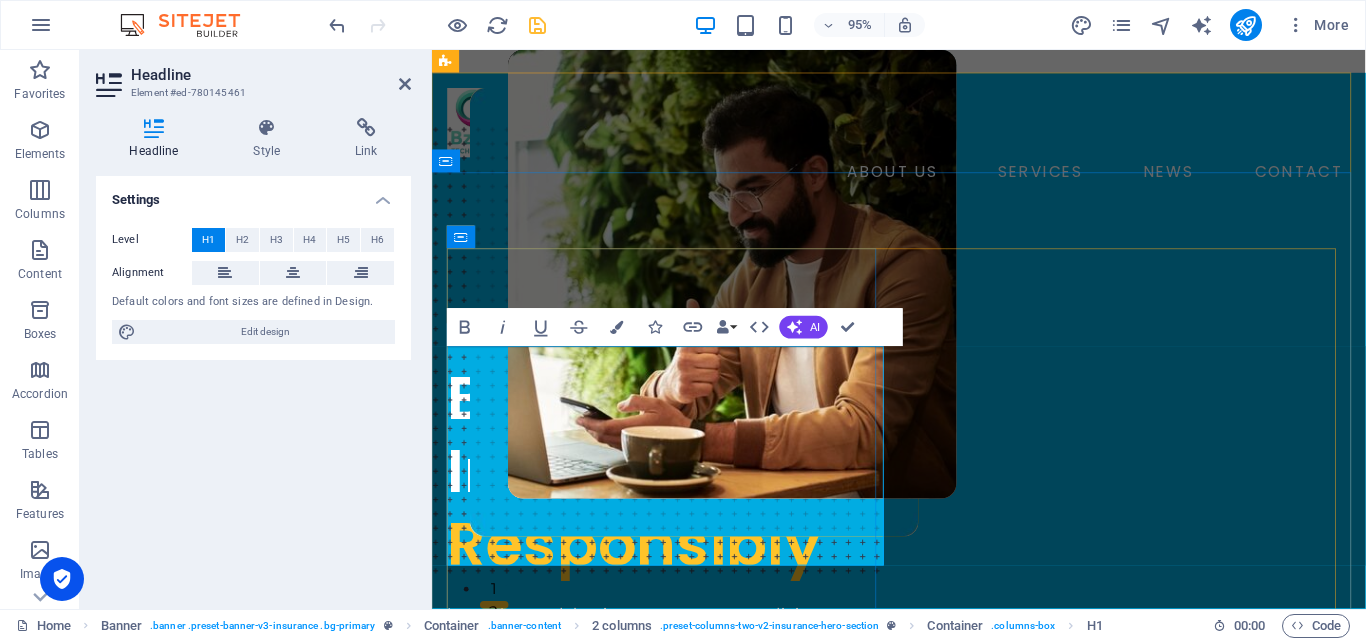 click on "Responsibly" at bounding box center (645, 569) 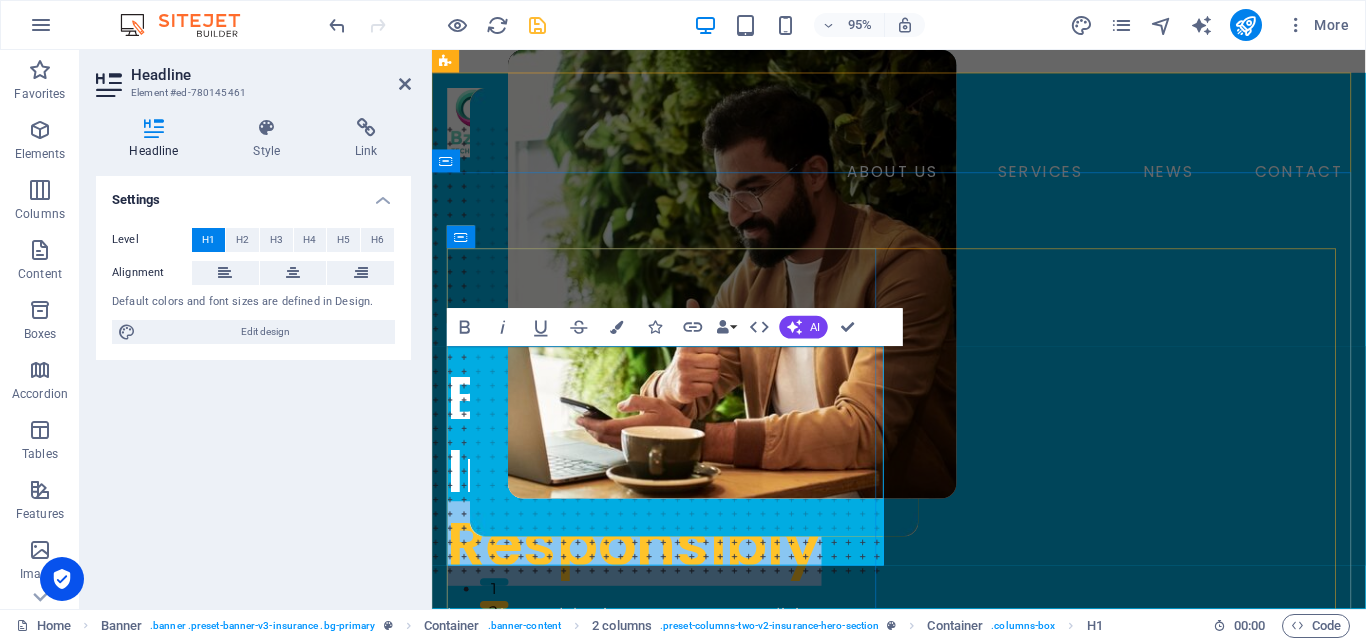 click on "Responsibly" at bounding box center (645, 569) 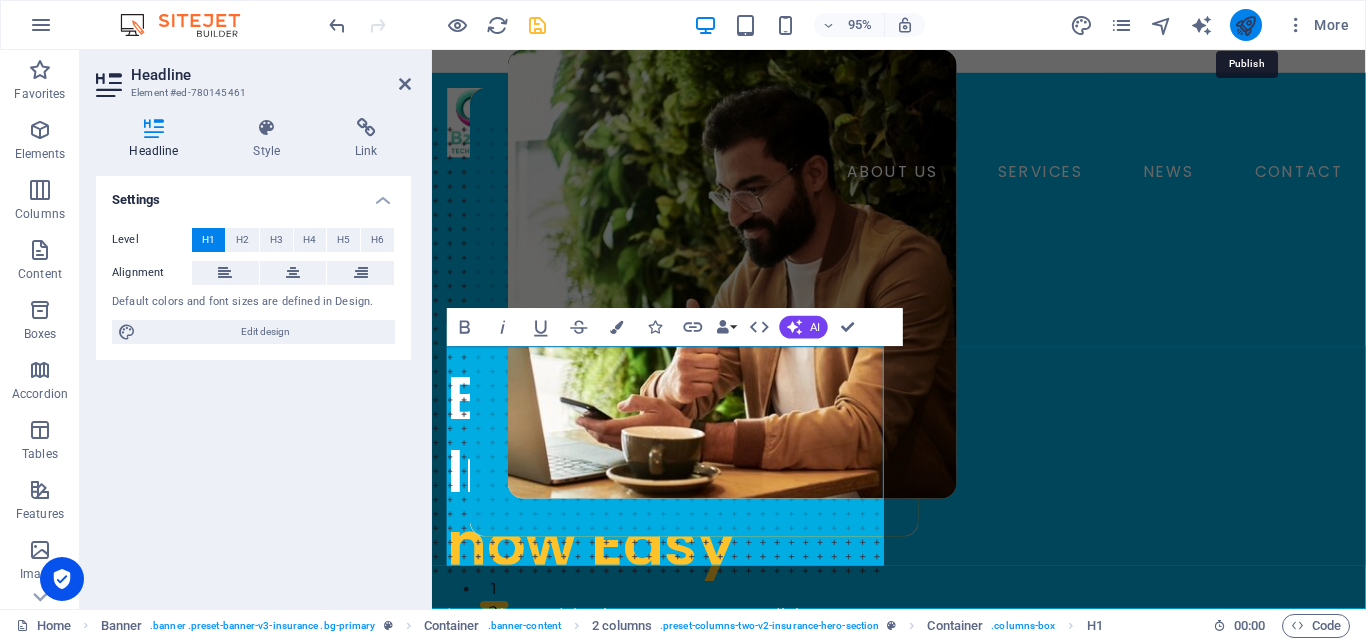 click at bounding box center [1245, 25] 